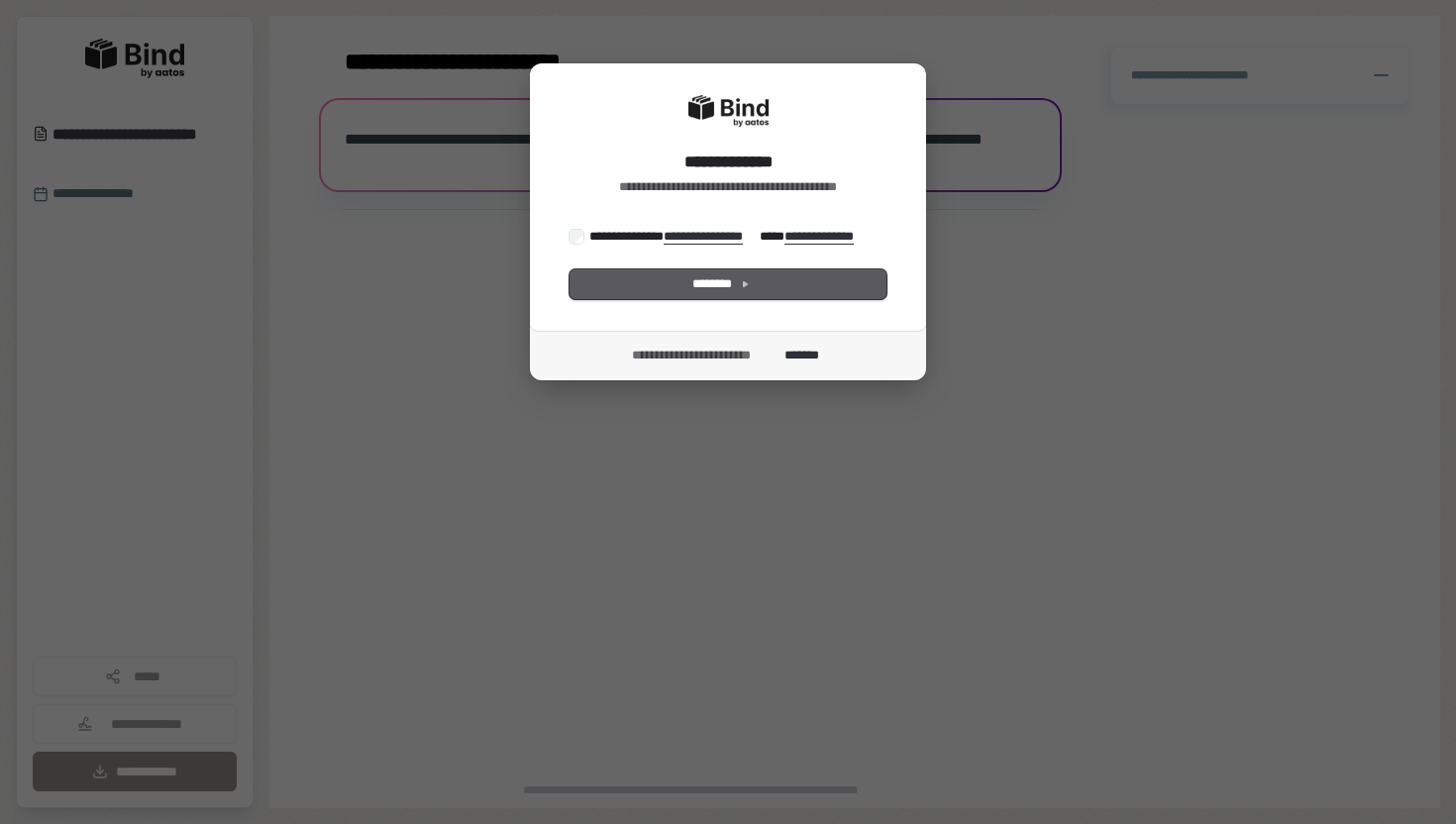 scroll, scrollTop: 0, scrollLeft: 0, axis: both 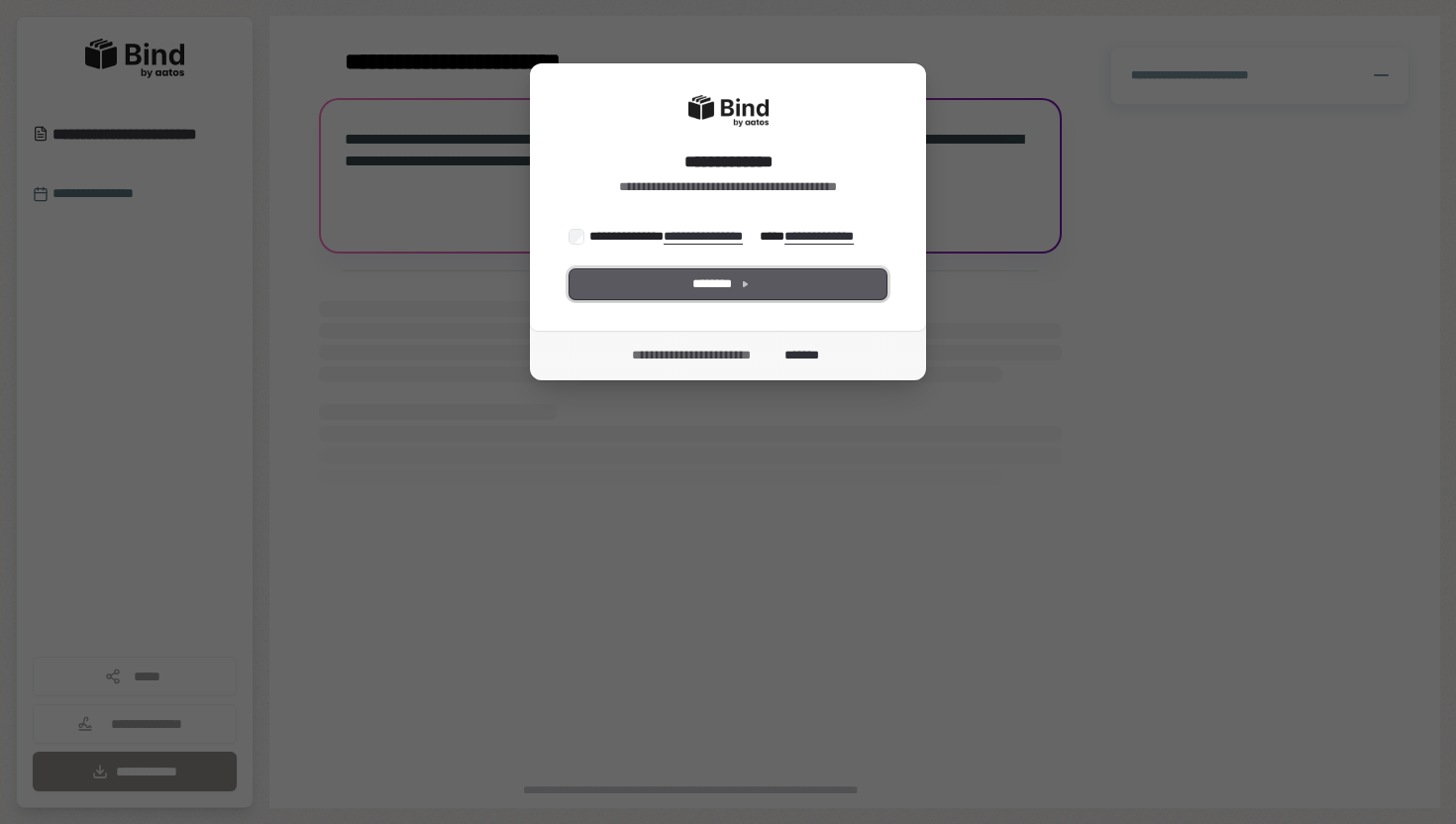 click on "********" at bounding box center (728, 284) 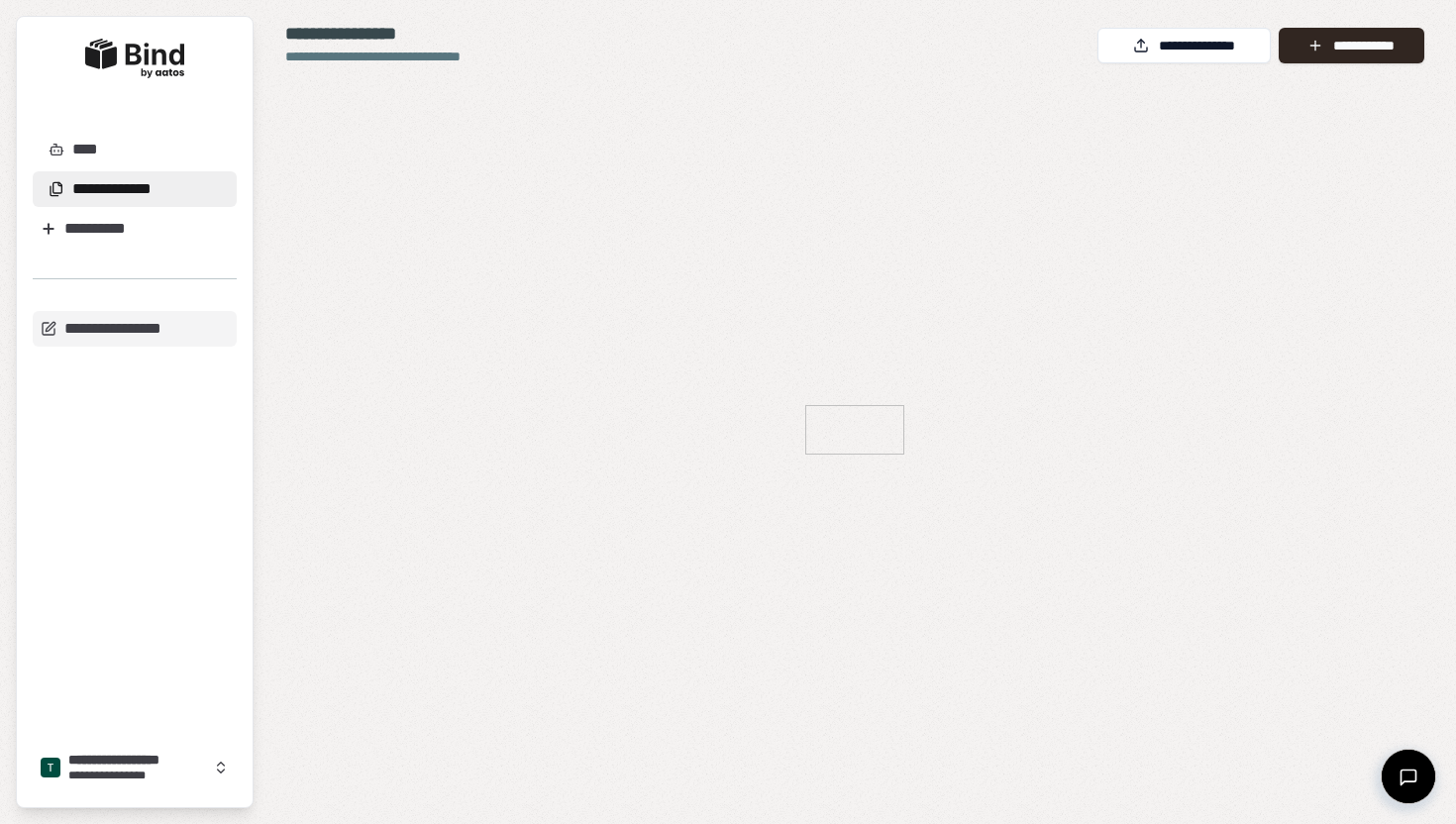 scroll, scrollTop: 0, scrollLeft: 0, axis: both 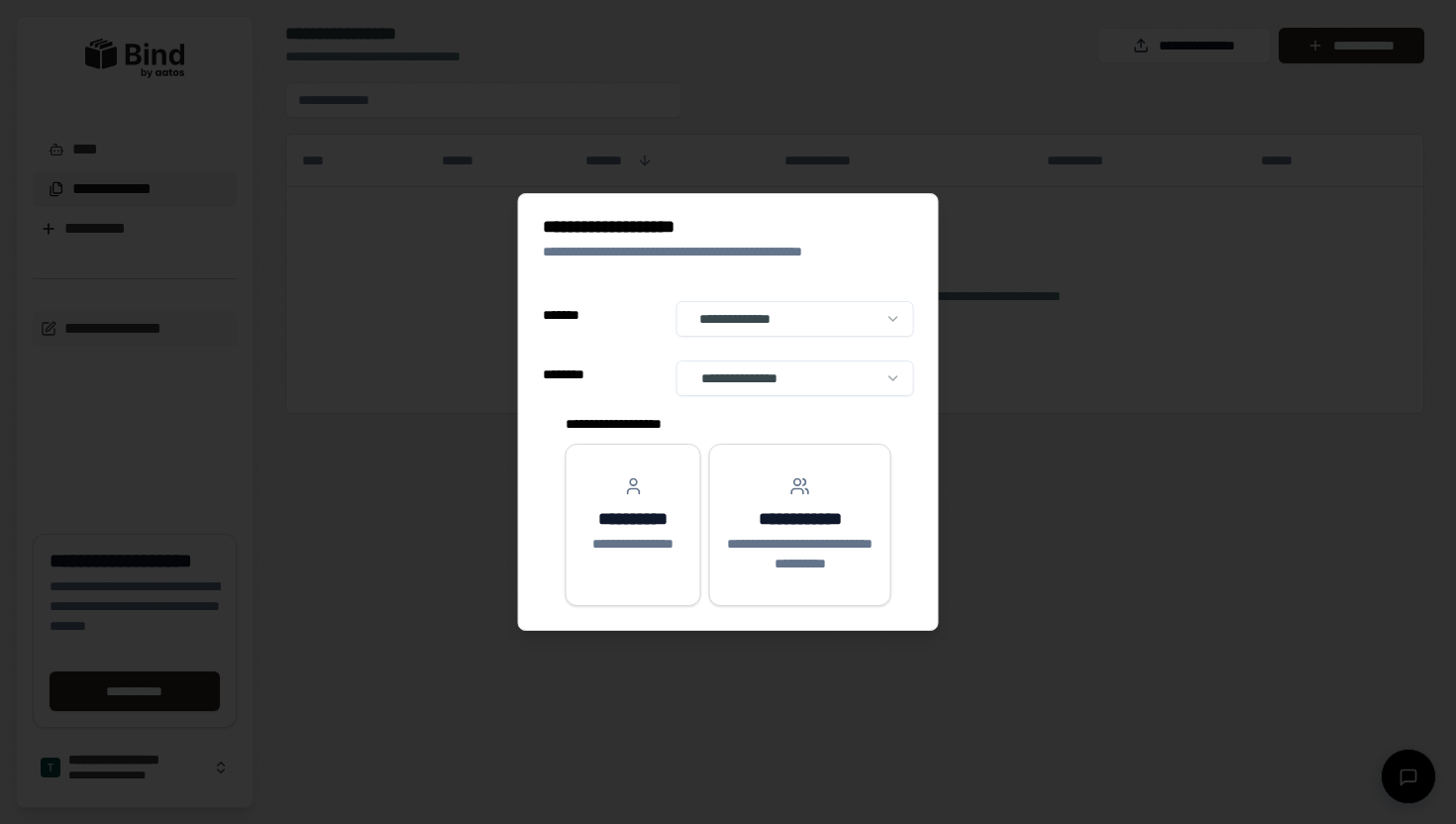 select on "**" 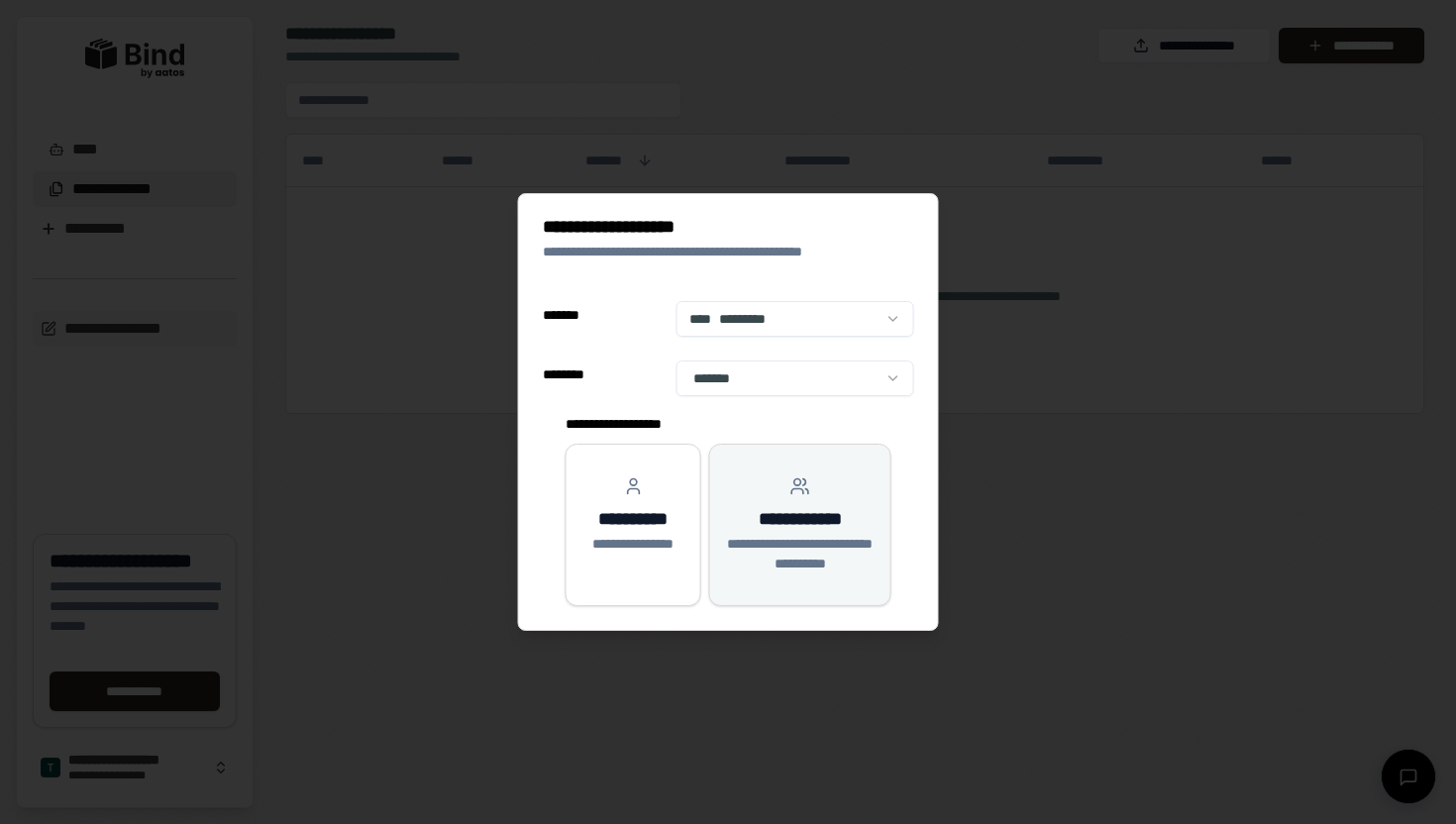 click on "**********" at bounding box center [800, 554] 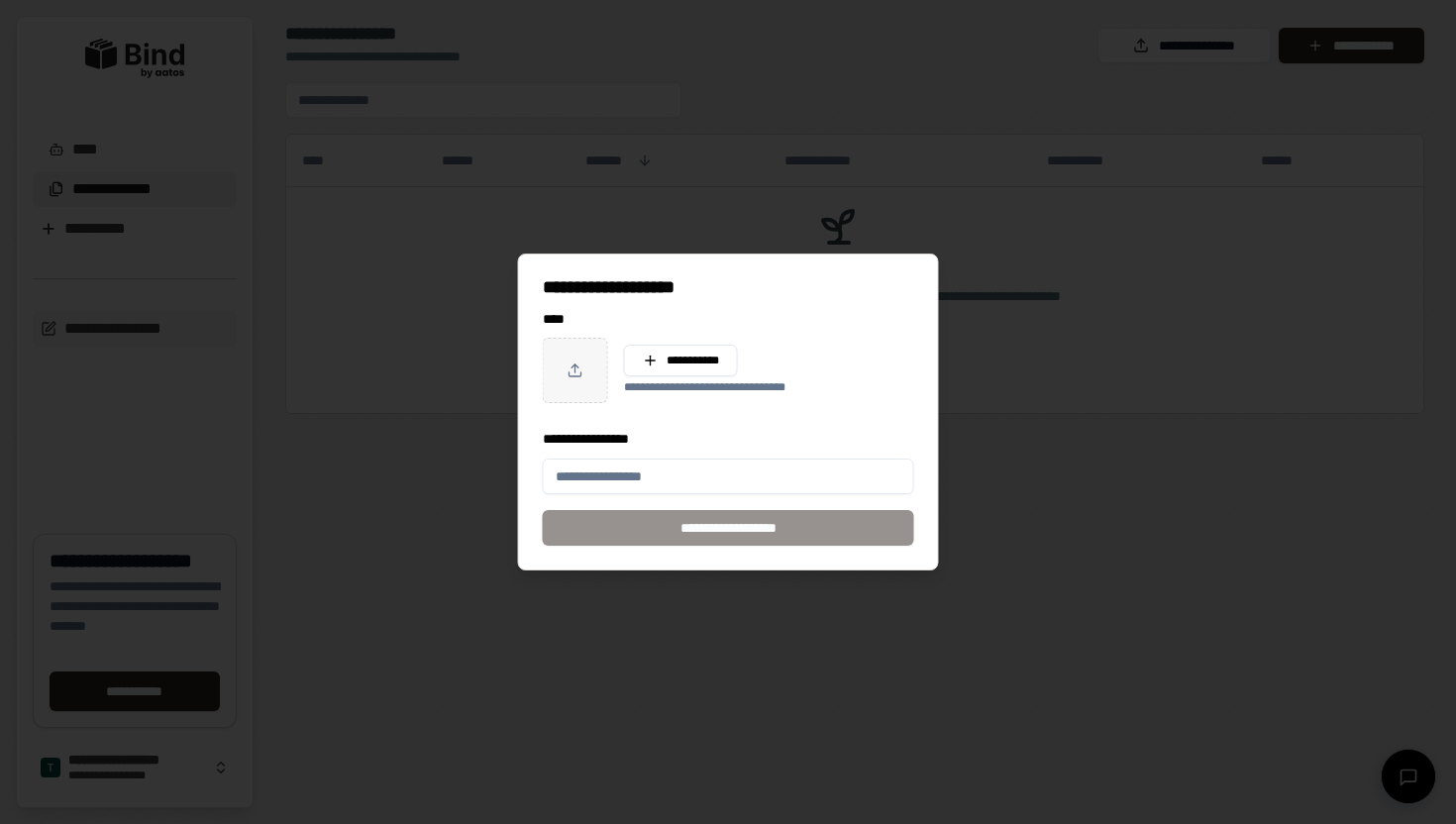 click on "**********" at bounding box center (728, 476) 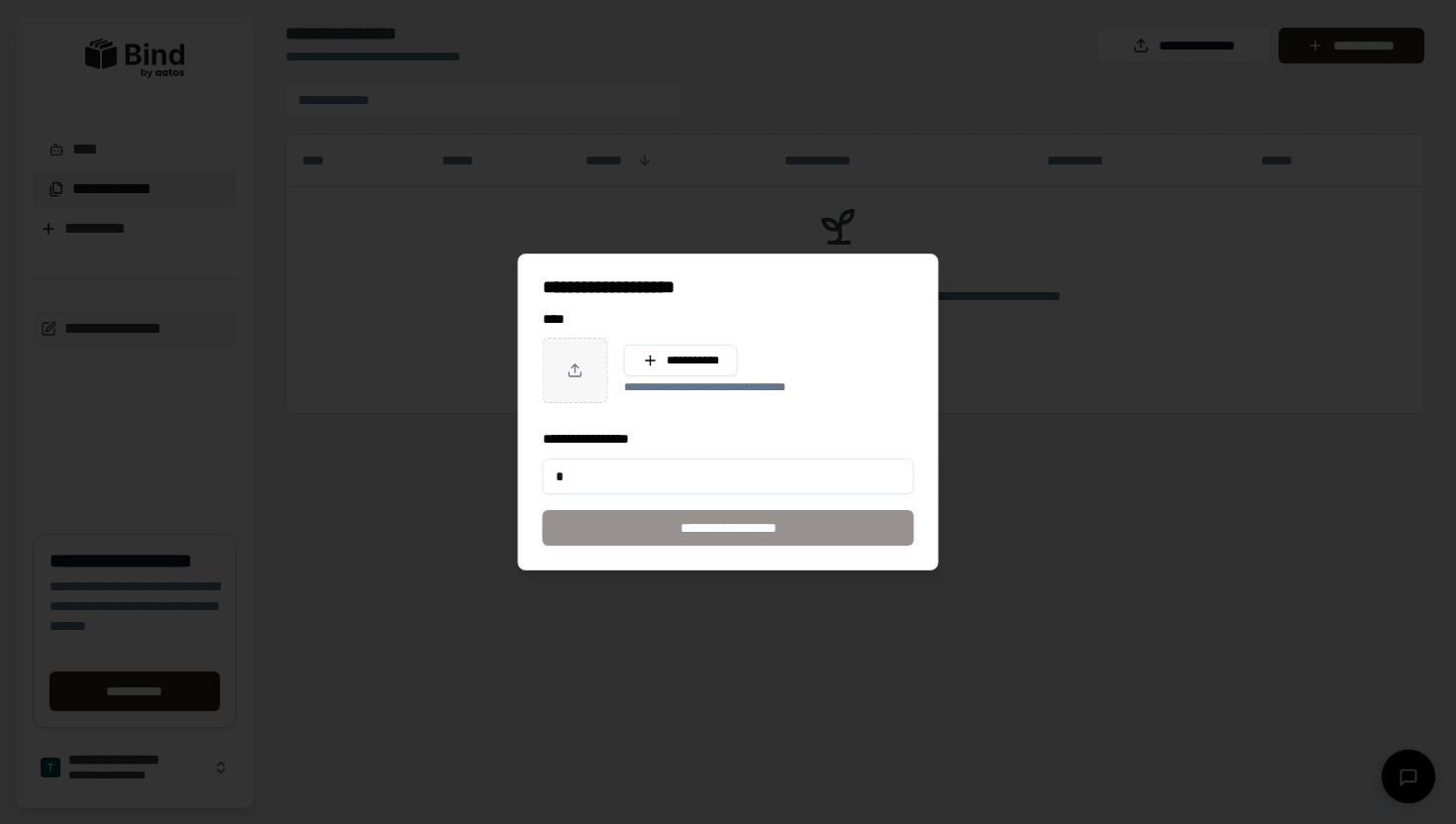 type on "**********" 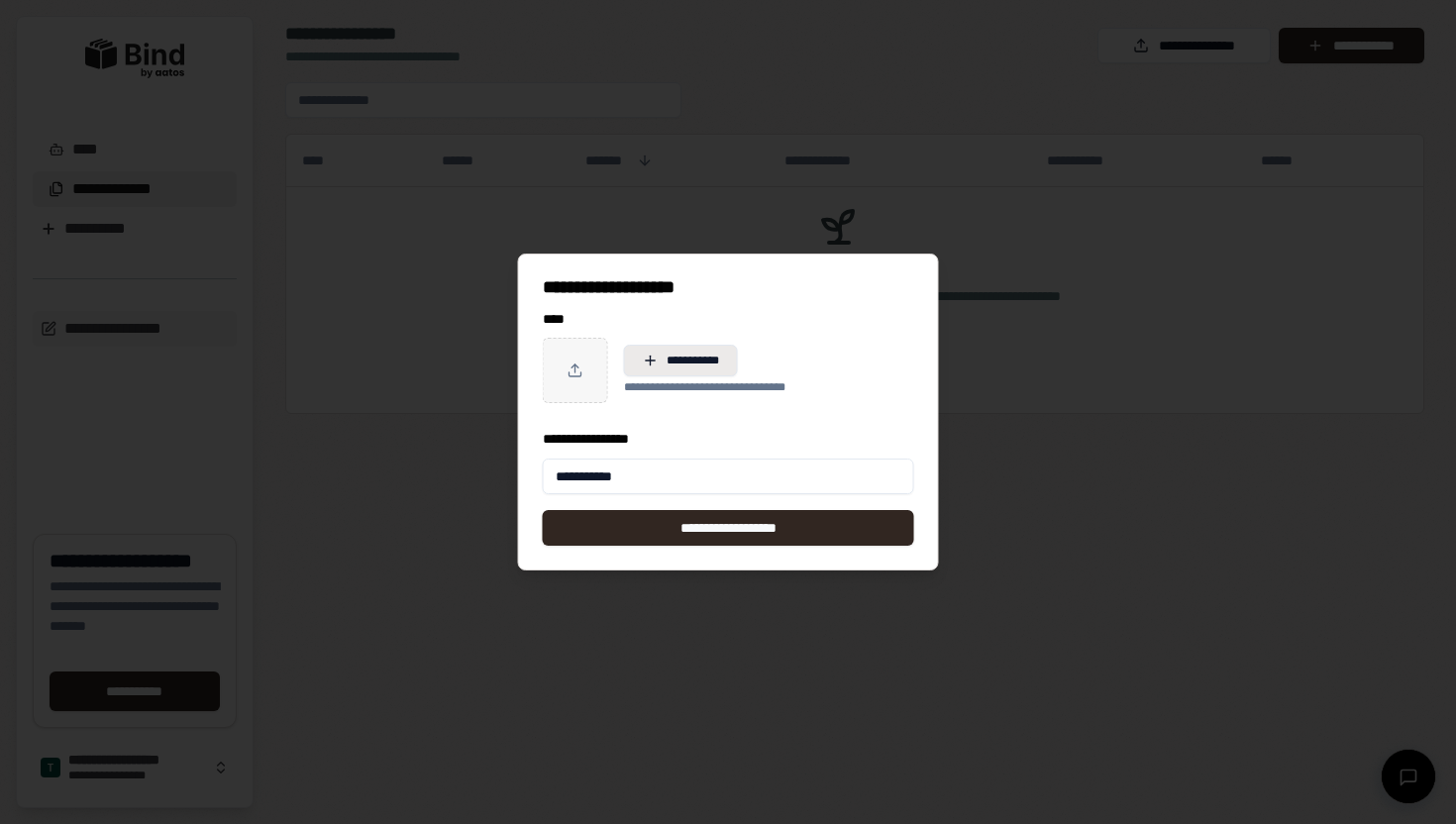 click on "**********" at bounding box center (680, 360) 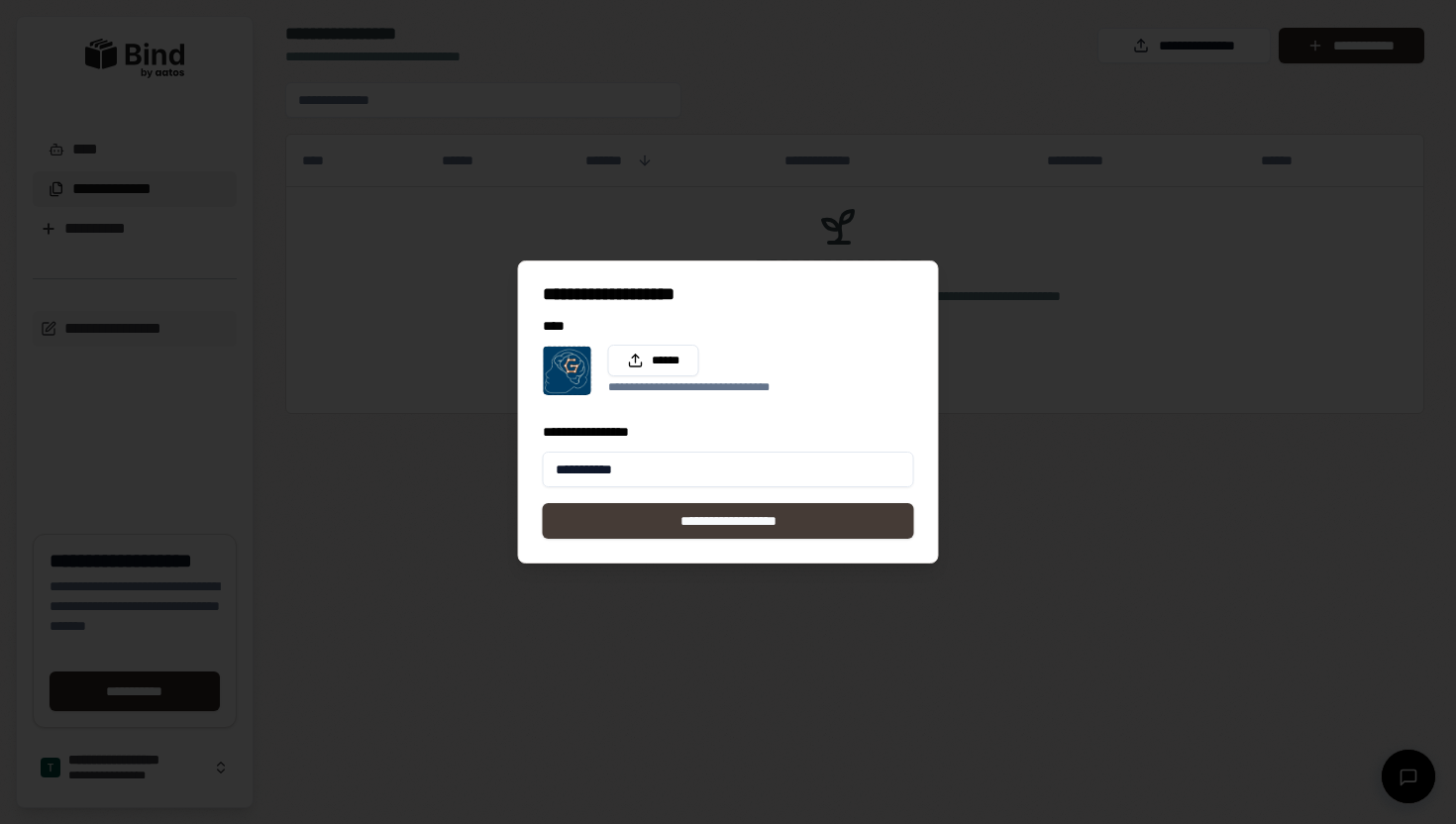 click on "**********" at bounding box center (728, 521) 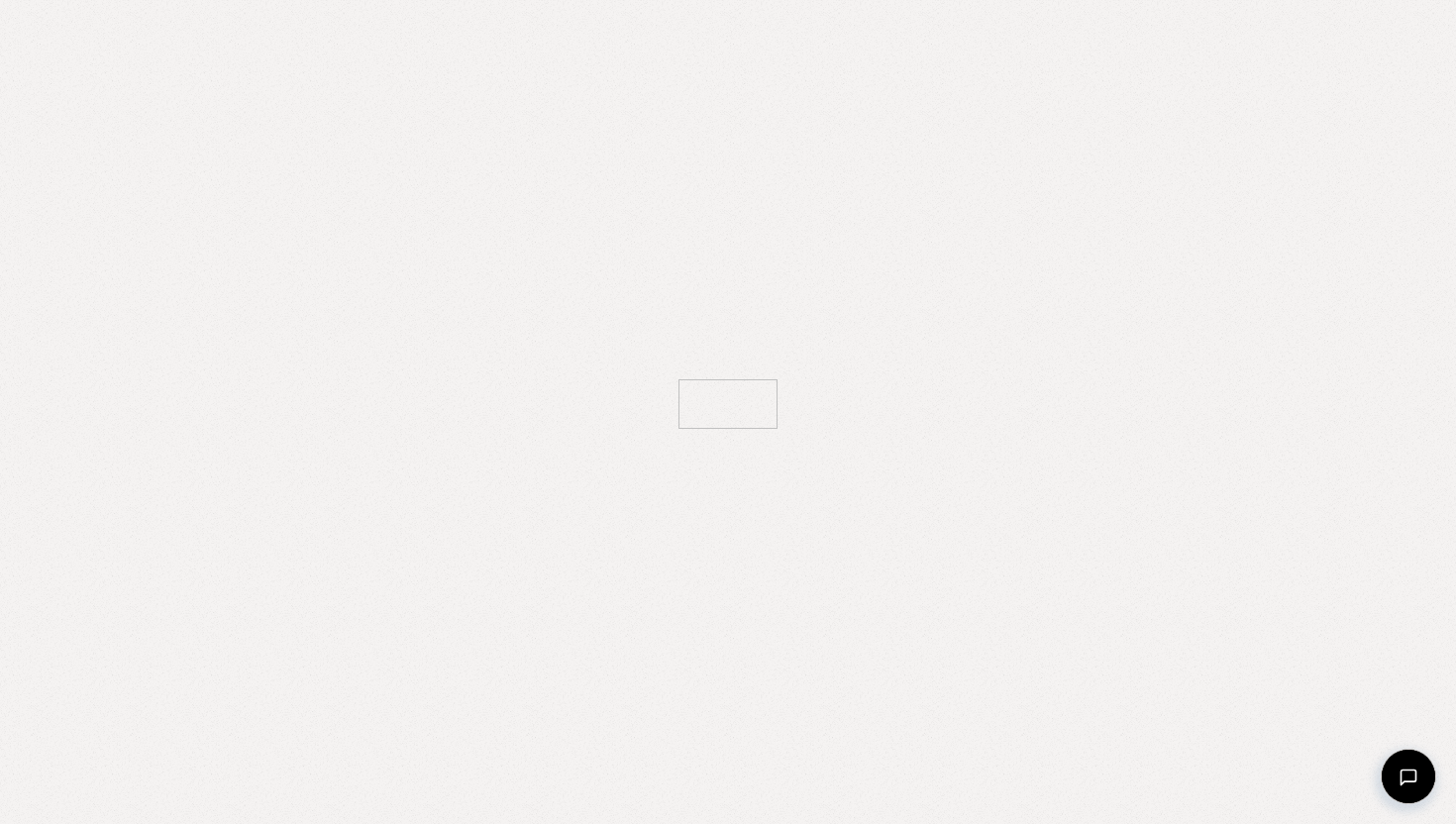 scroll, scrollTop: 0, scrollLeft: 0, axis: both 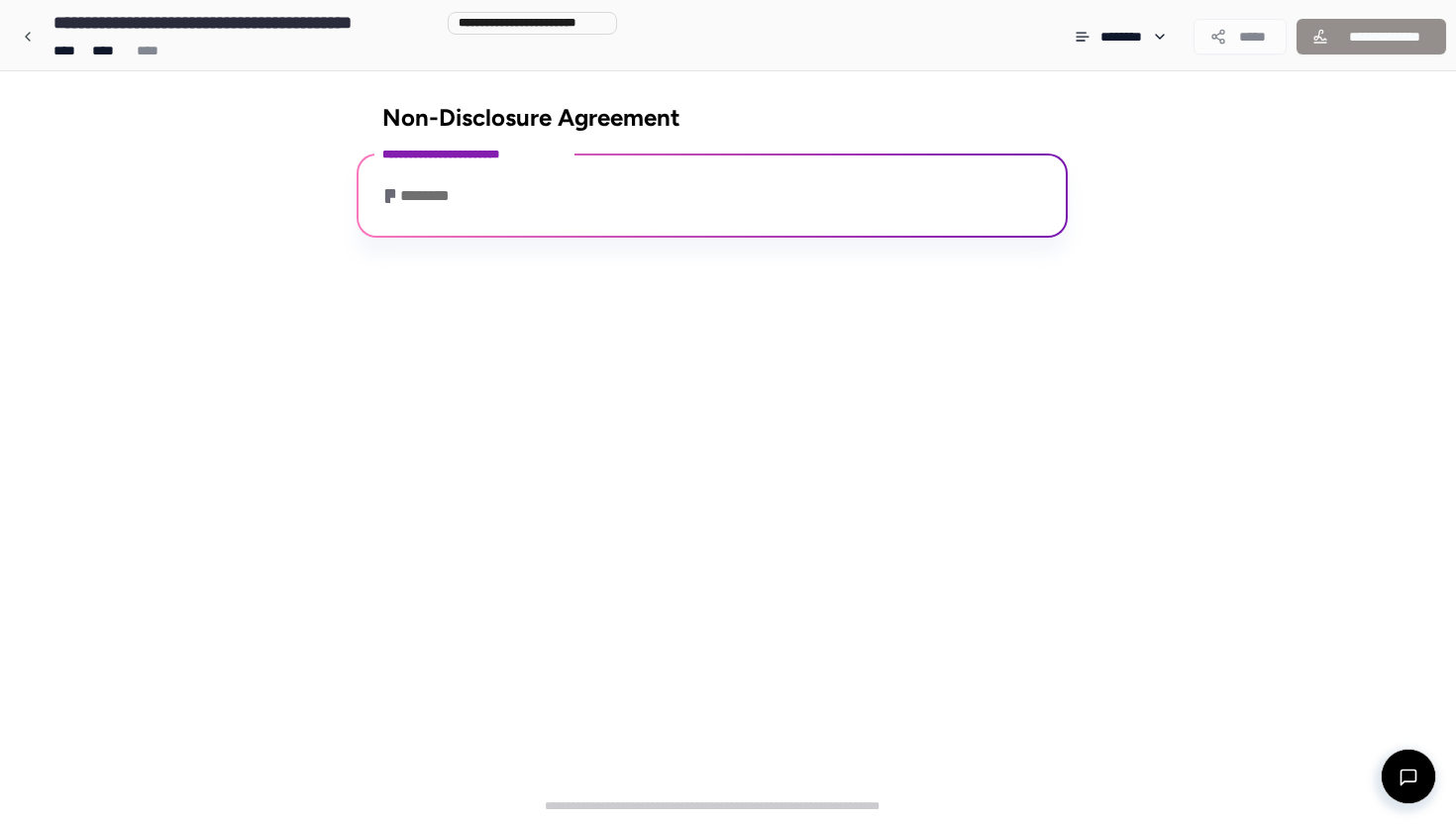 click on "********" at bounding box center [712, 198] 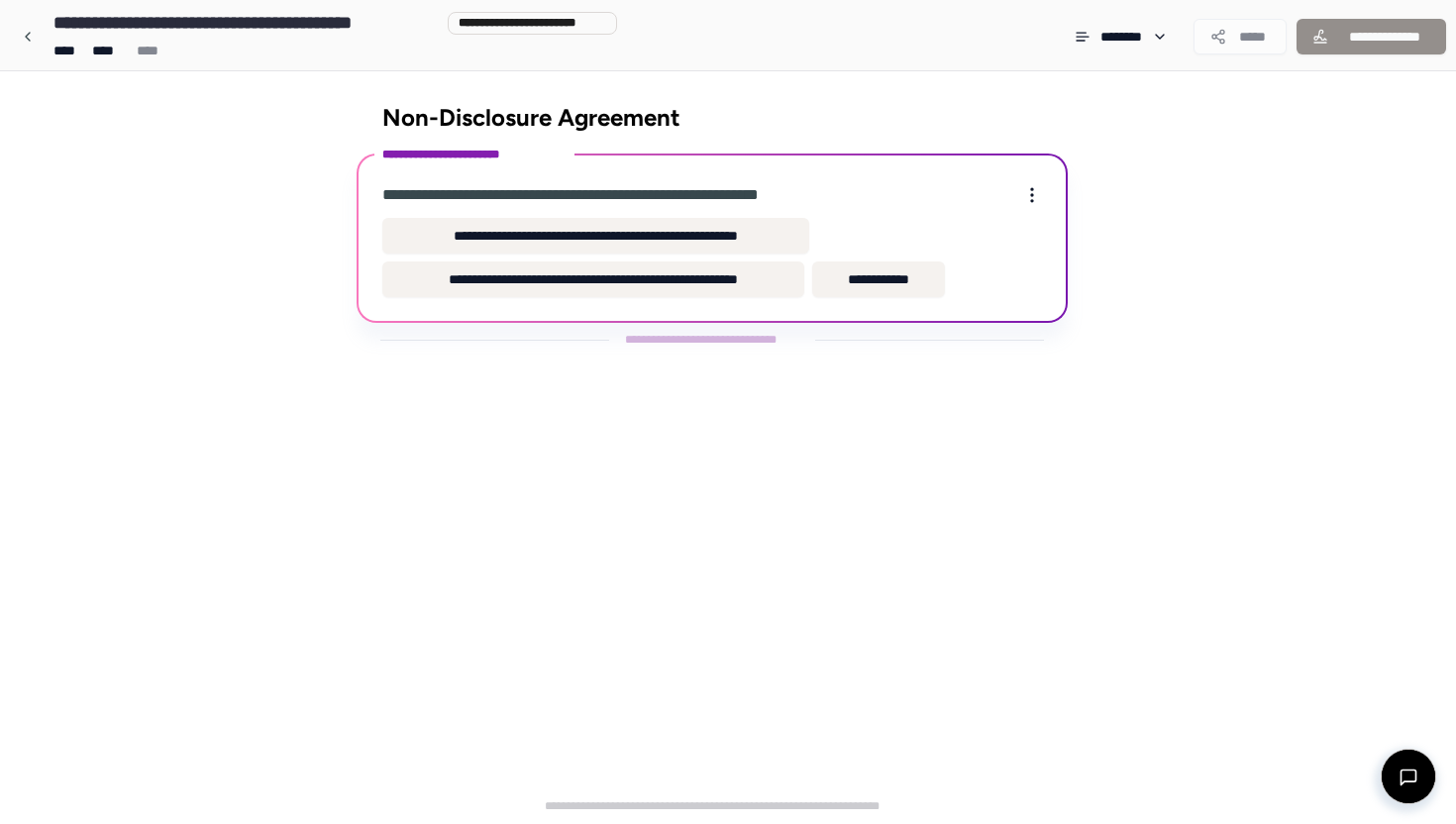 click on "**********" at bounding box center [620, 195] 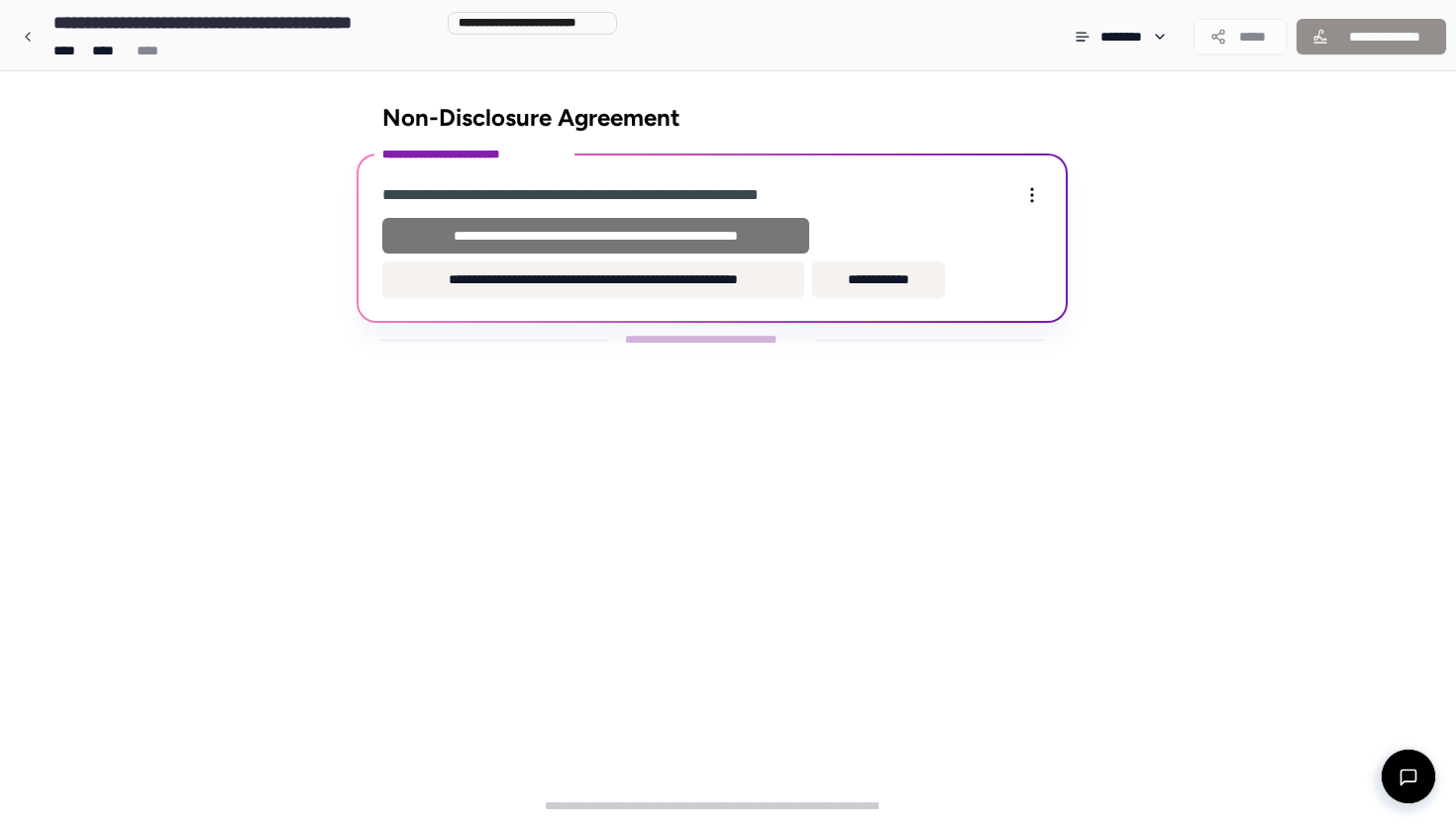 click on "**********" at bounding box center [595, 236] 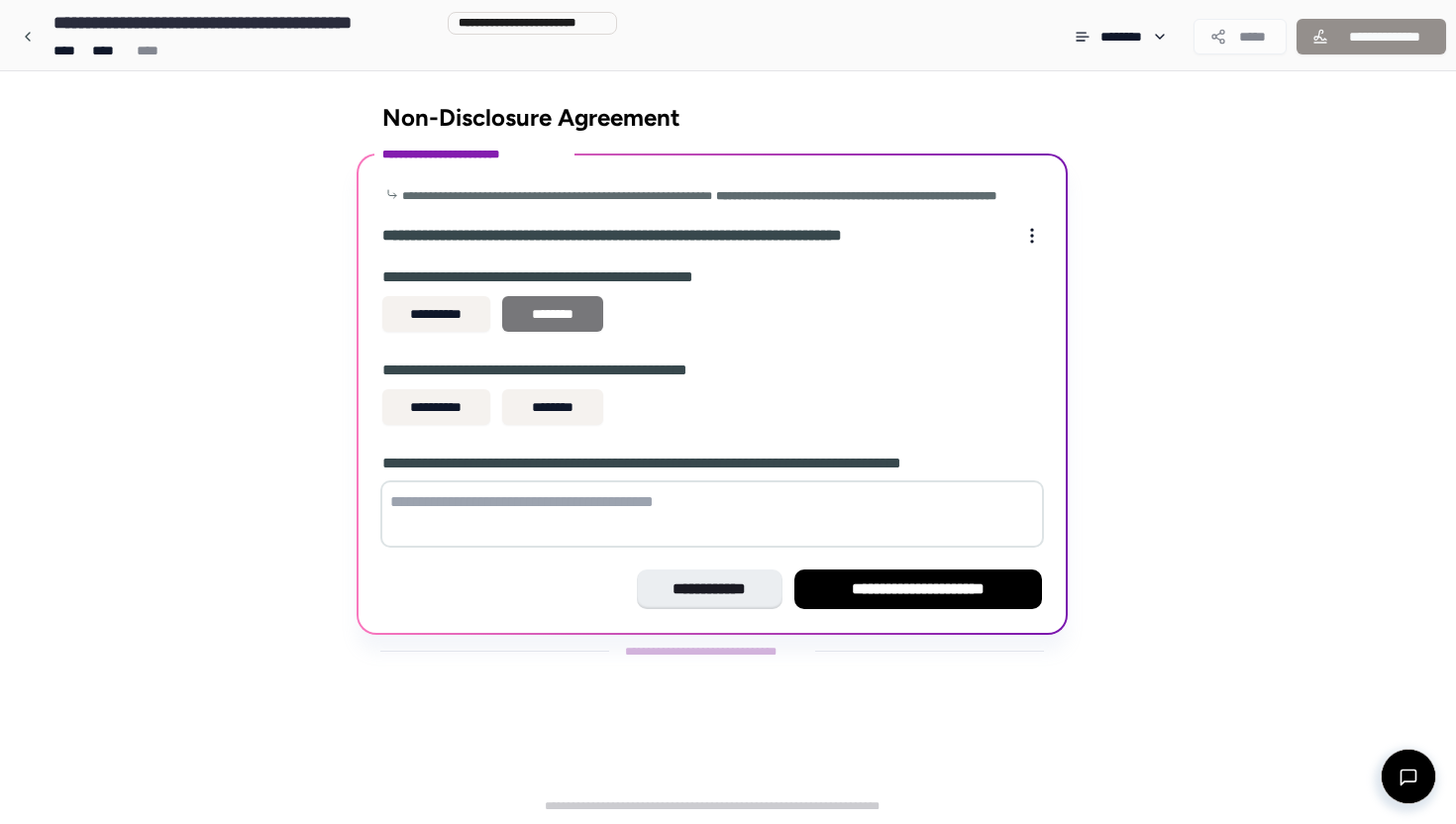 click on "********" at bounding box center (553, 314) 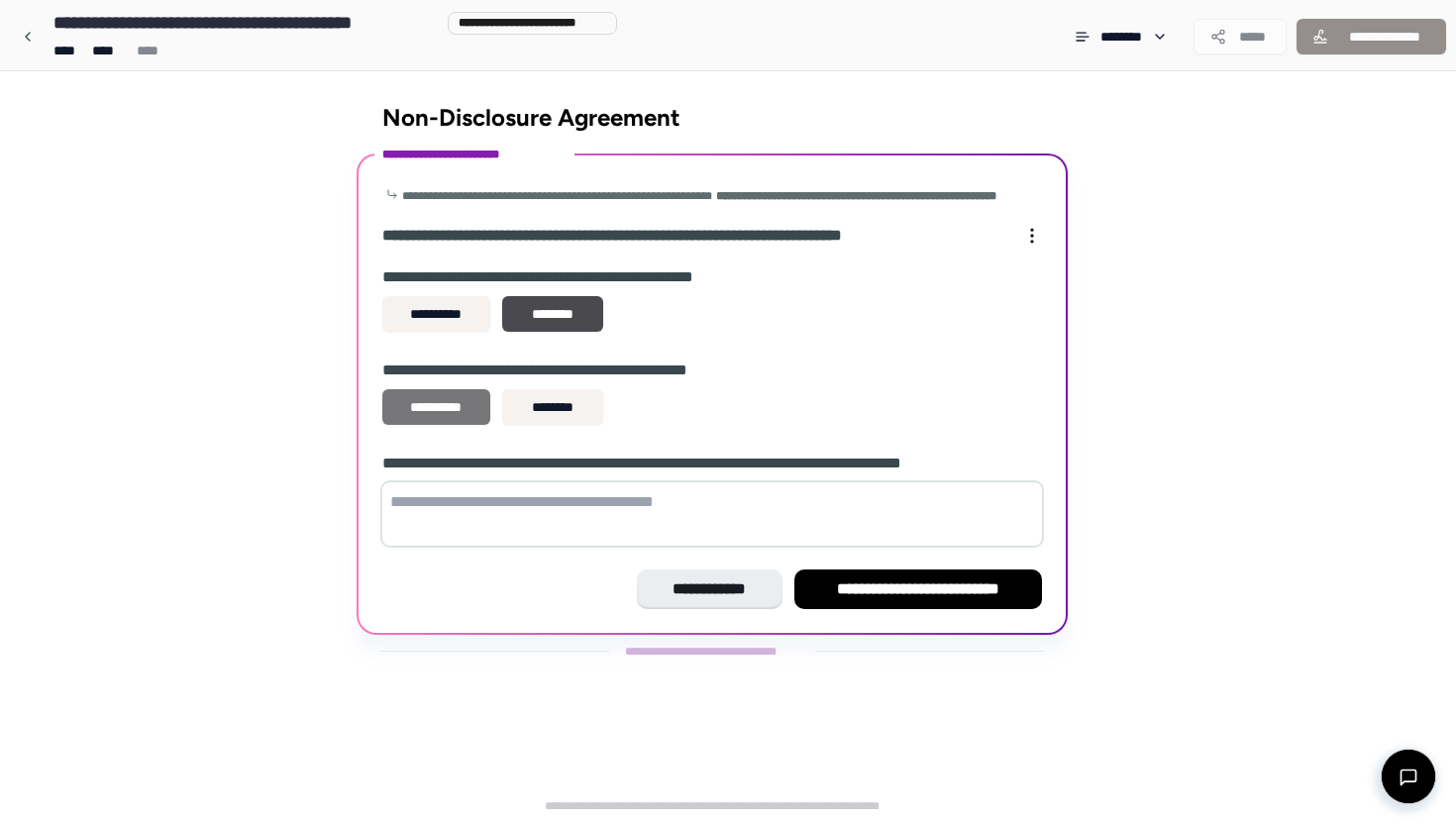 click on "**********" at bounding box center [436, 407] 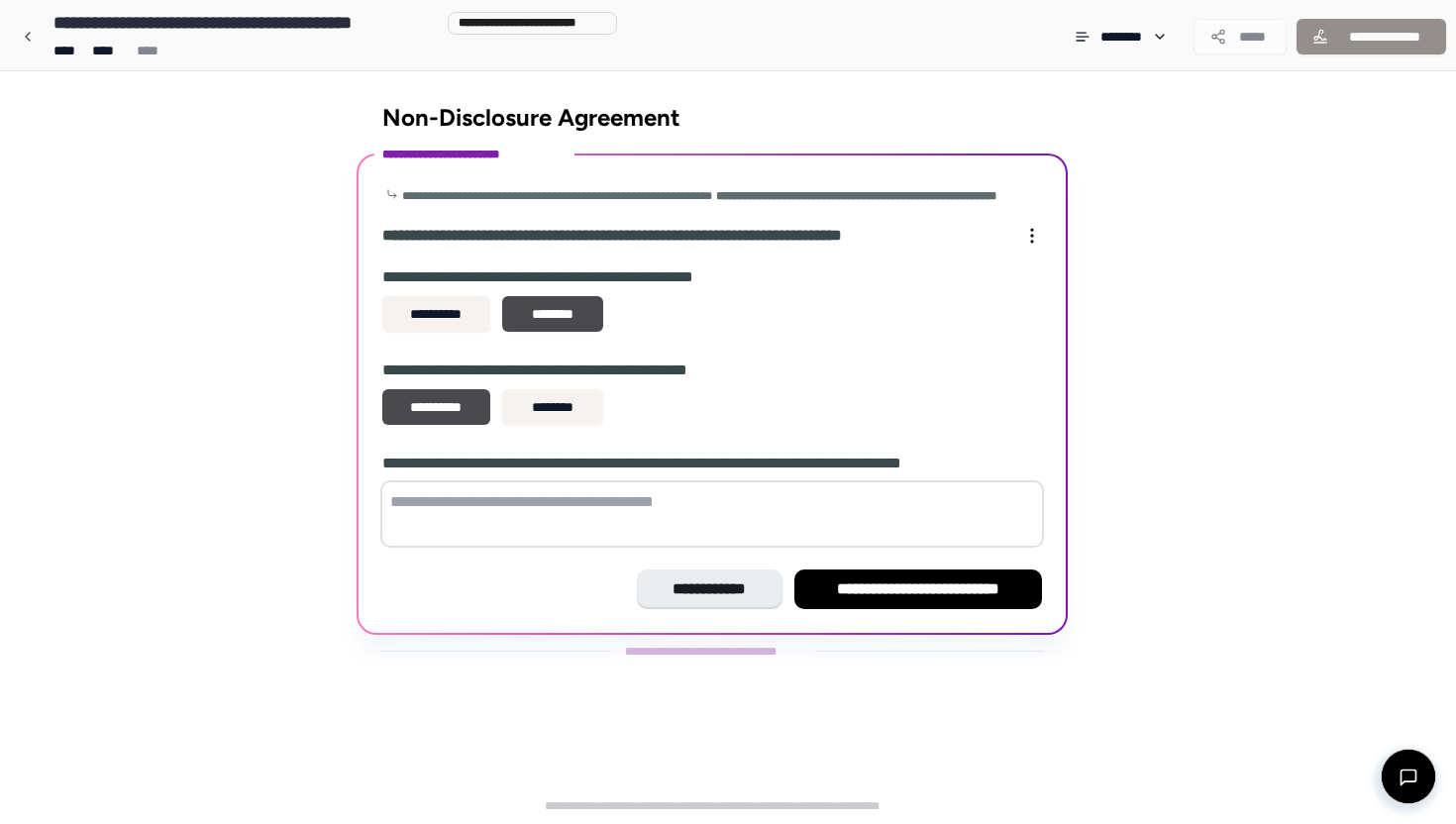 click at bounding box center (712, 514) 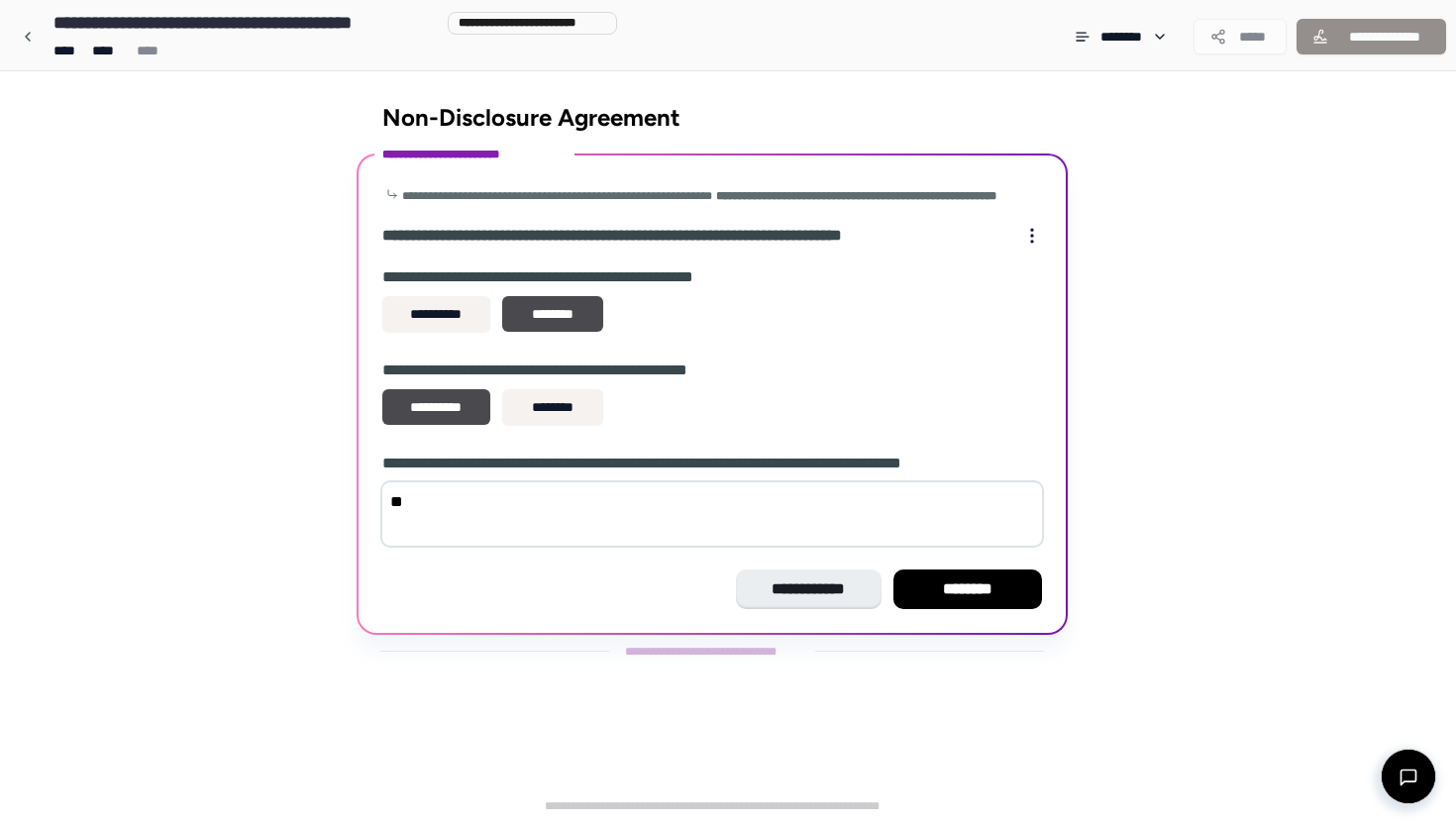 type on "*" 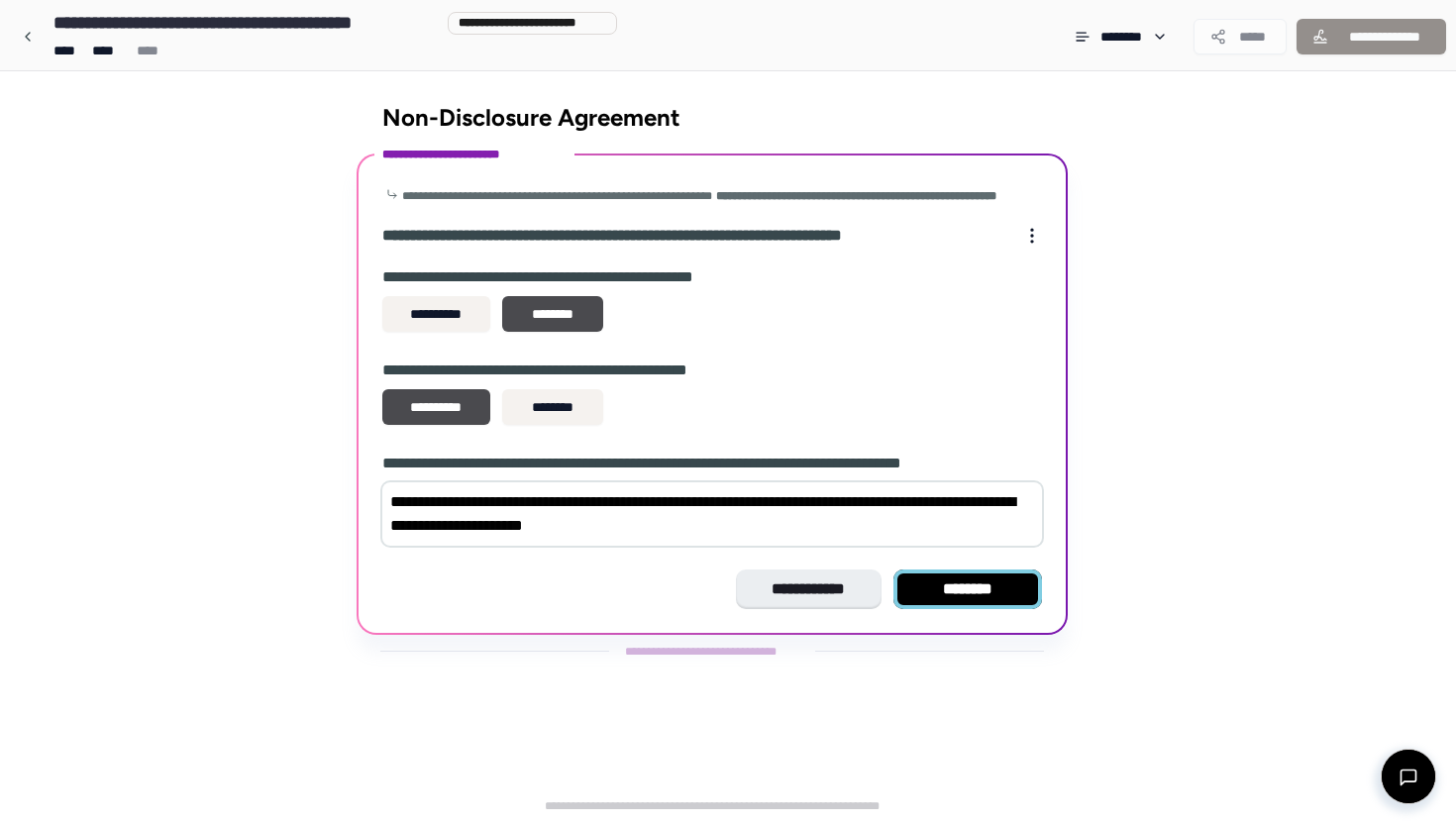 type on "**********" 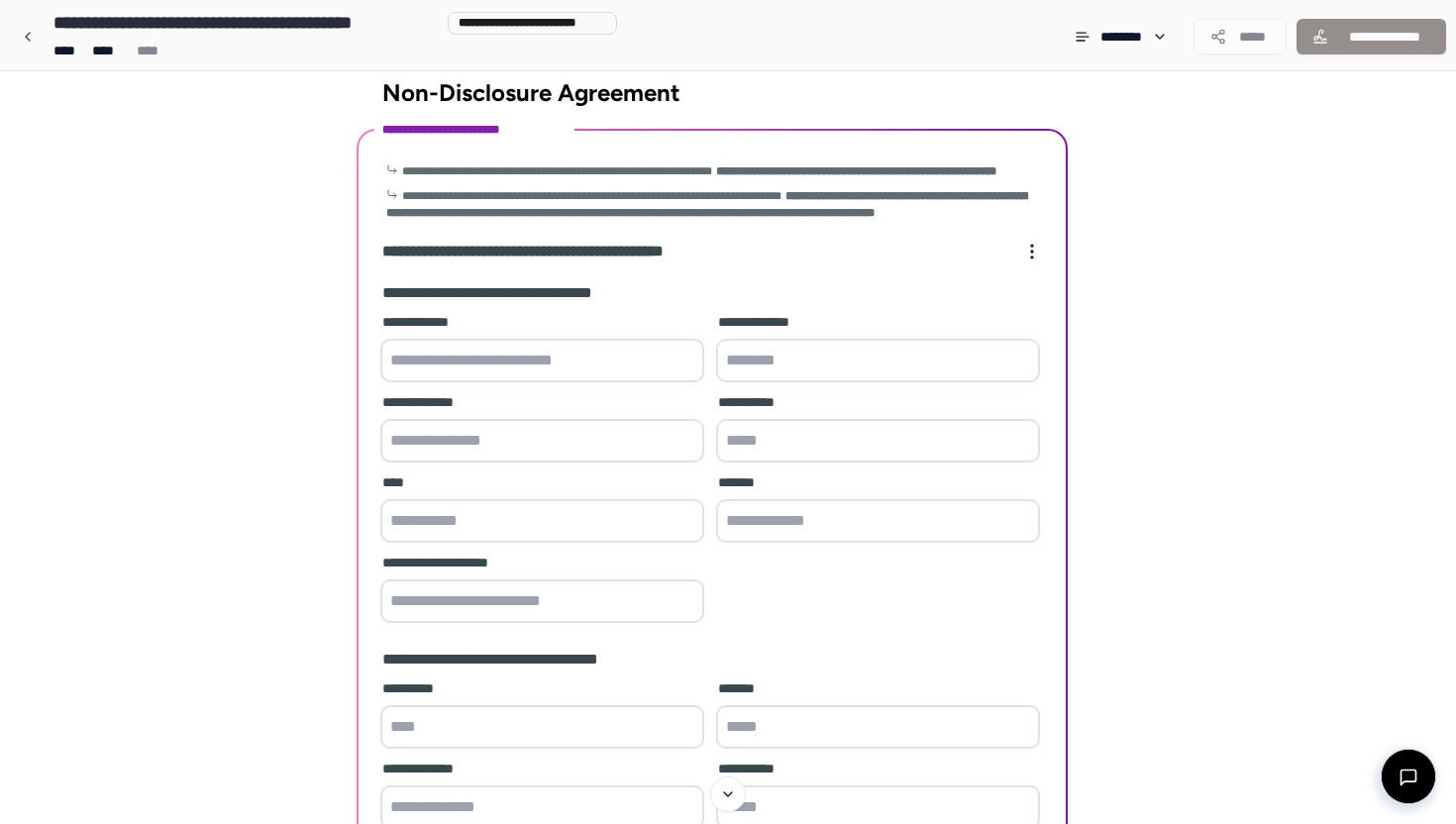 scroll, scrollTop: 0, scrollLeft: 0, axis: both 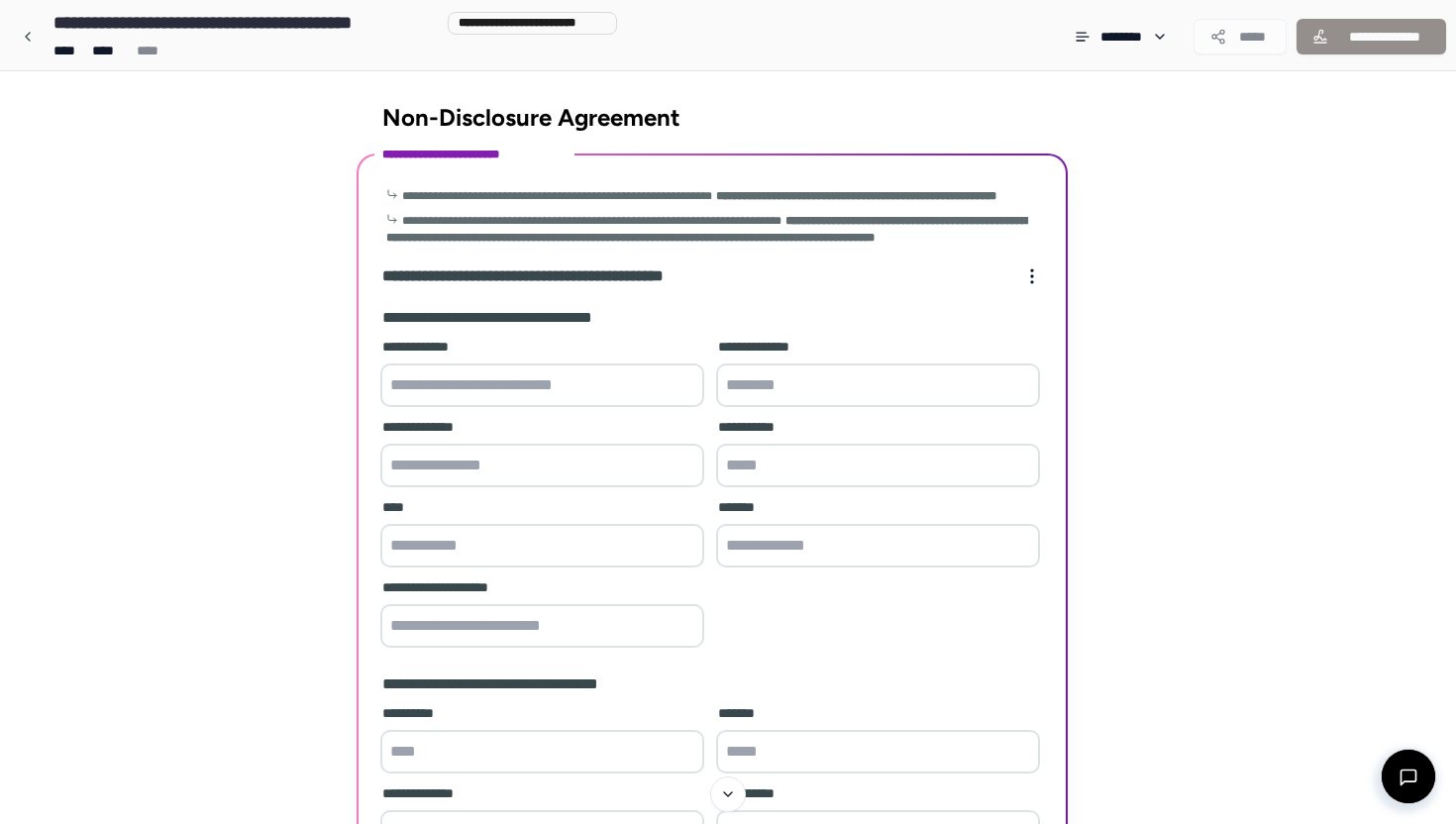 click at bounding box center [542, 385] 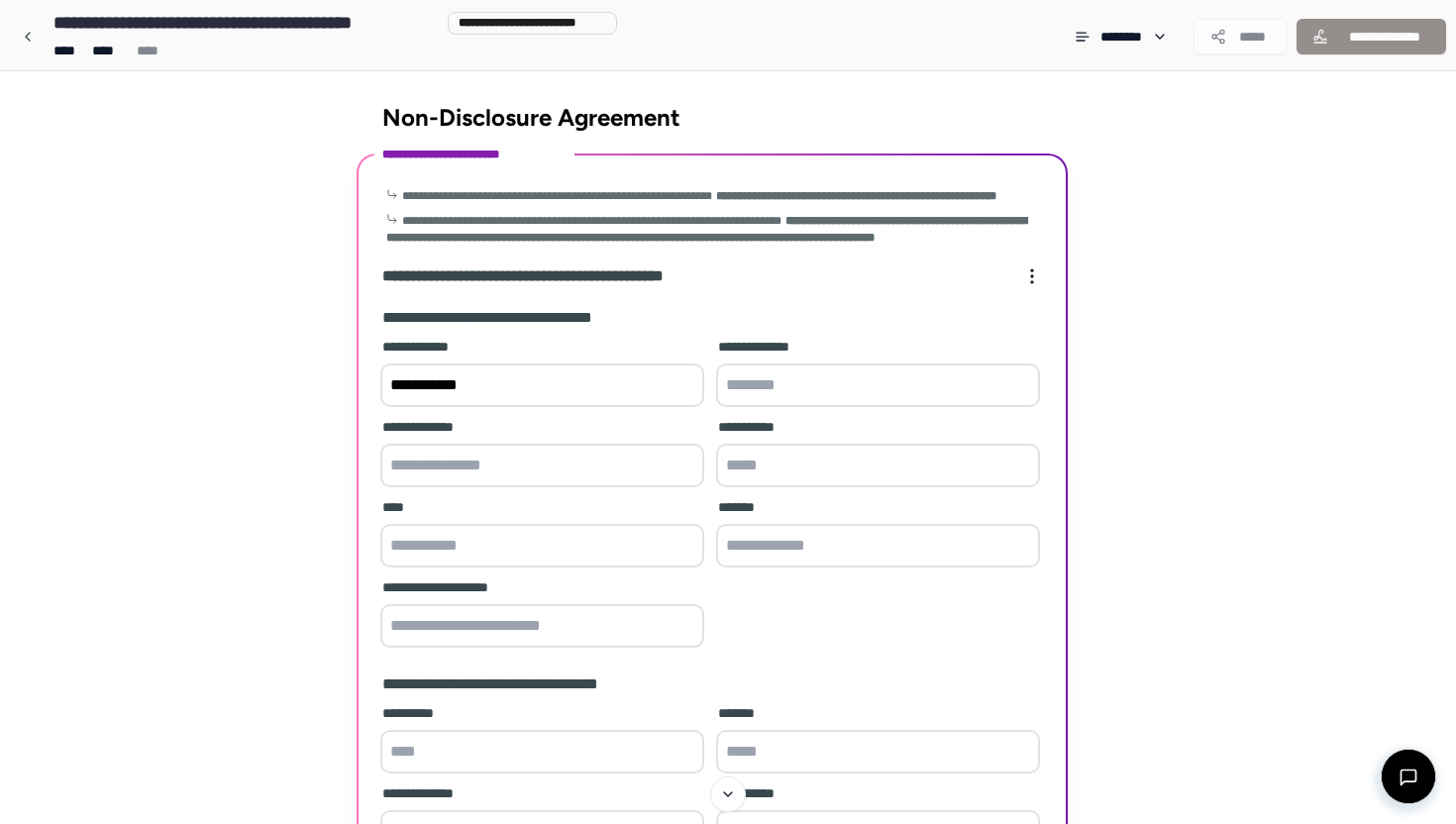 type on "**********" 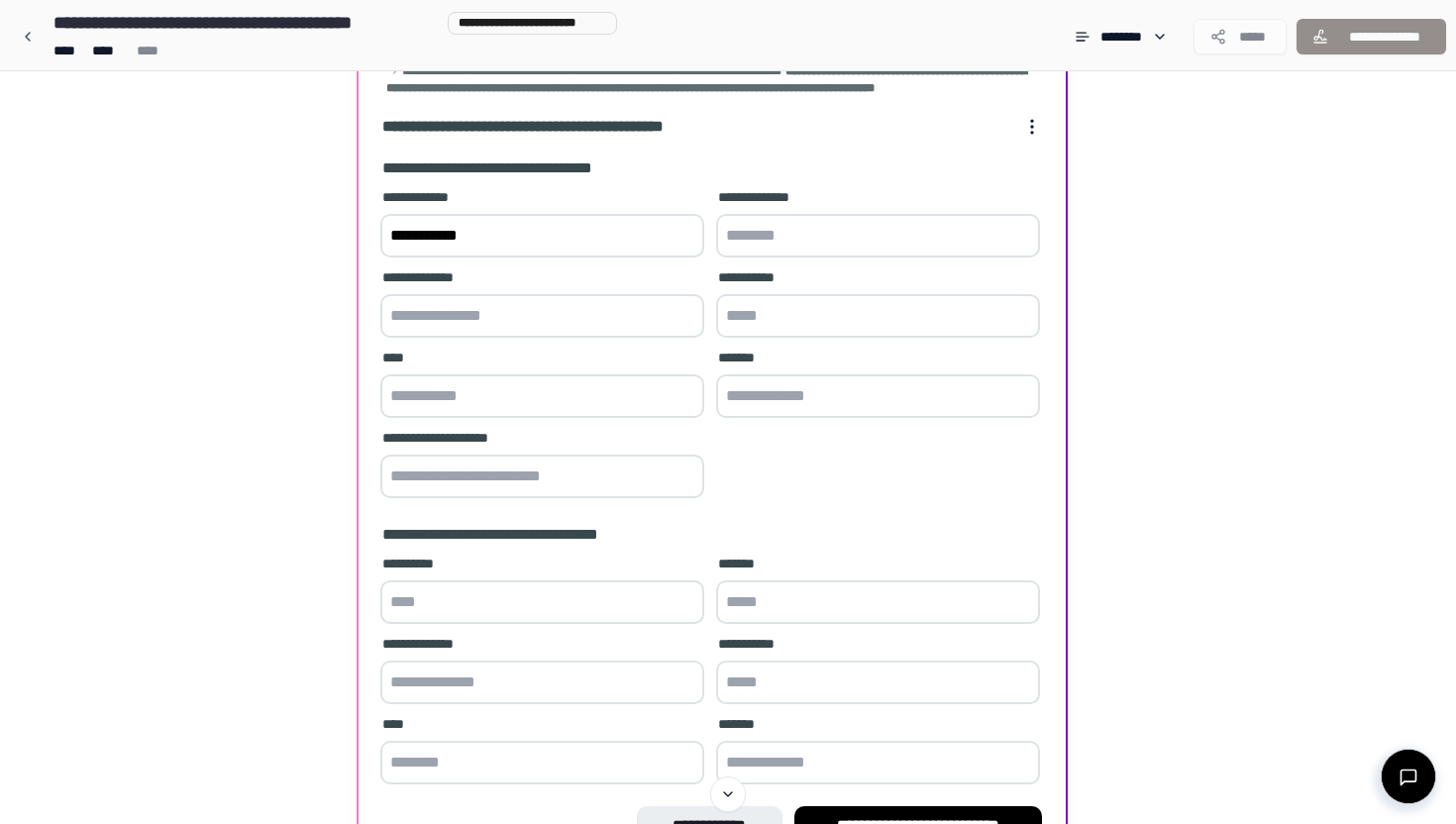 scroll, scrollTop: 139, scrollLeft: 0, axis: vertical 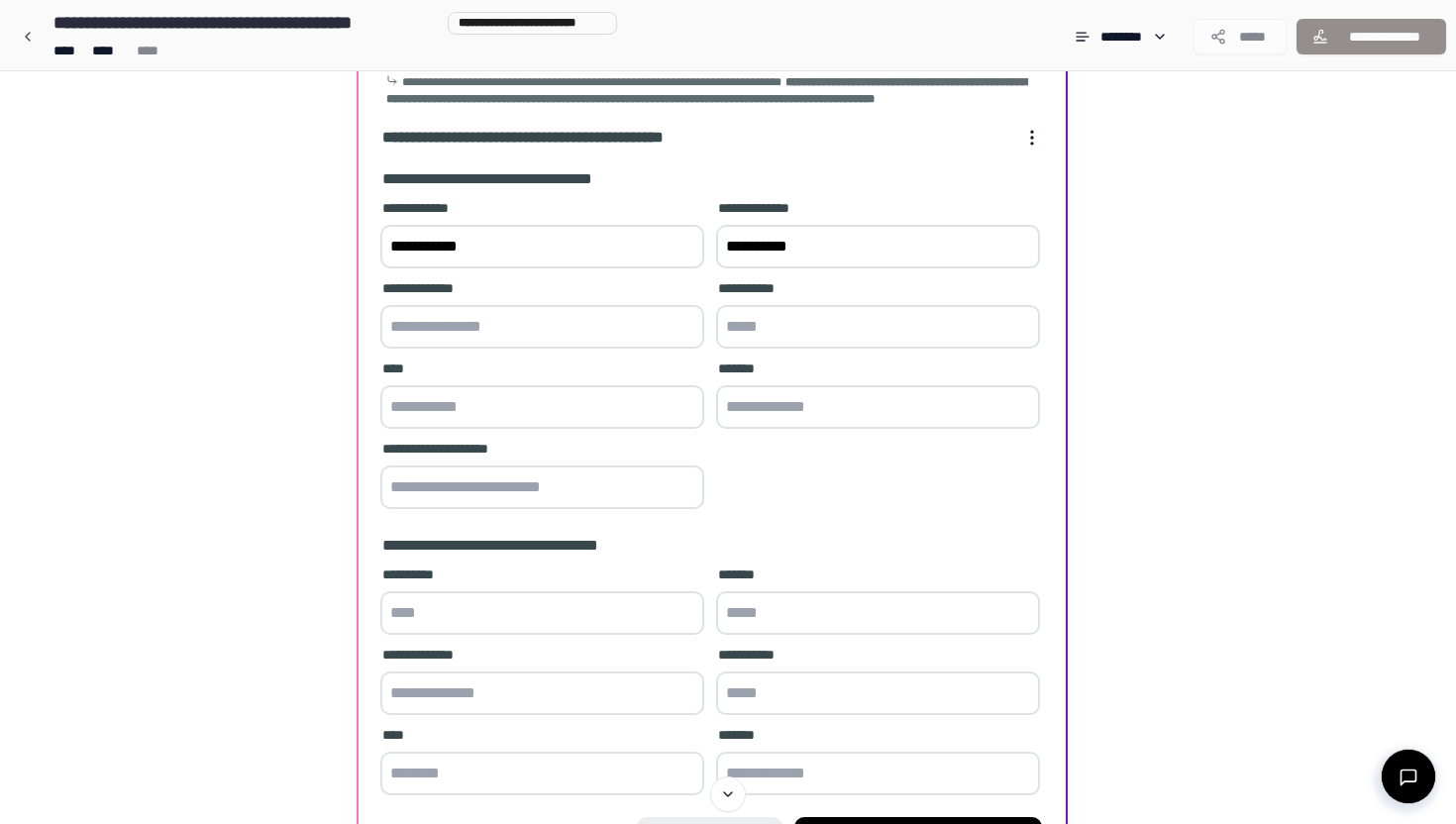 type on "**********" 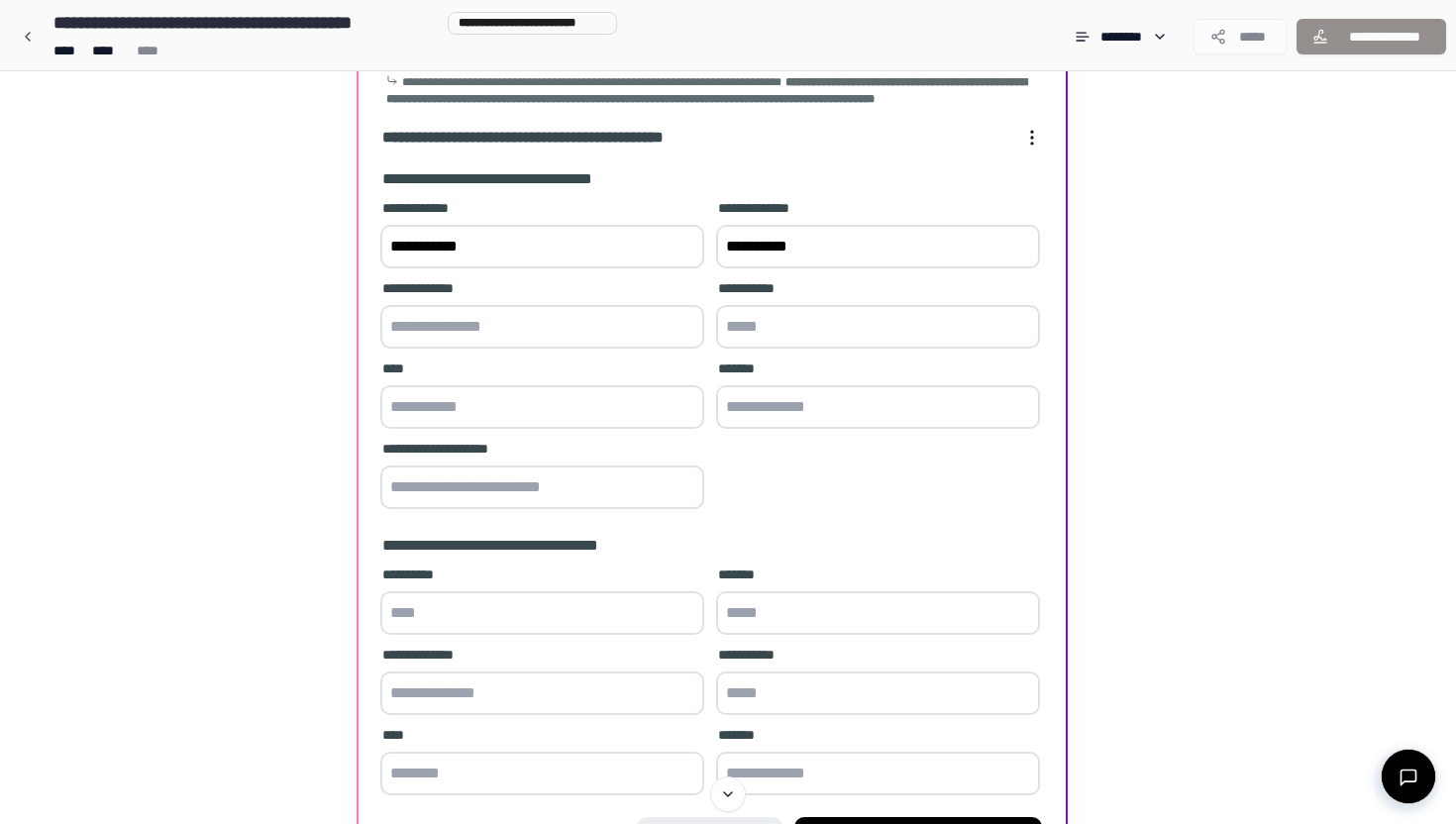 click at bounding box center (542, 327) 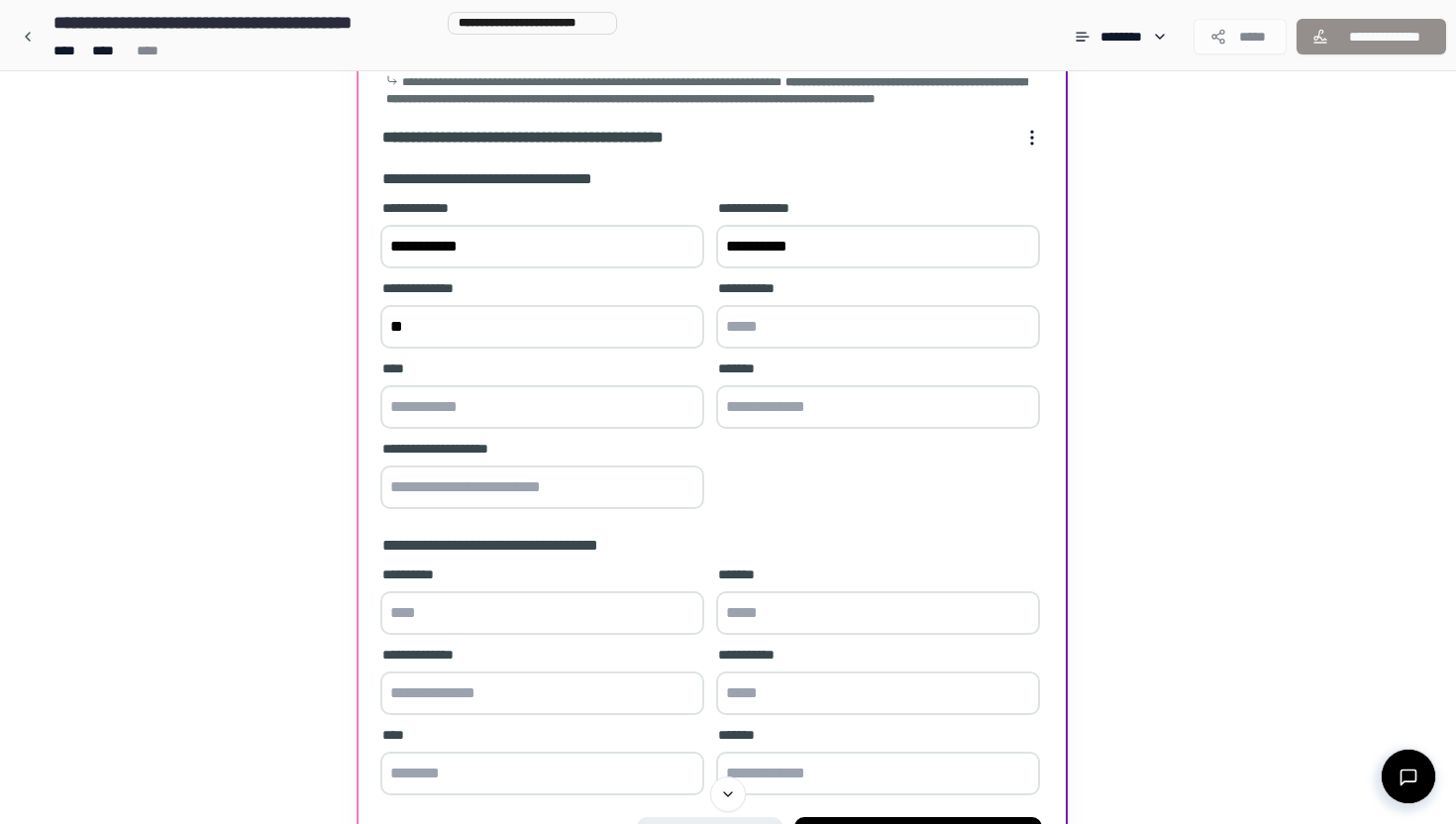 type on "*" 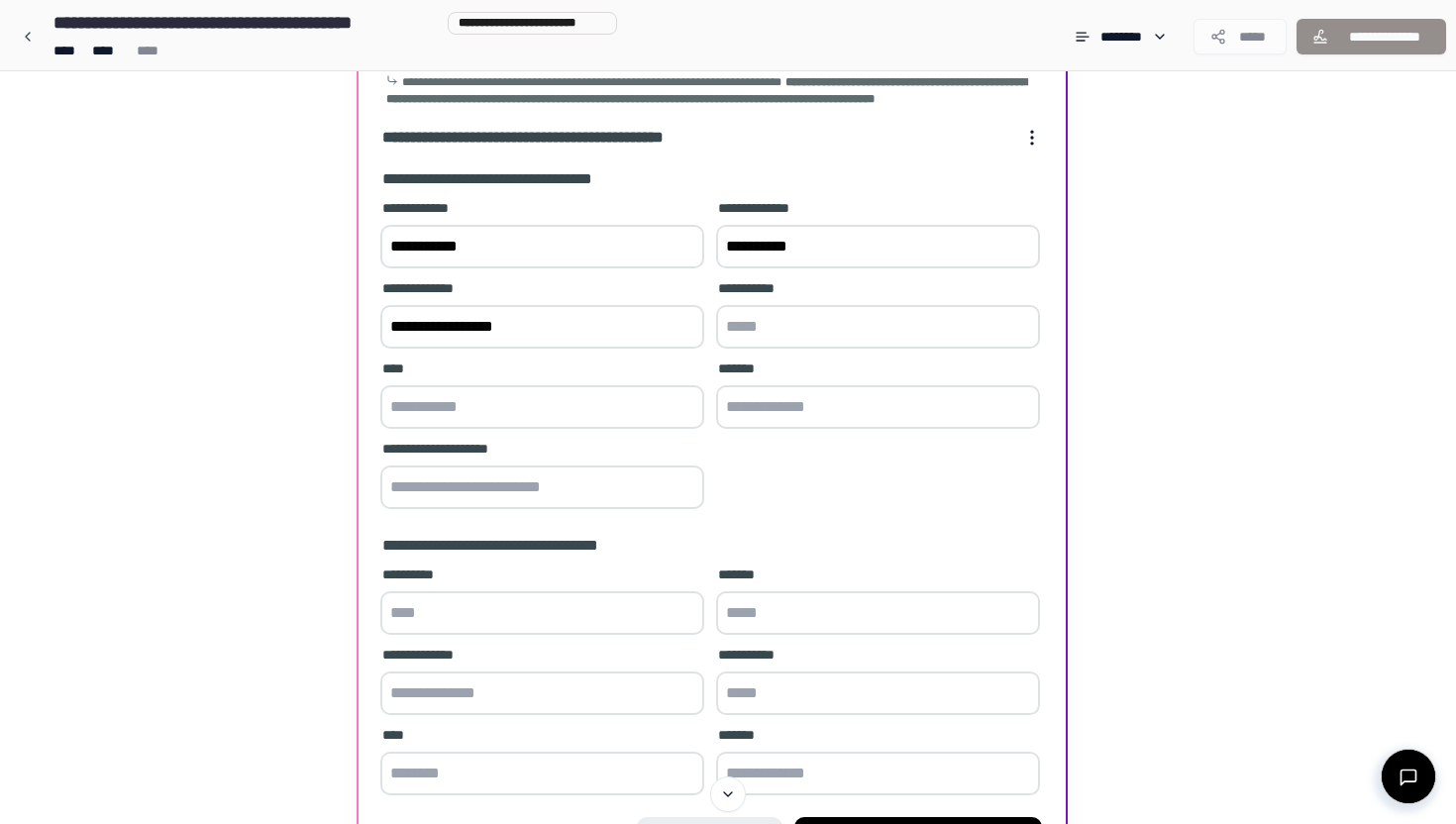 type on "**********" 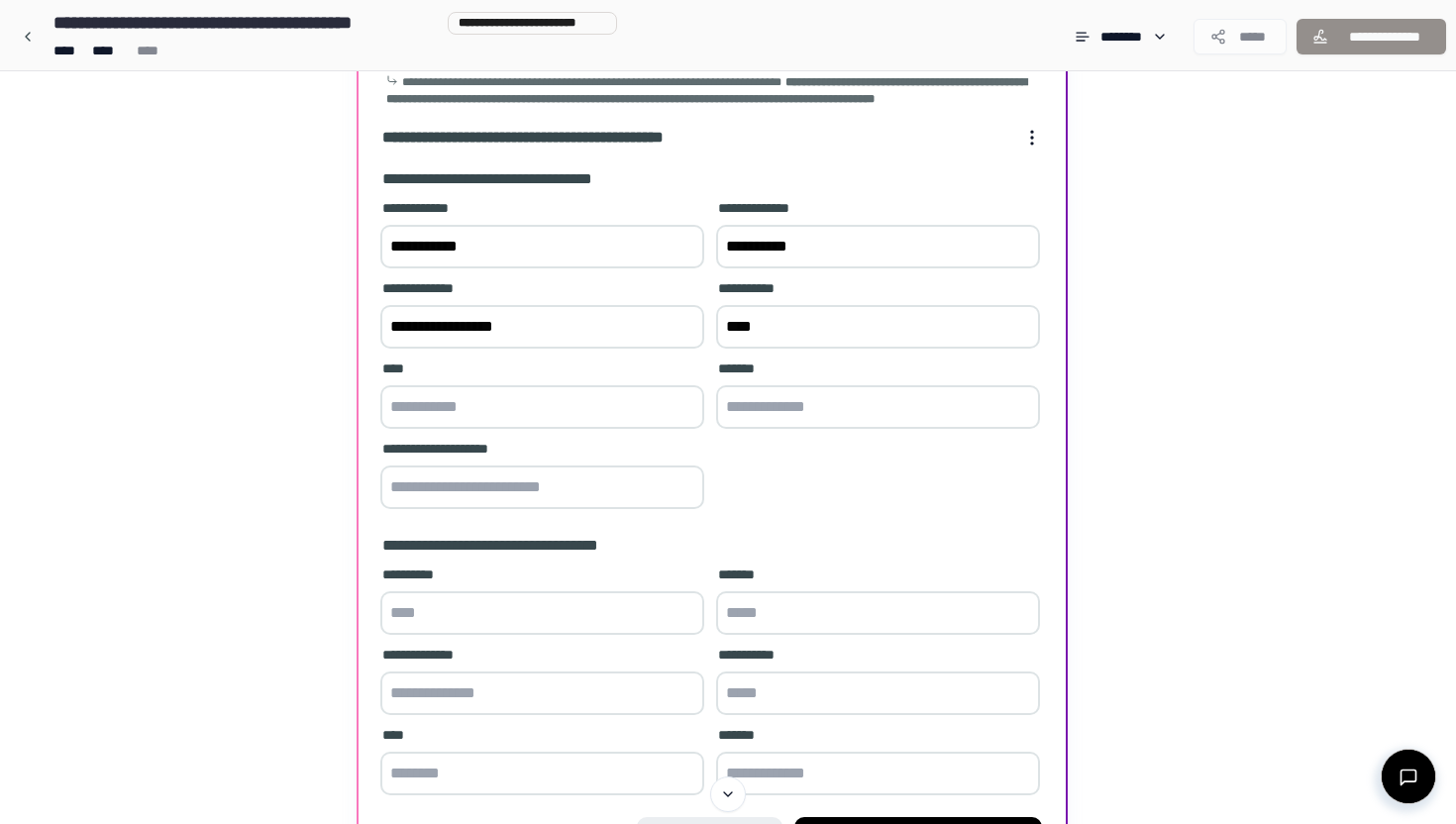 click on "****" at bounding box center [878, 327] 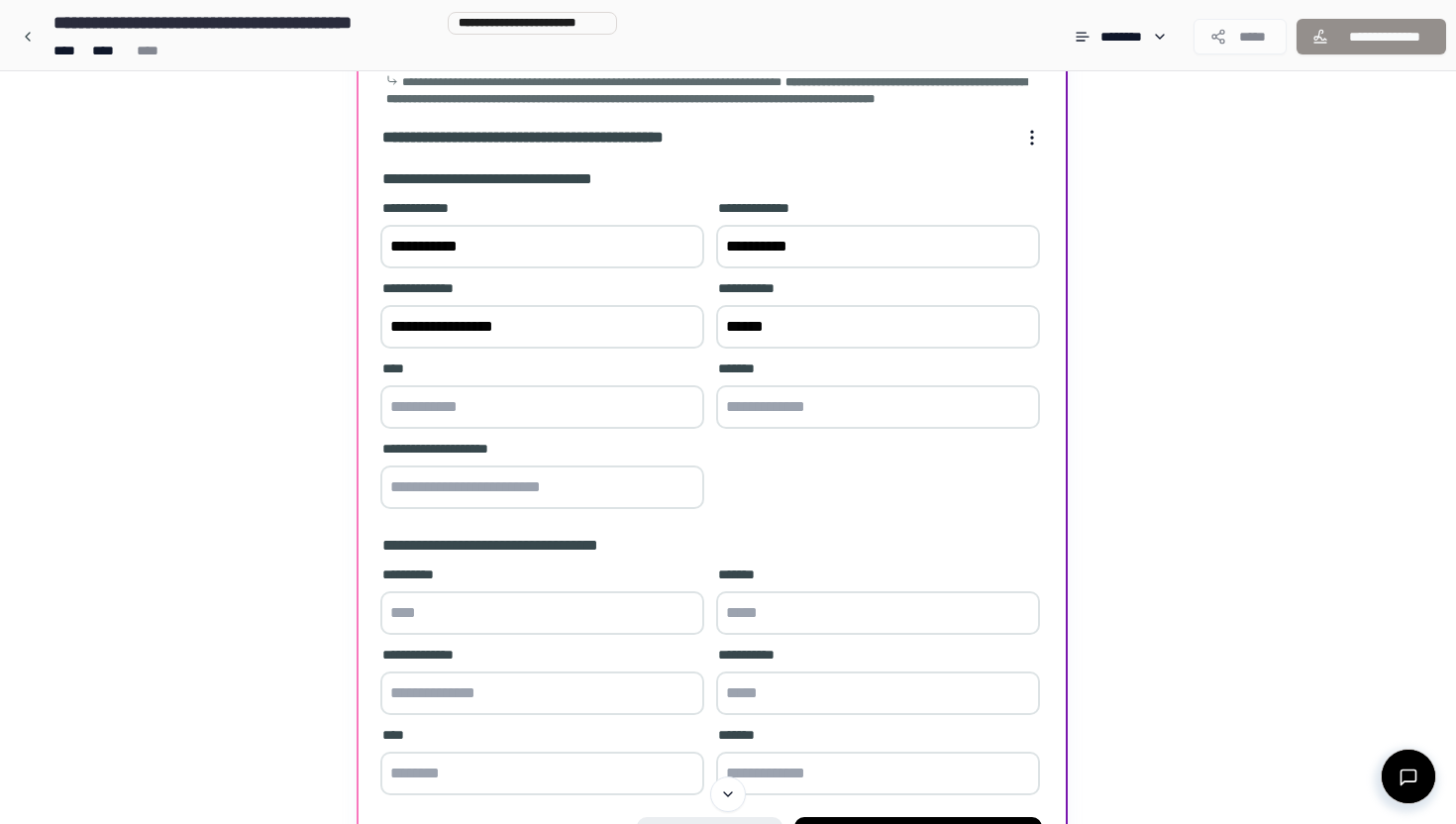 type on "******" 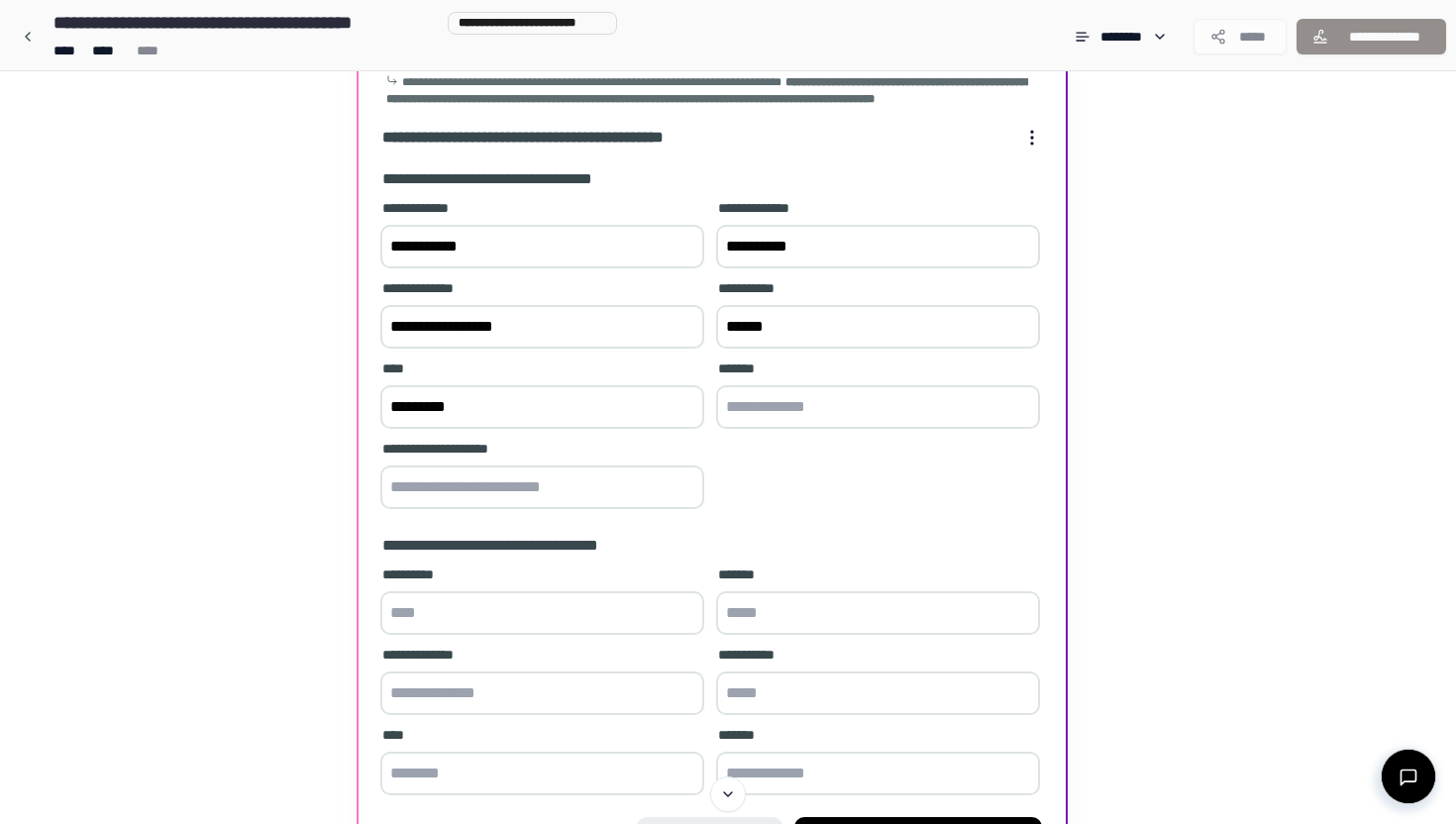 type on "*********" 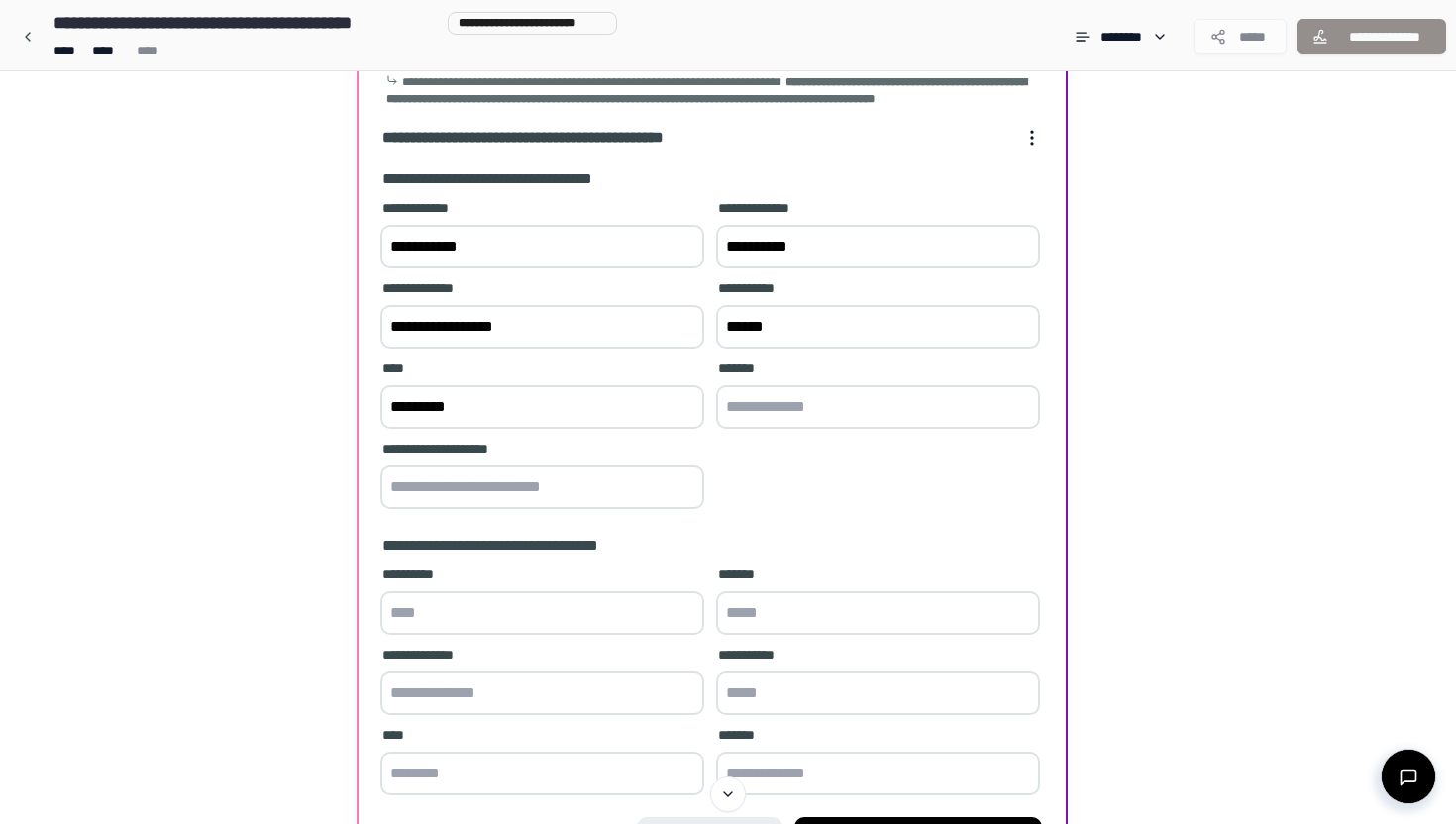 click on "**********" at bounding box center [542, 327] 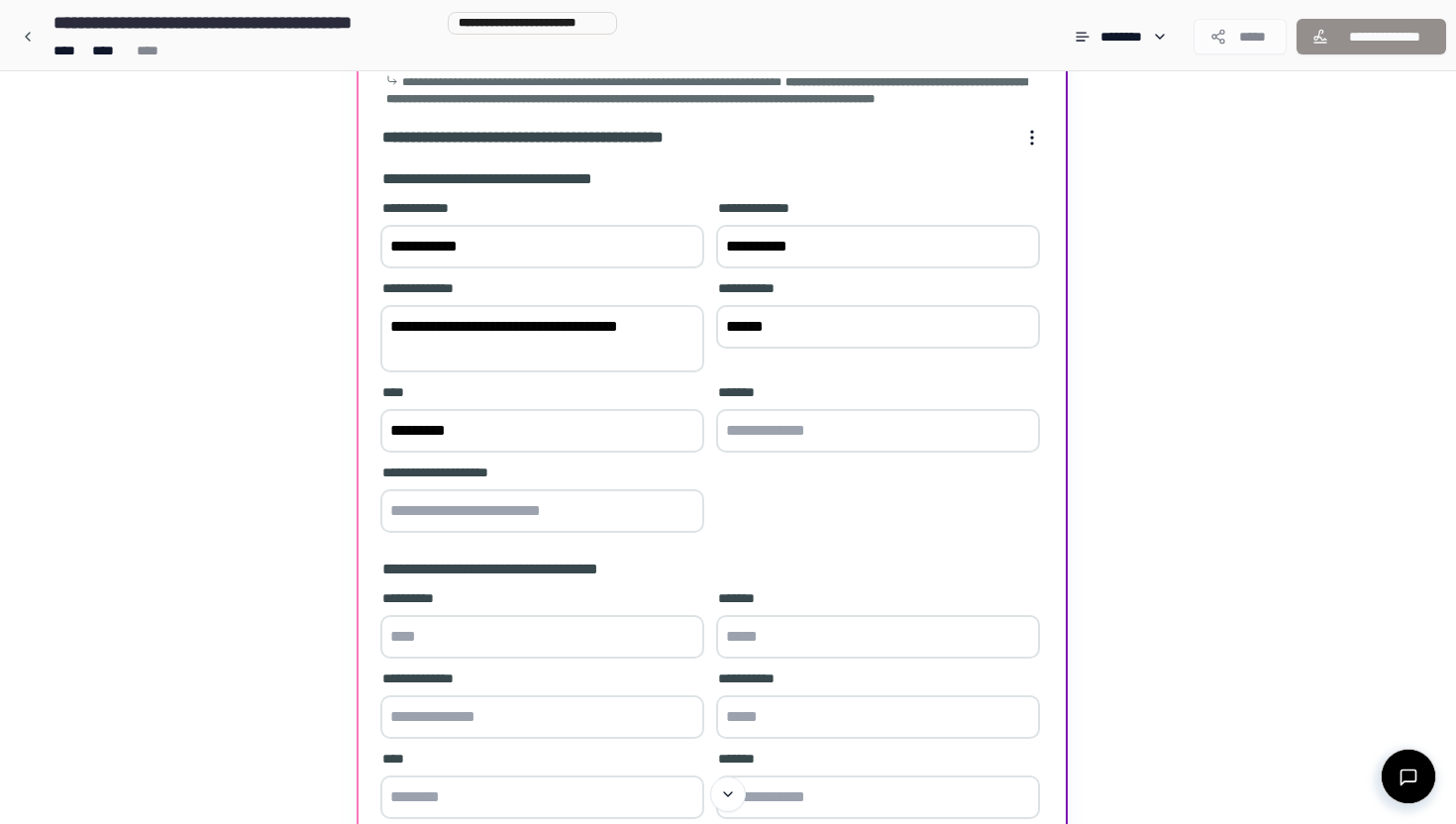 type on "**********" 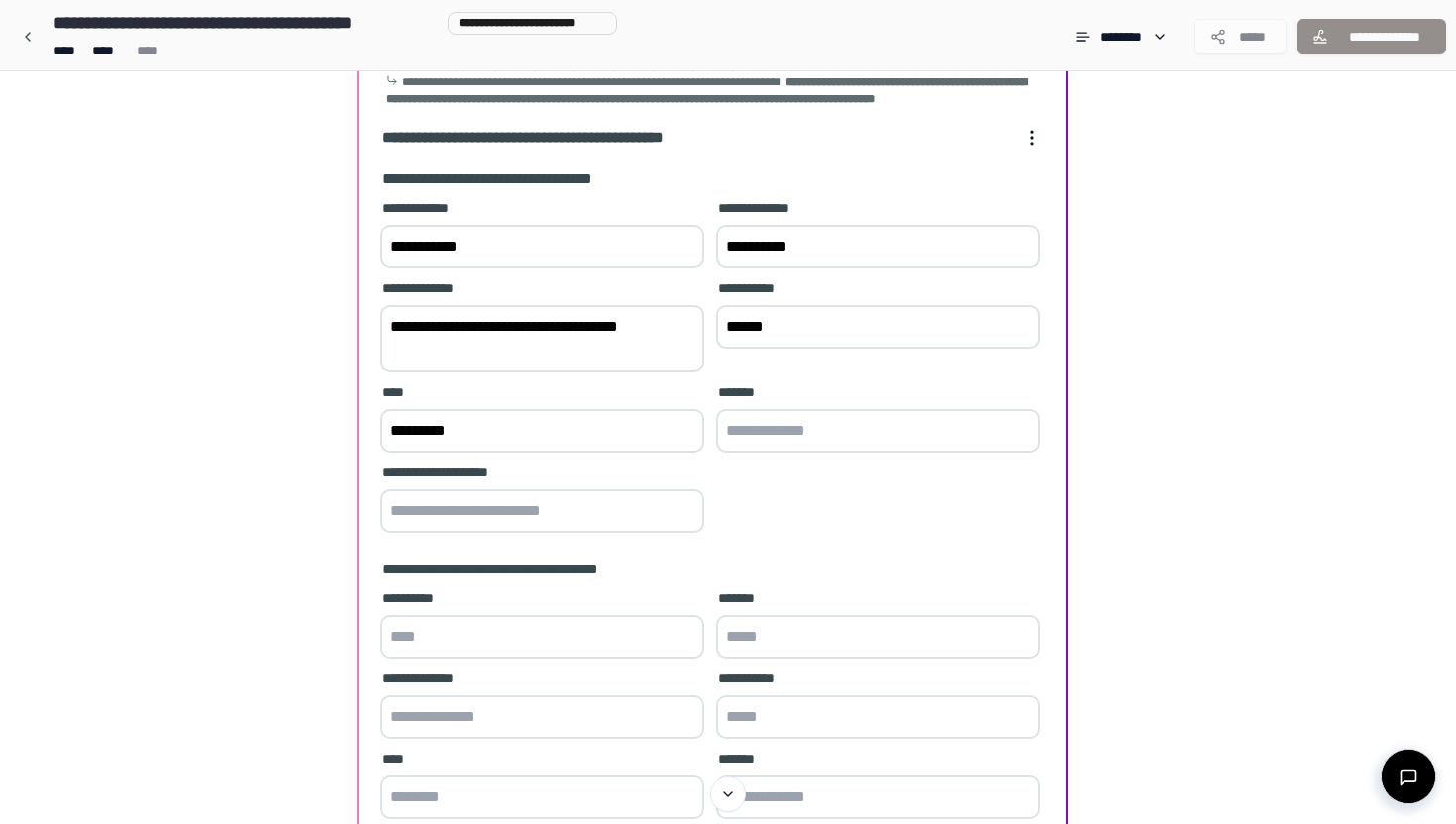 click at bounding box center [878, 431] 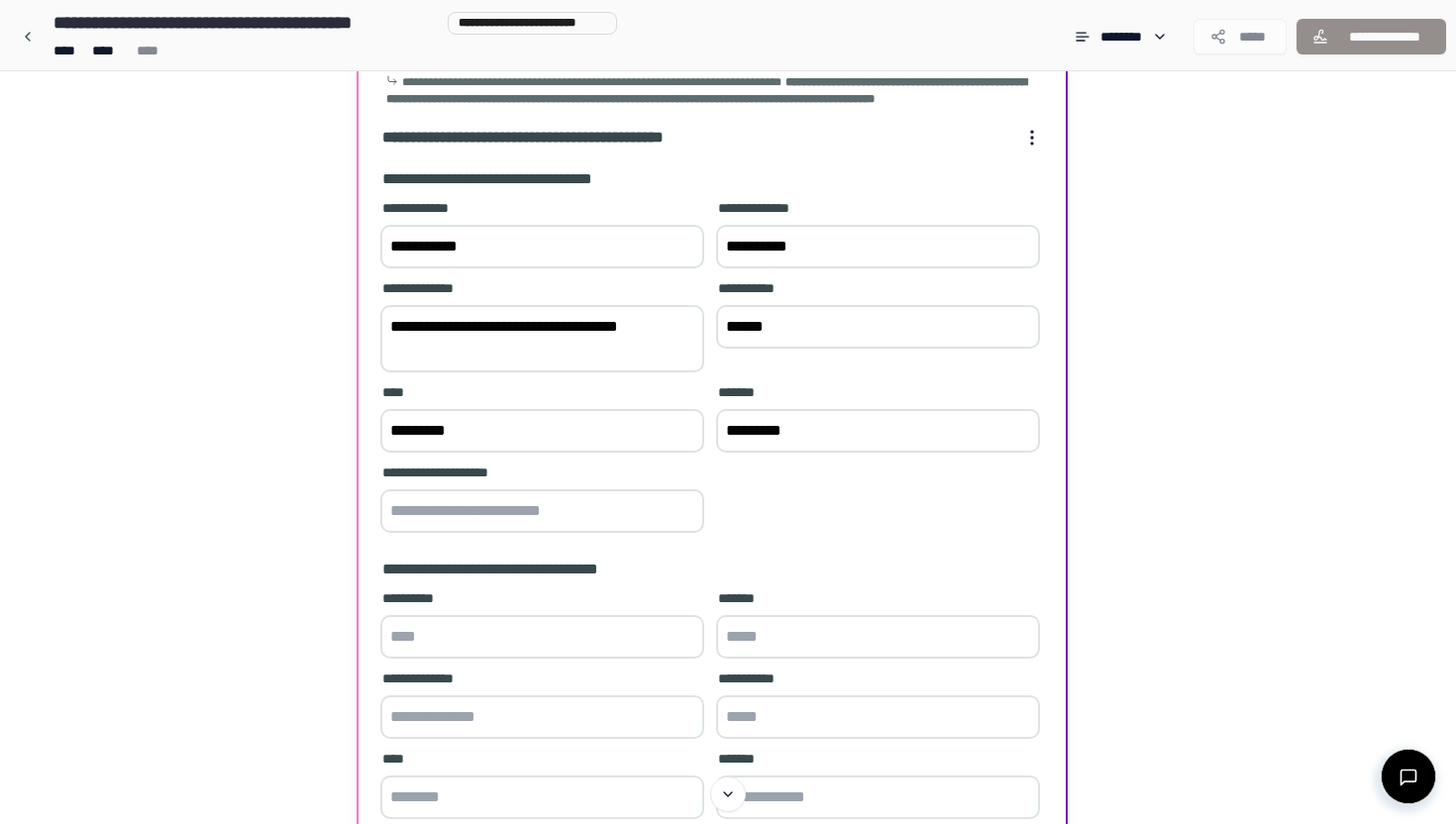 type on "*********" 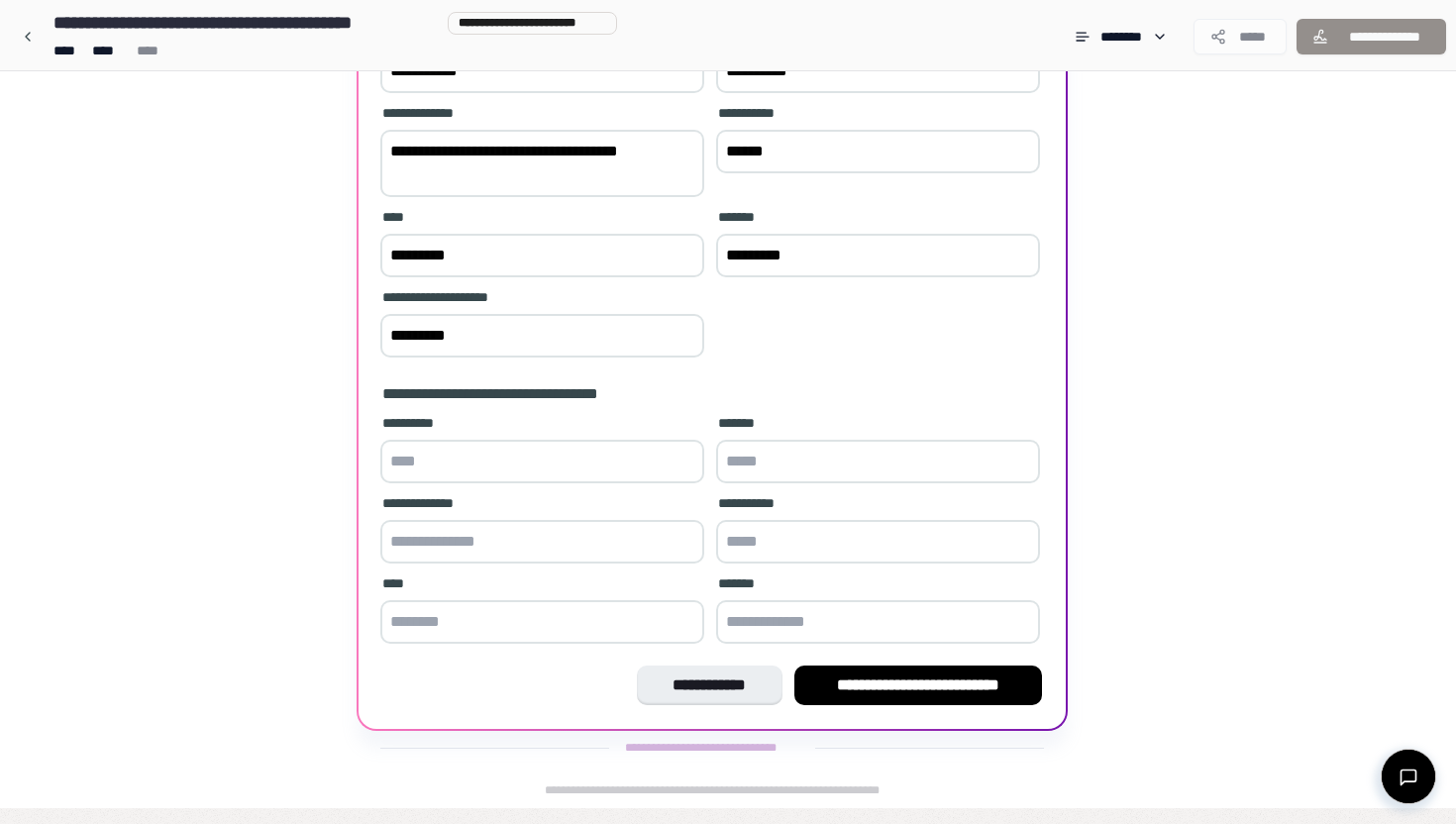 scroll, scrollTop: 316, scrollLeft: 0, axis: vertical 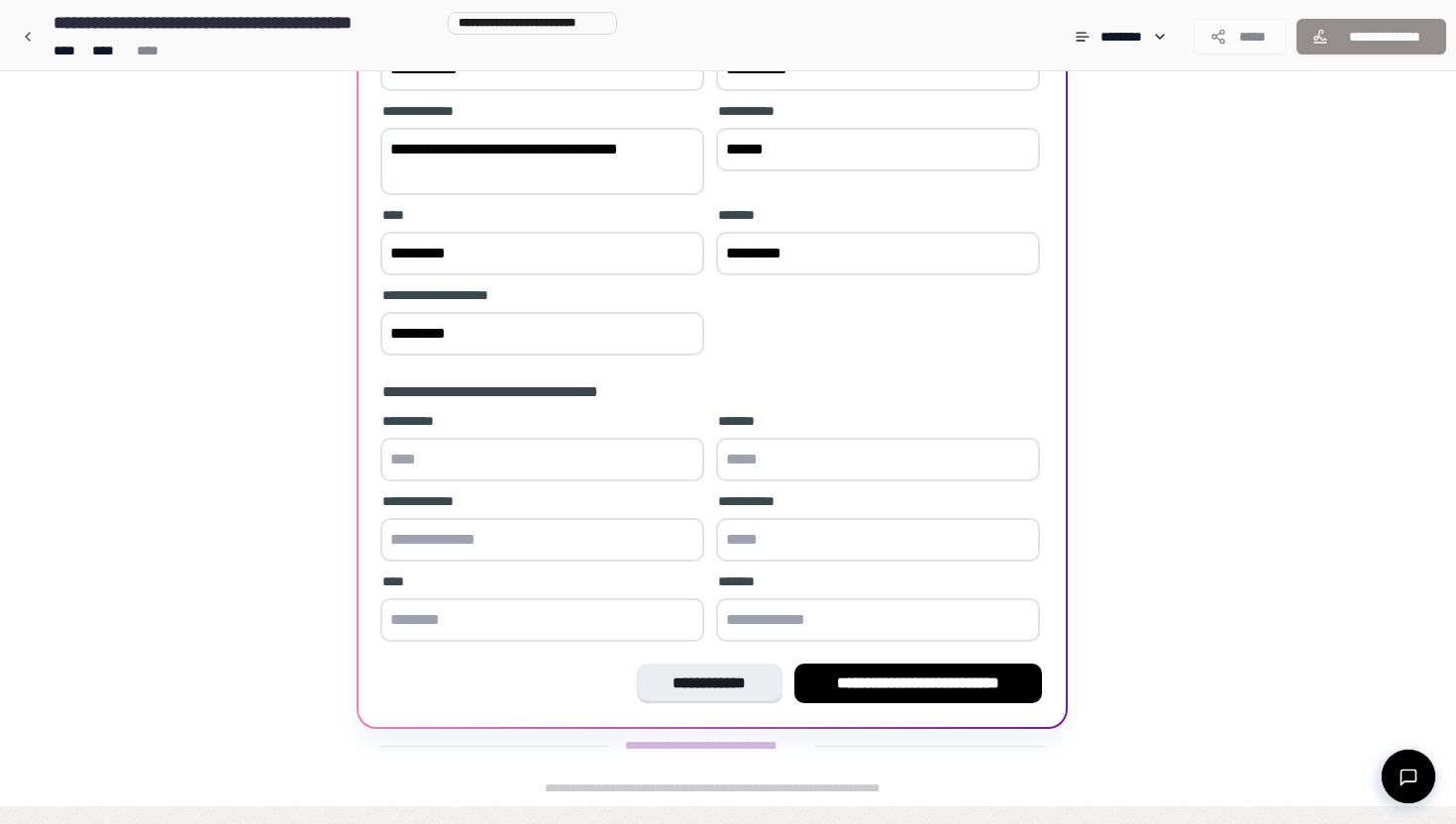 type on "*********" 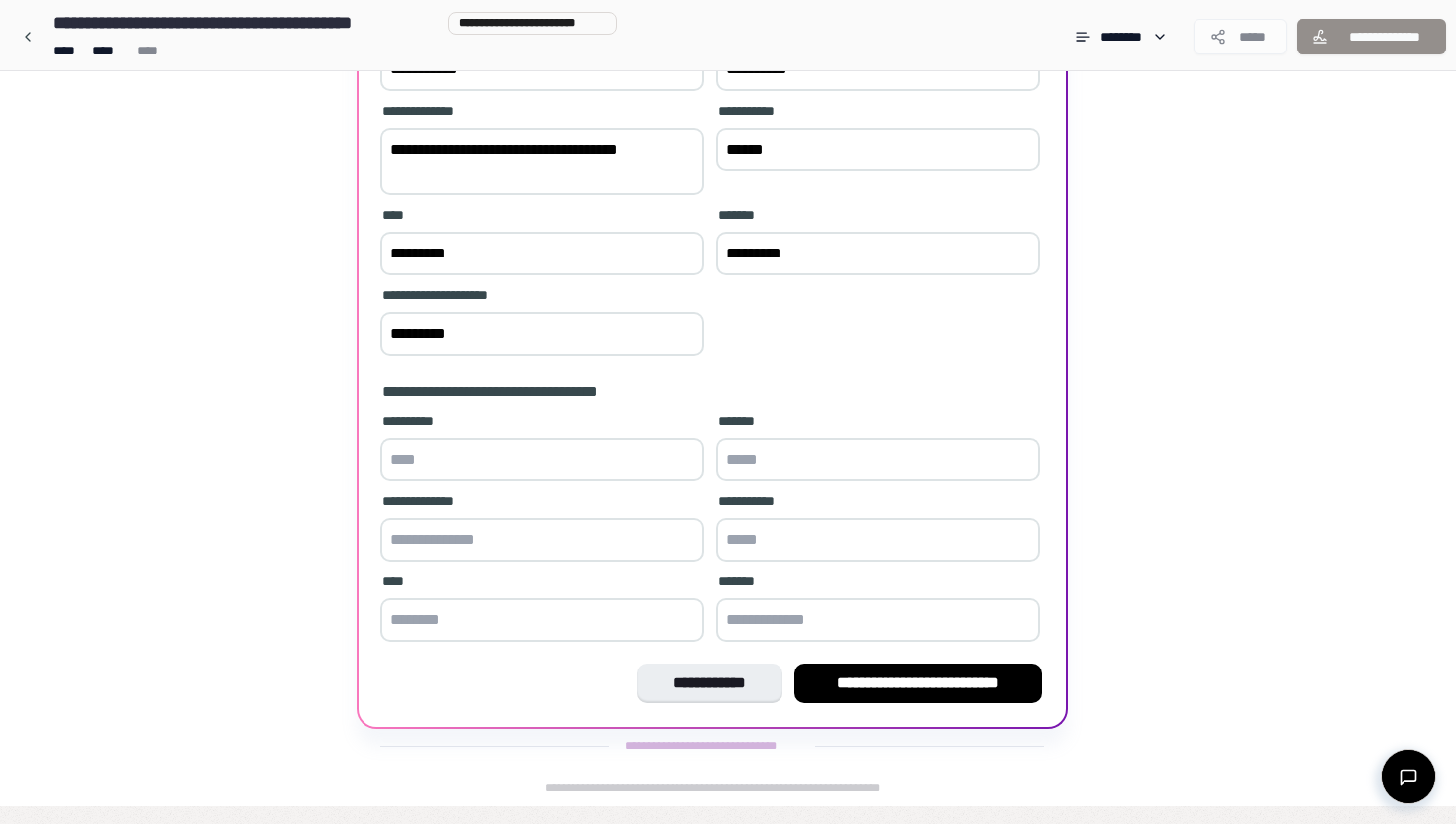 click at bounding box center [542, 460] 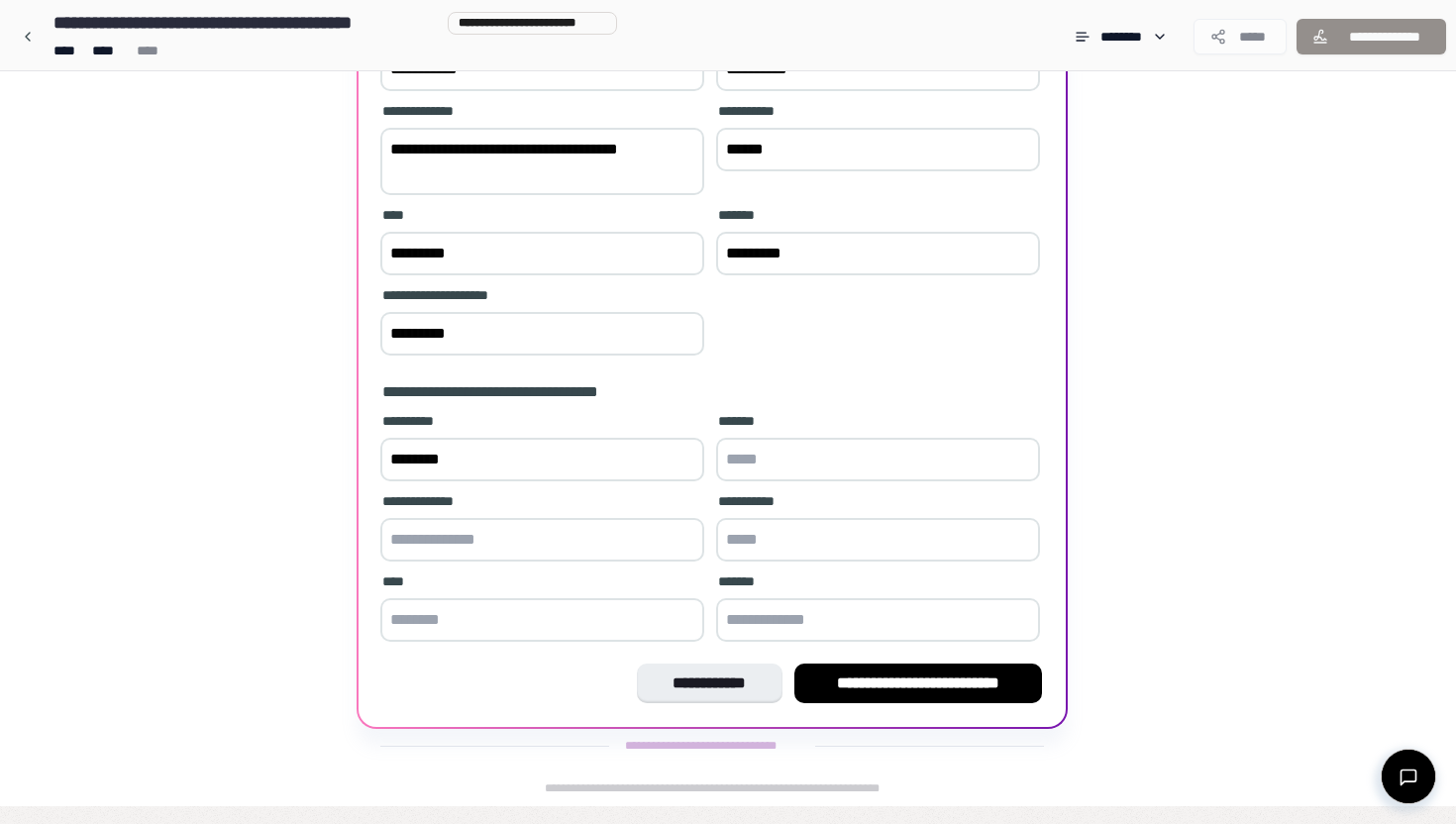 type on "********" 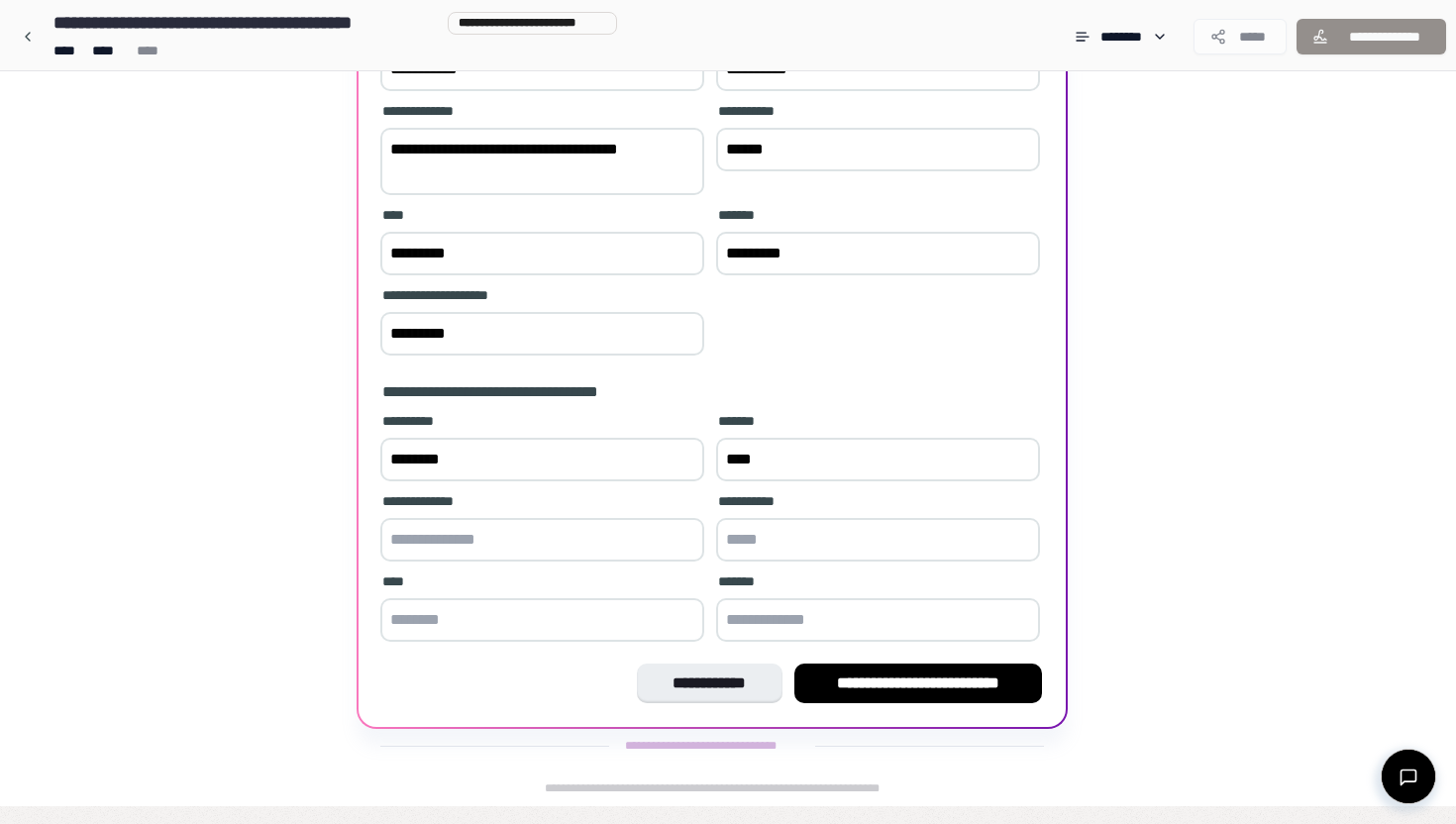 type on "****" 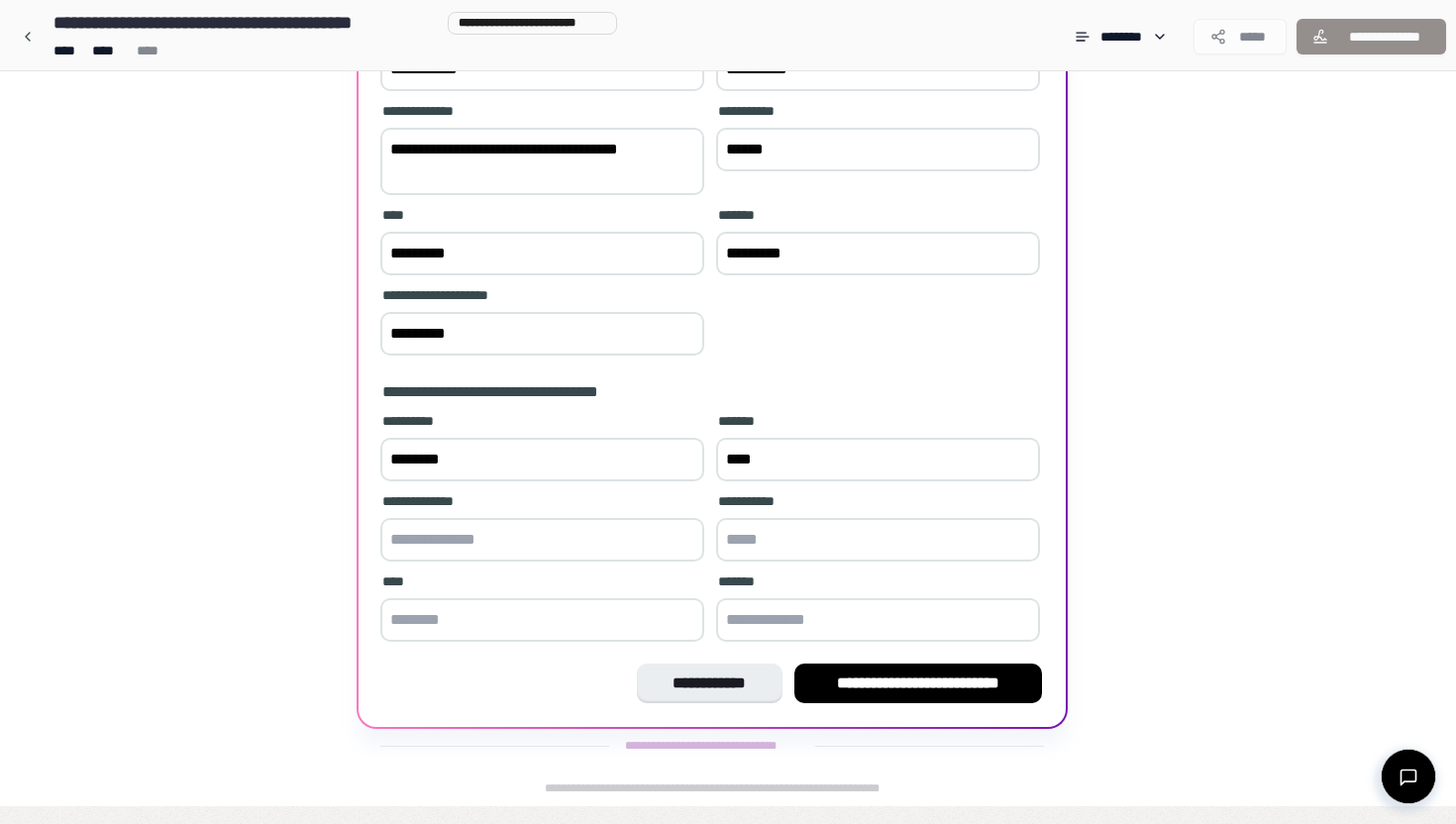 click on "**********" at bounding box center [712, 392] 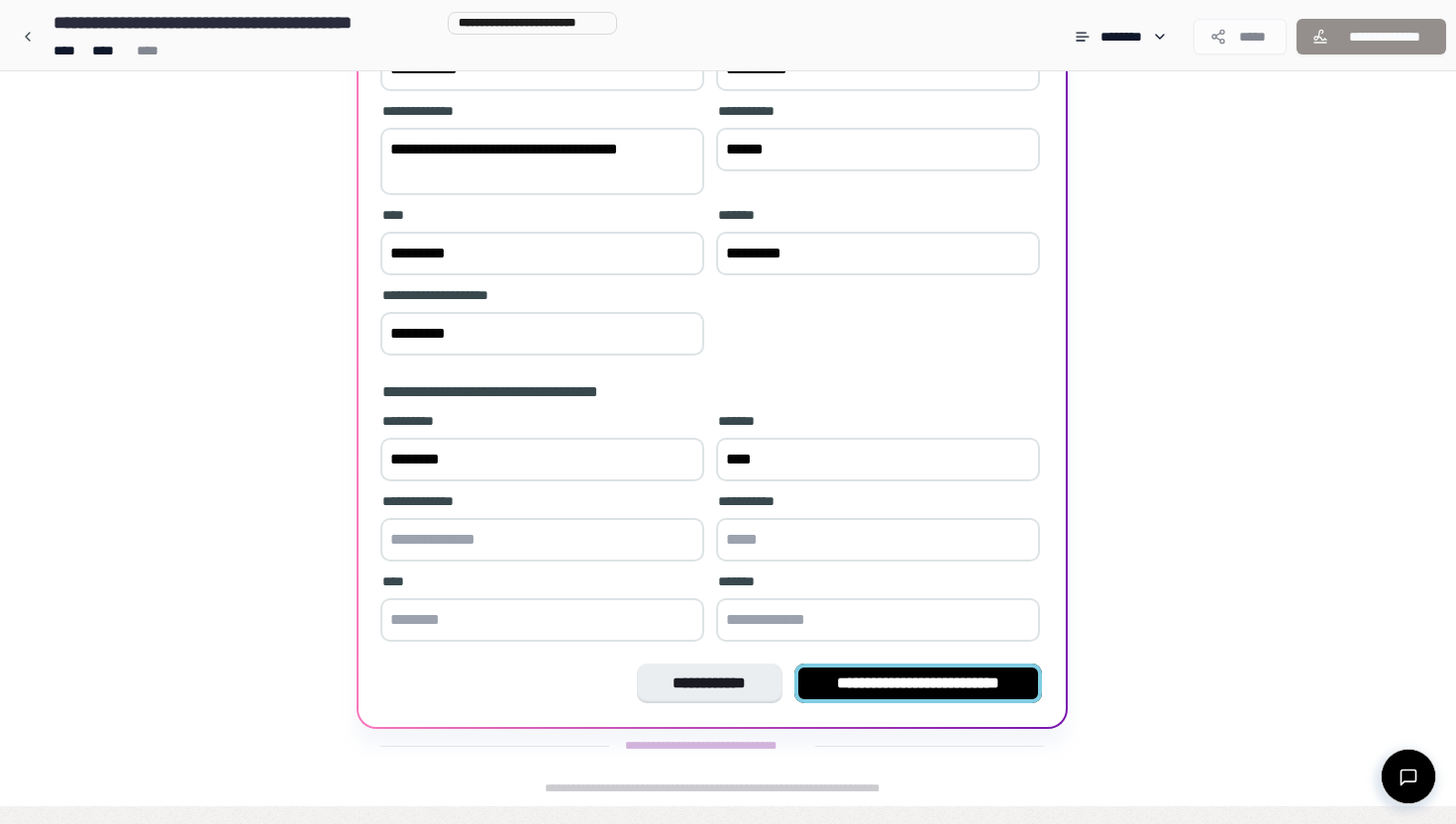 click on "**********" at bounding box center [918, 683] 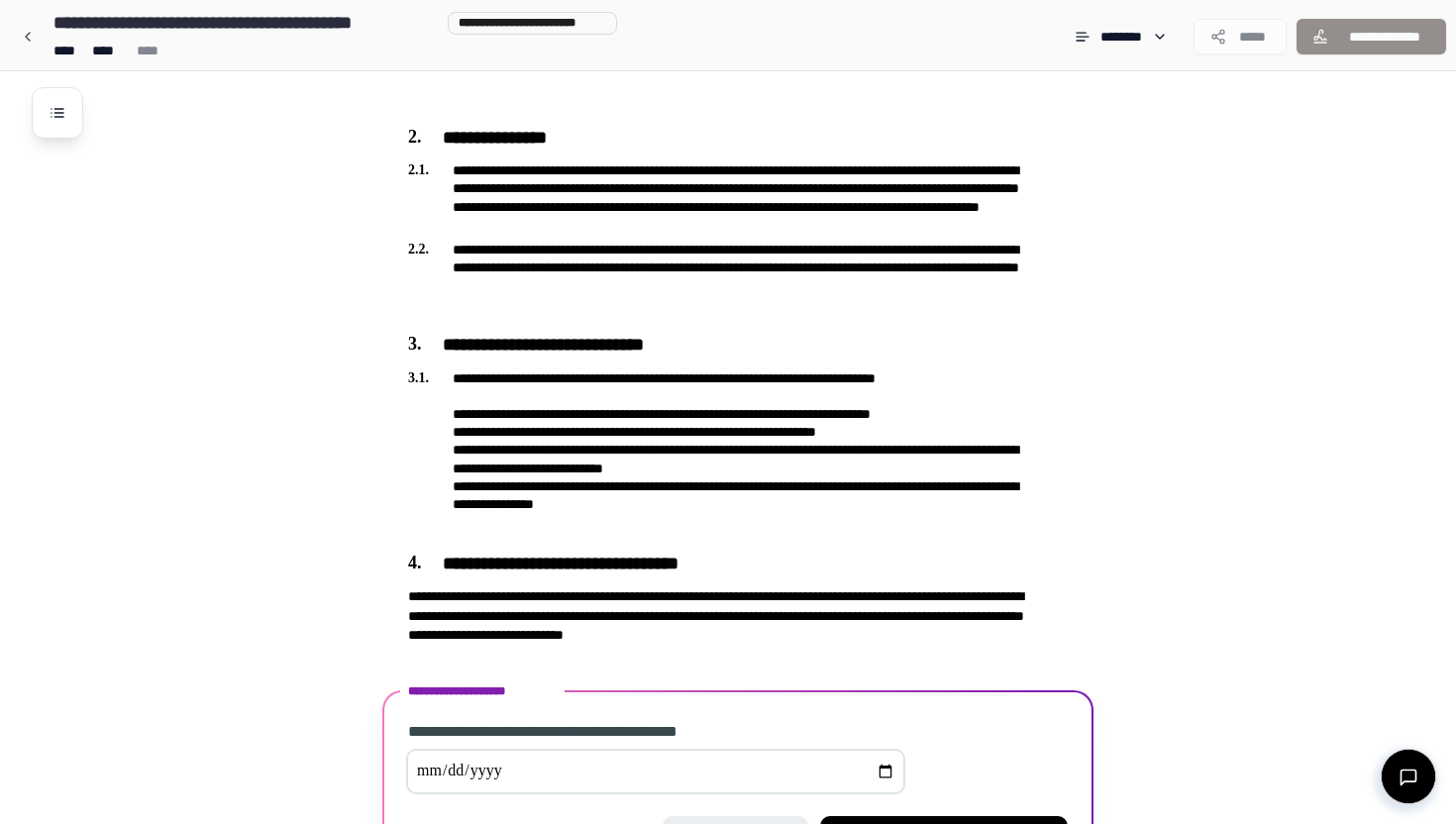 scroll, scrollTop: 705, scrollLeft: 0, axis: vertical 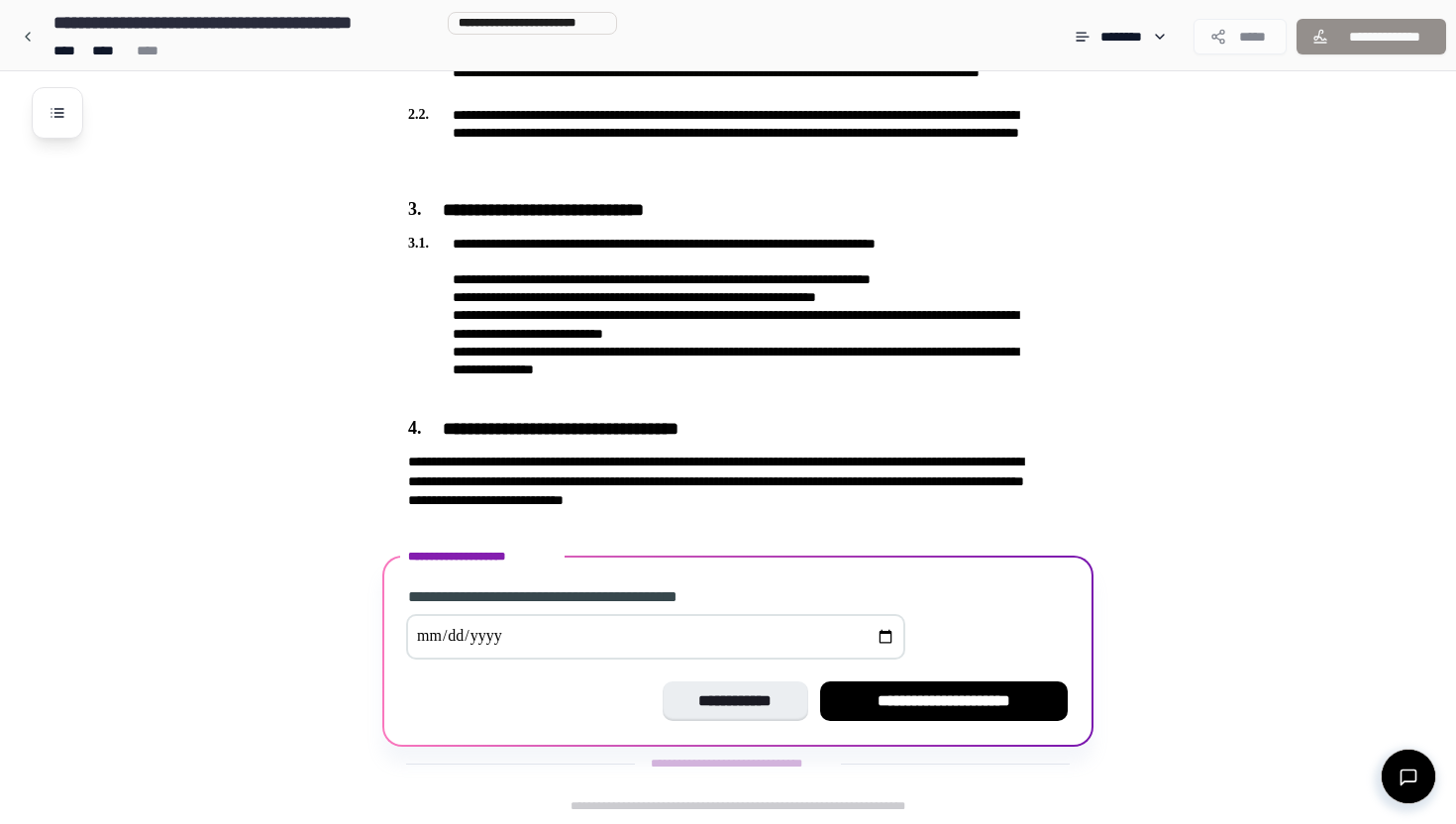 click at bounding box center [656, 637] 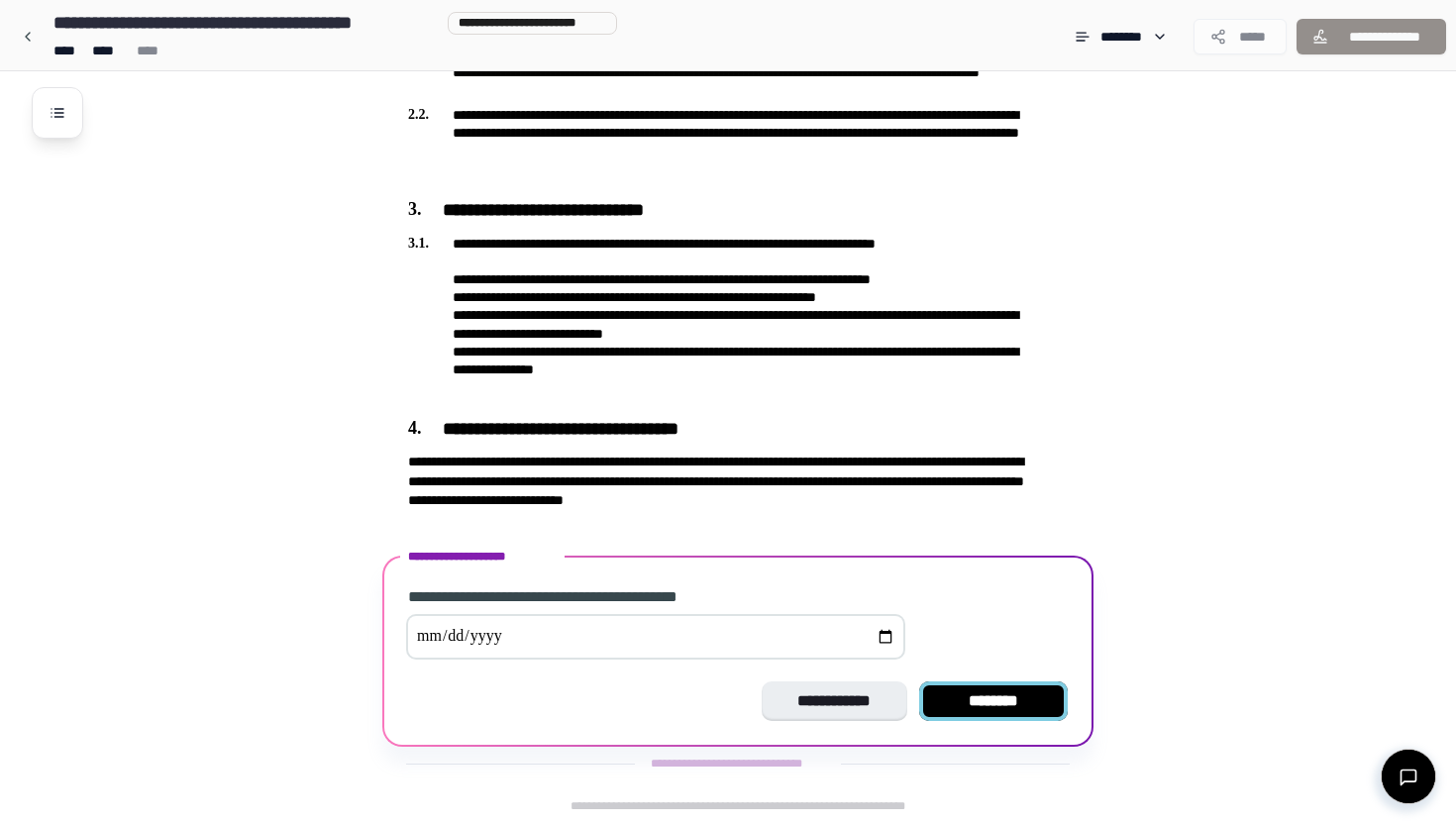 click on "********" at bounding box center (993, 701) 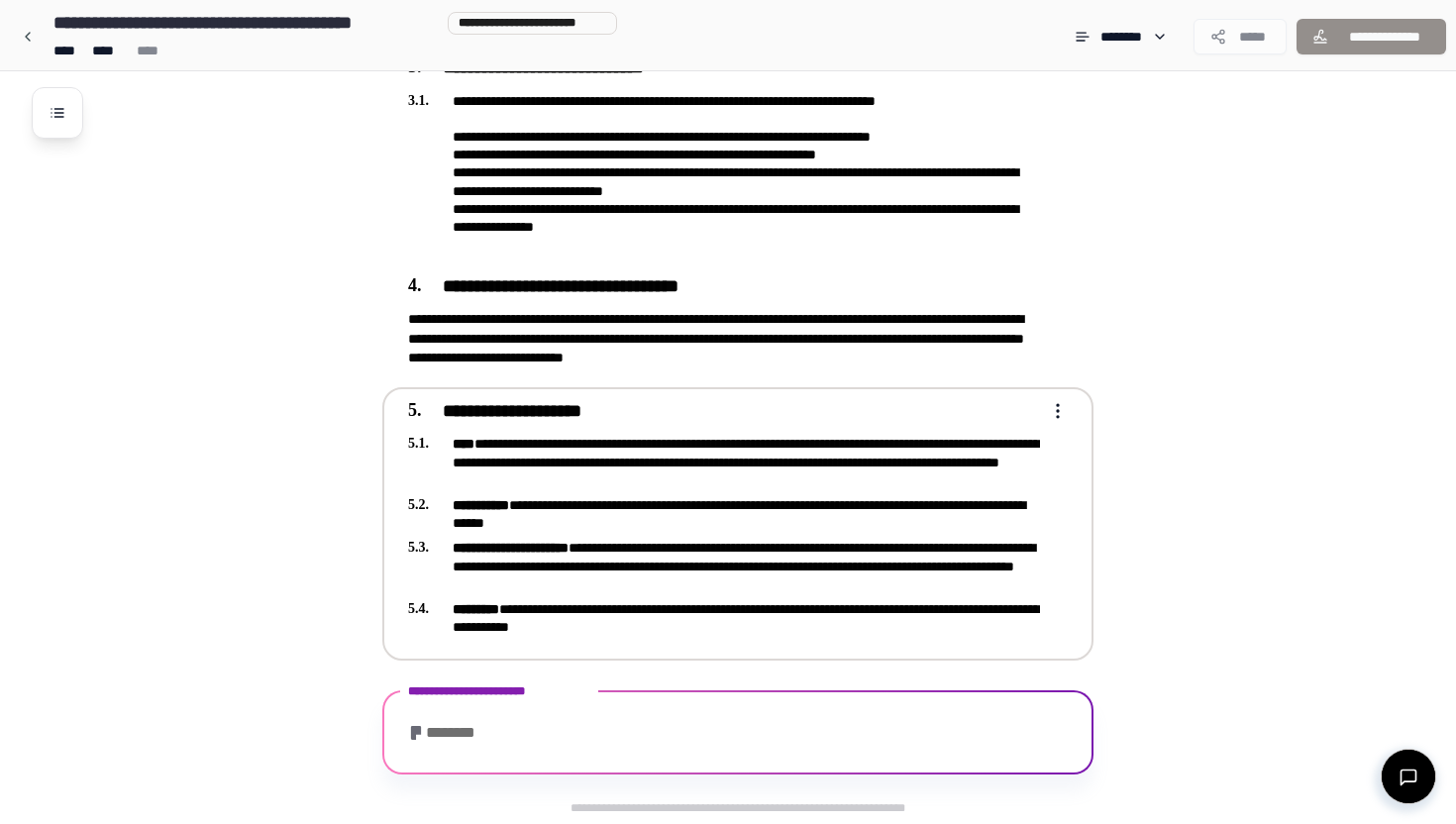 scroll, scrollTop: 986, scrollLeft: 0, axis: vertical 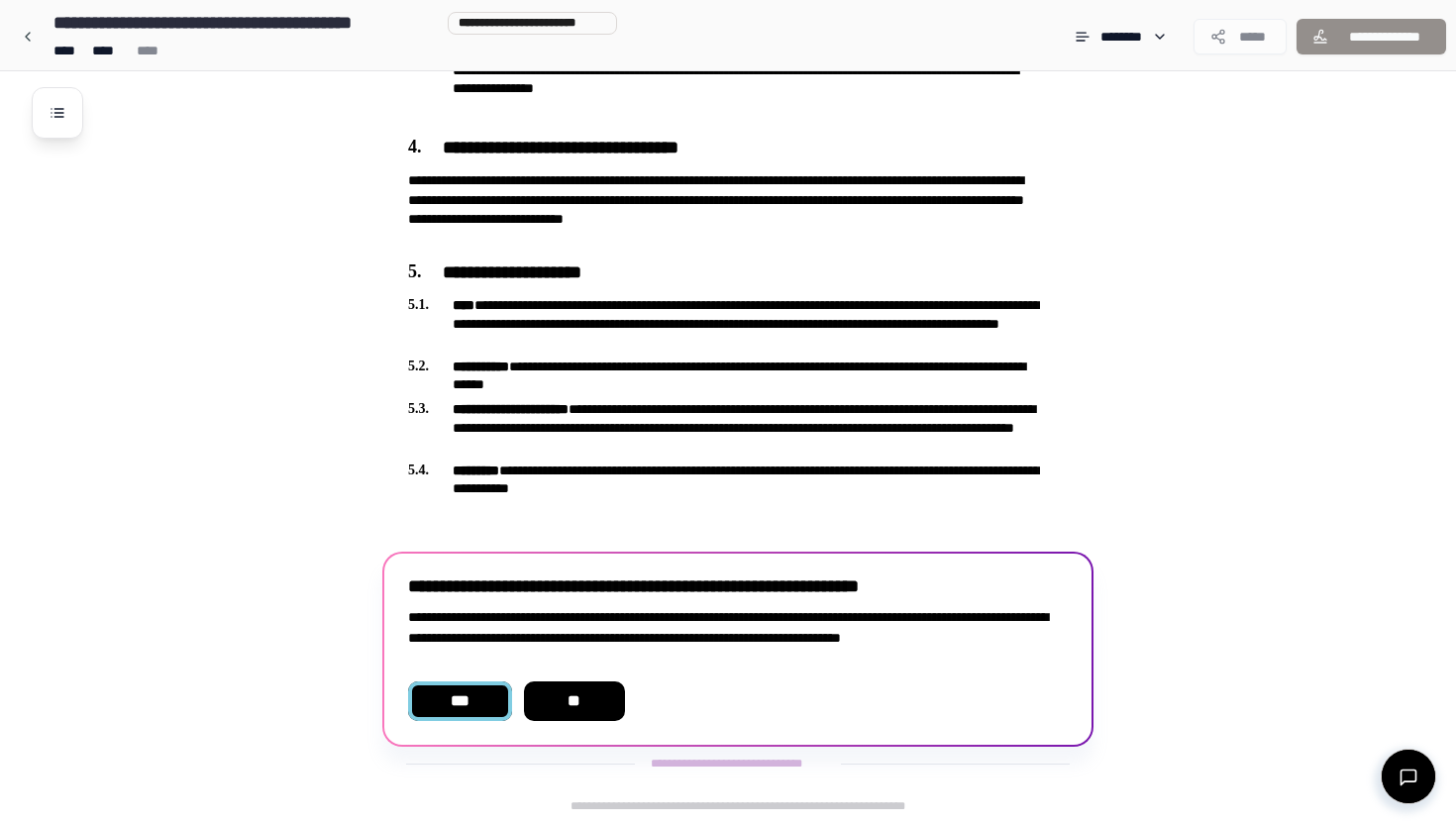 click on "***" at bounding box center [460, 701] 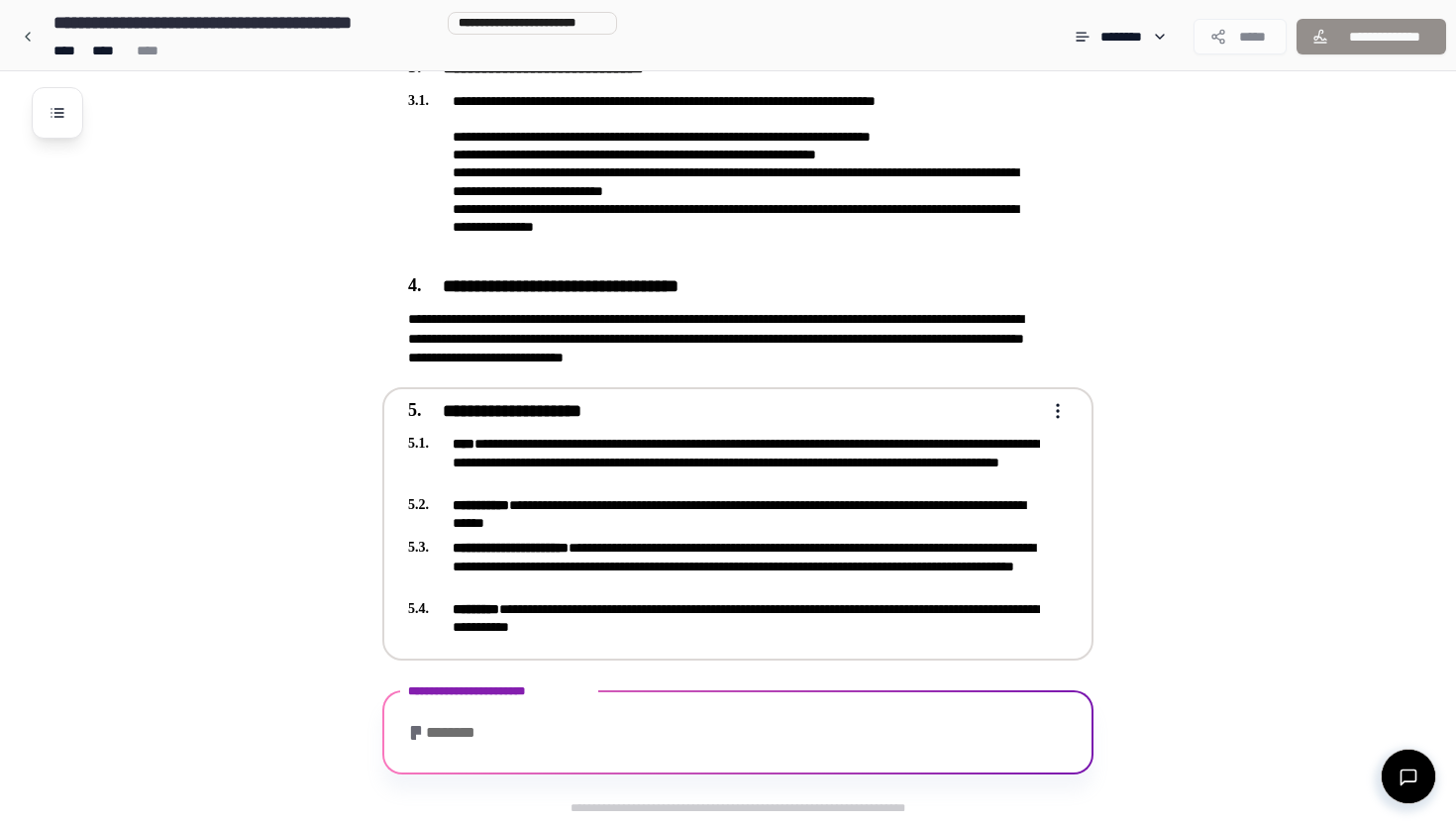 scroll, scrollTop: 1009, scrollLeft: 0, axis: vertical 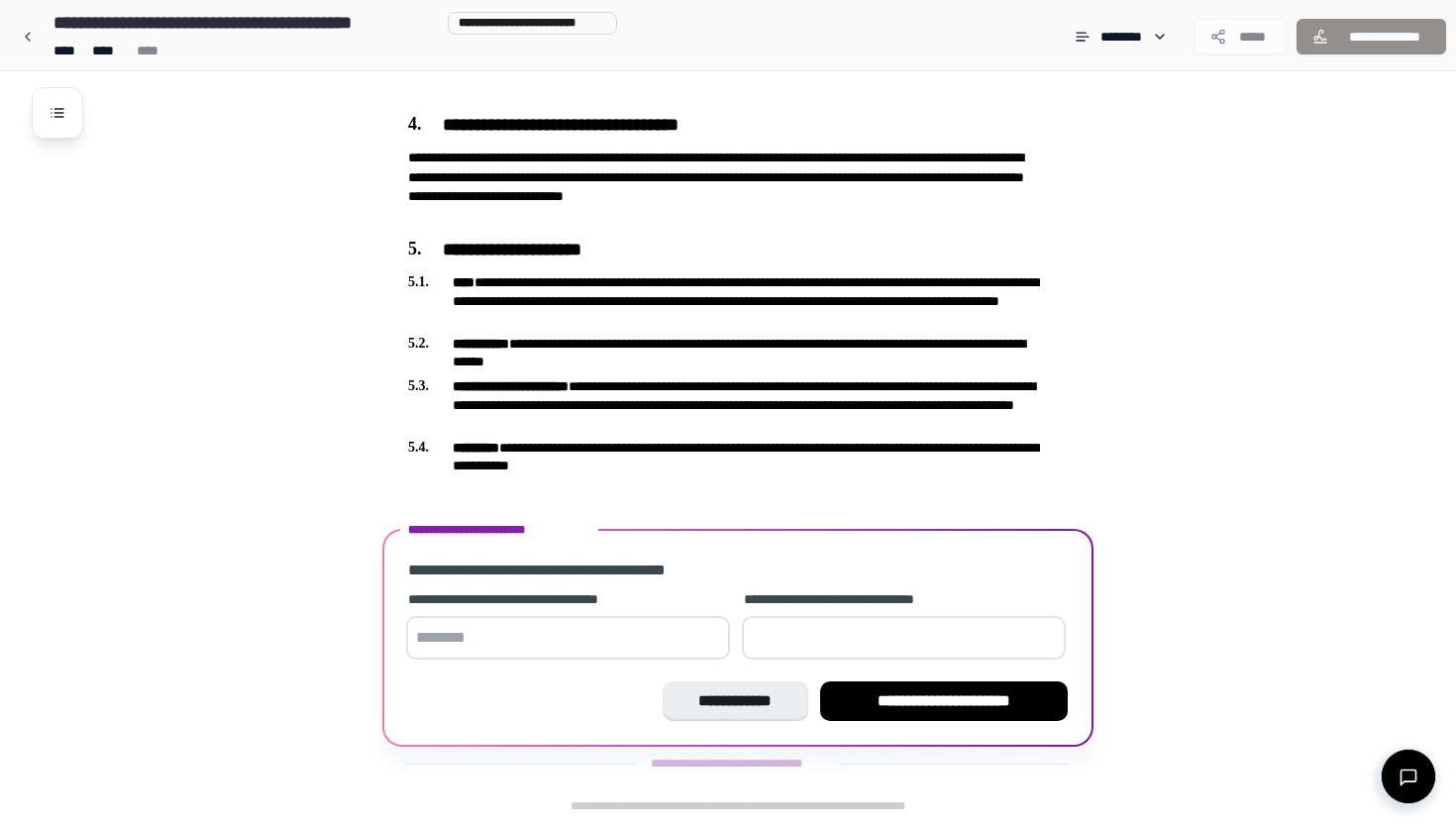 click at bounding box center (568, 638) 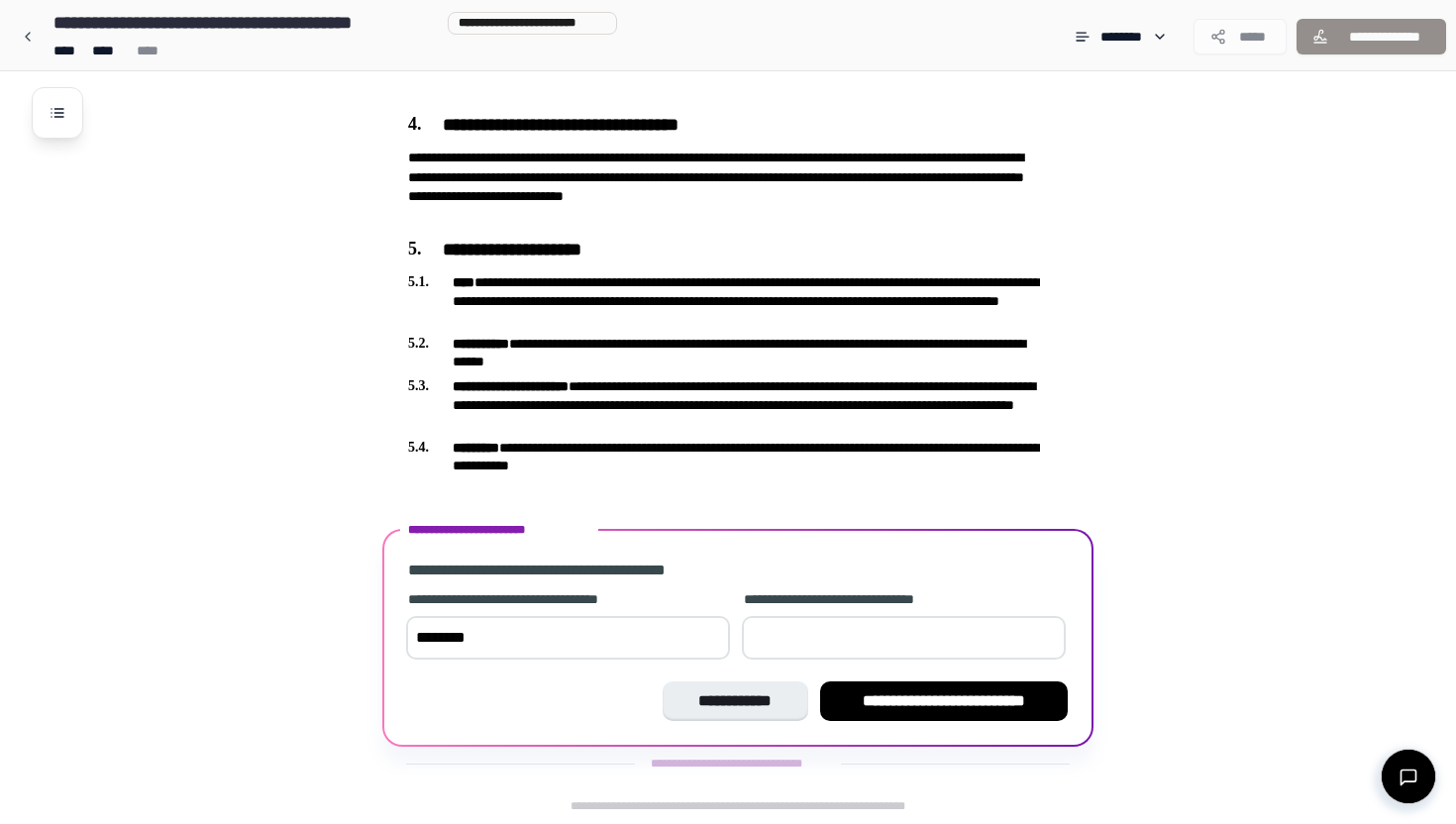 click at bounding box center [903, 638] 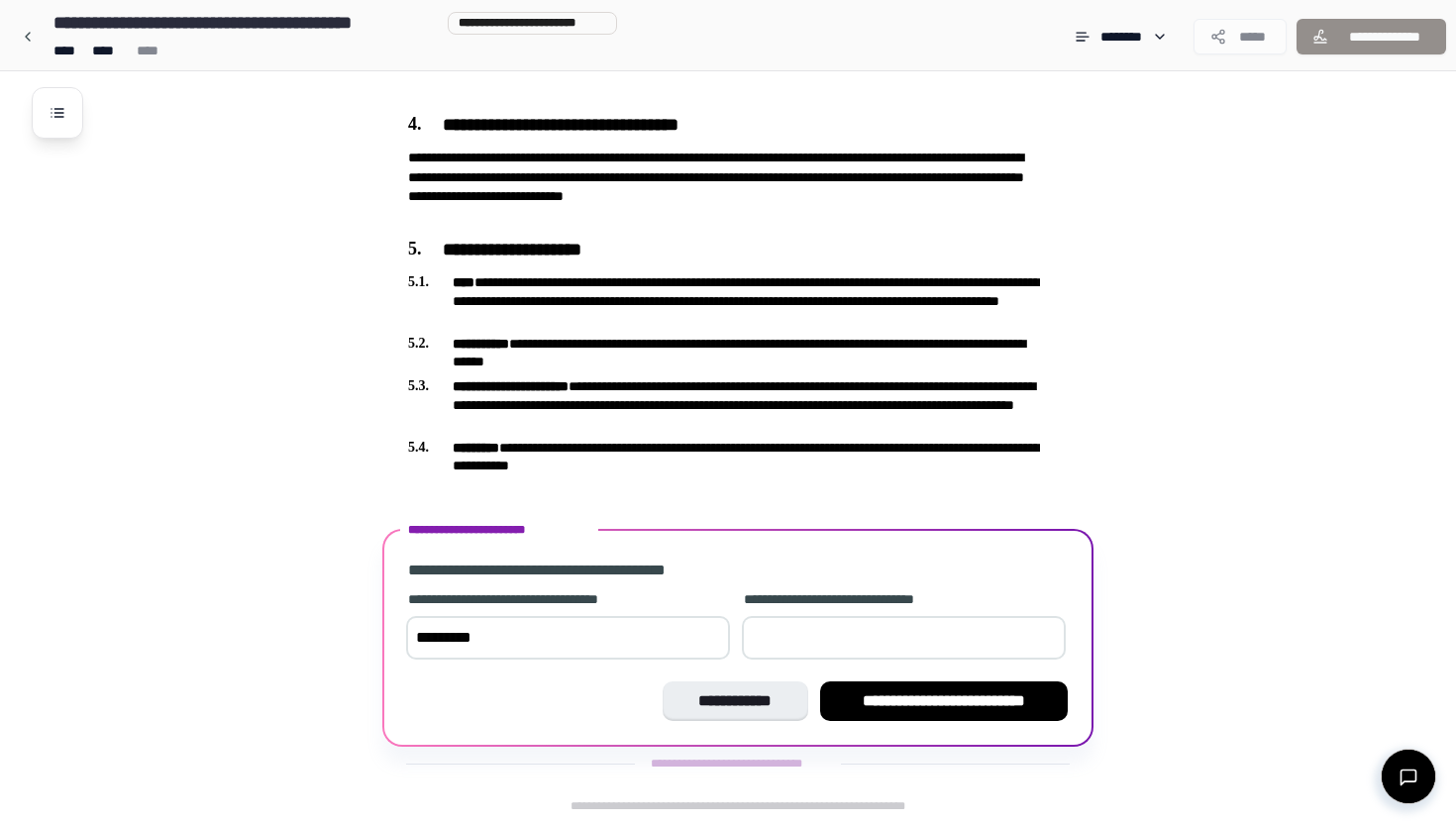type on "*********" 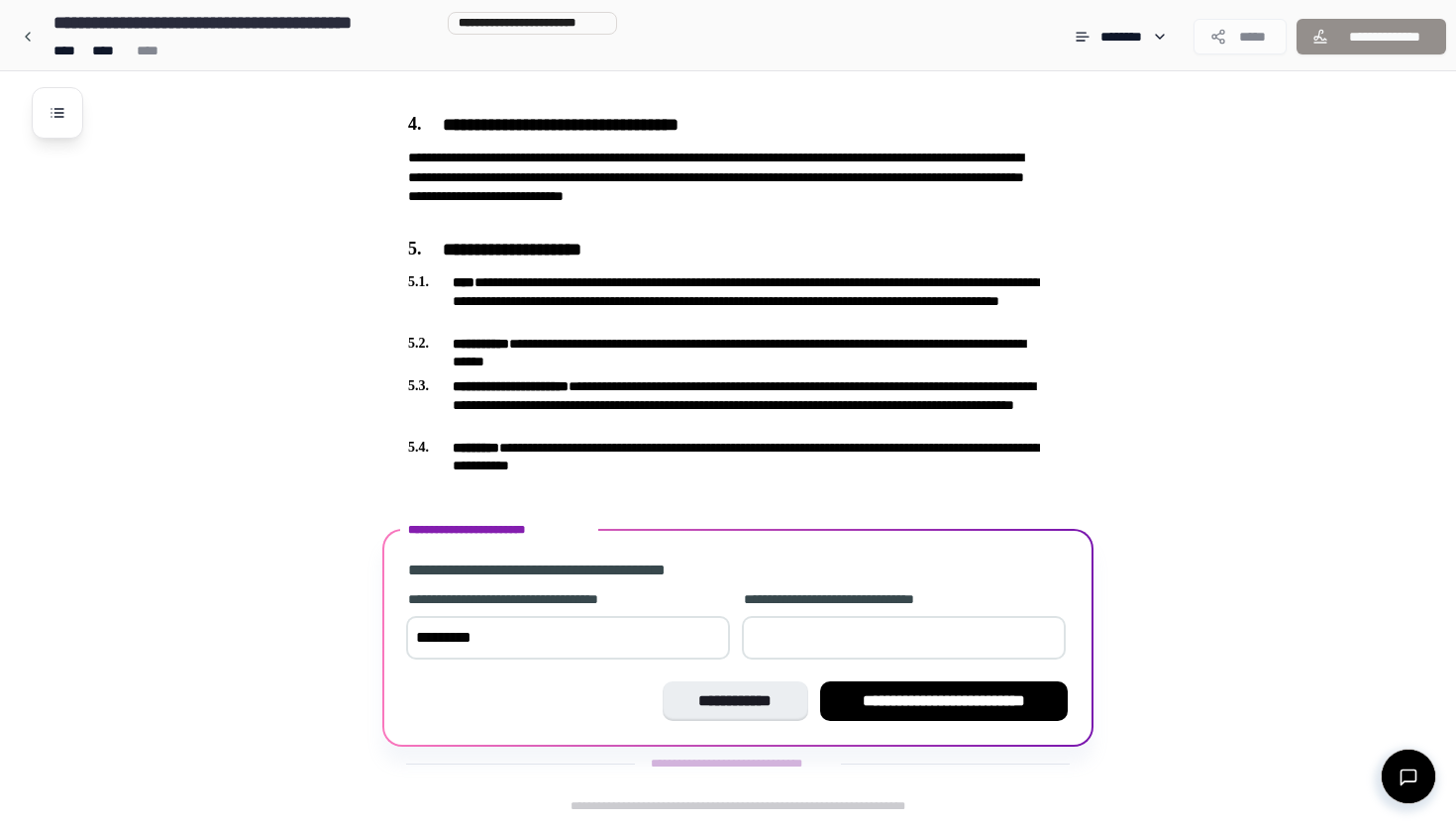 click at bounding box center (903, 638) 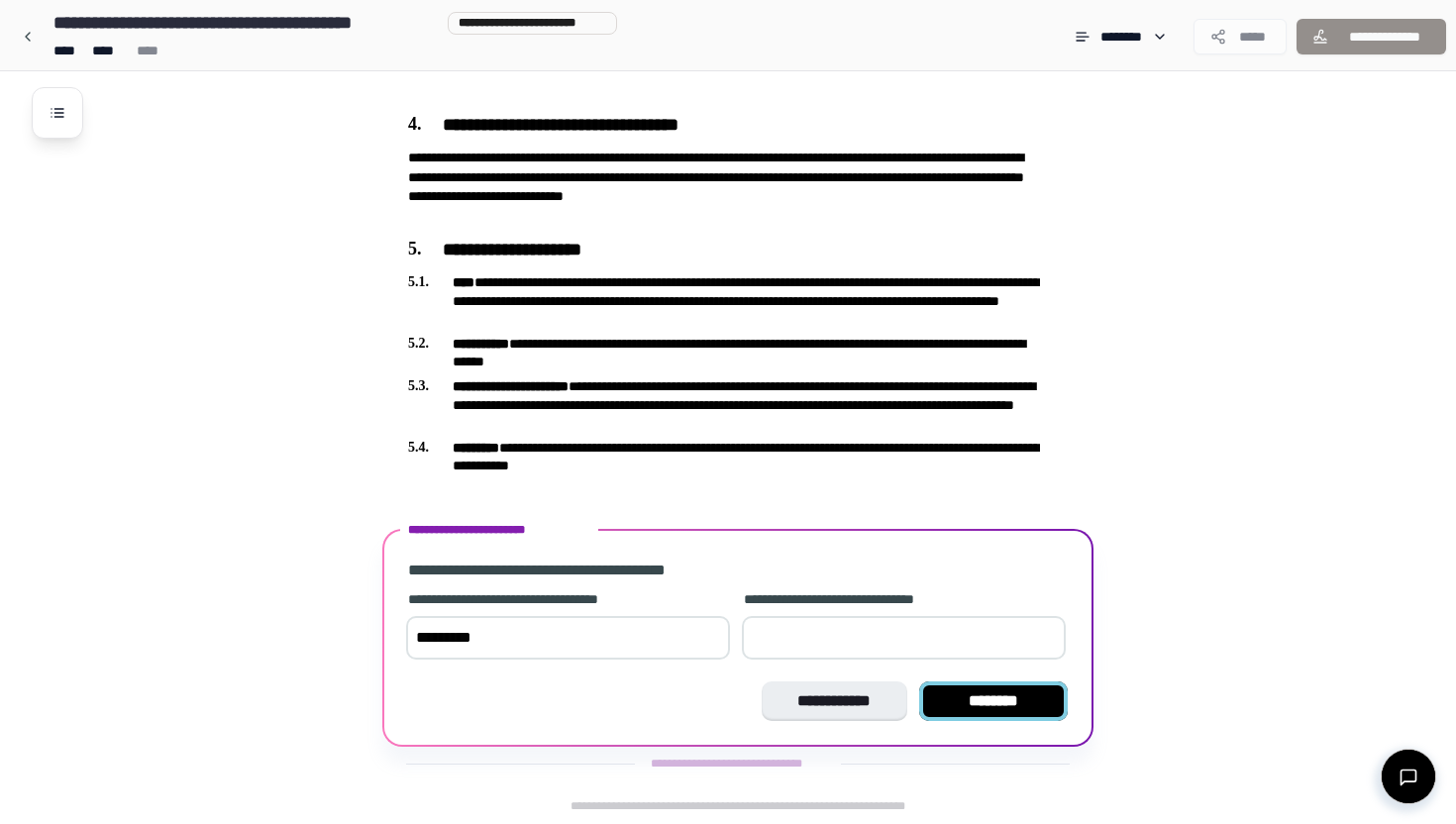 type on "**" 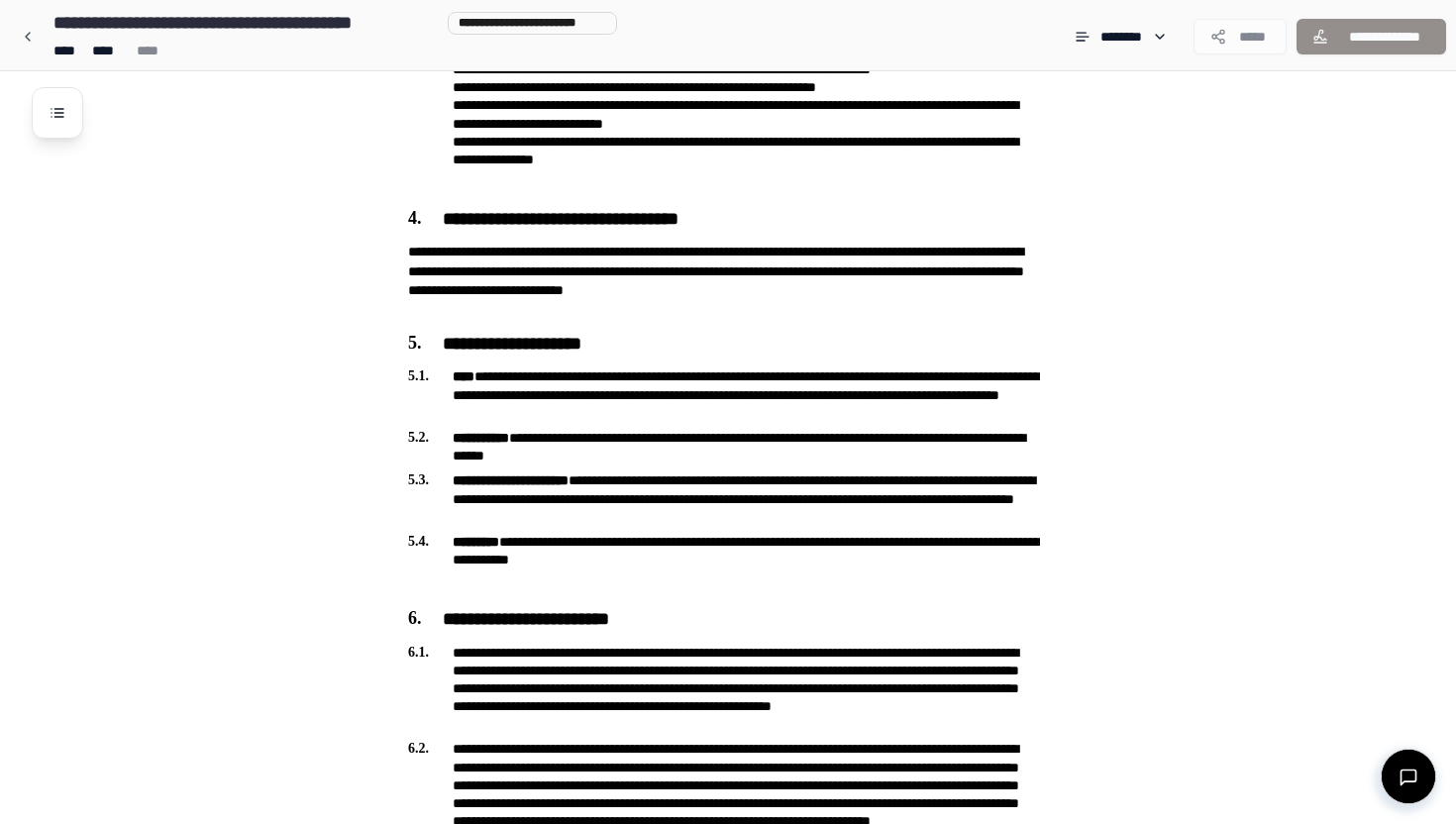 scroll, scrollTop: 1567, scrollLeft: 0, axis: vertical 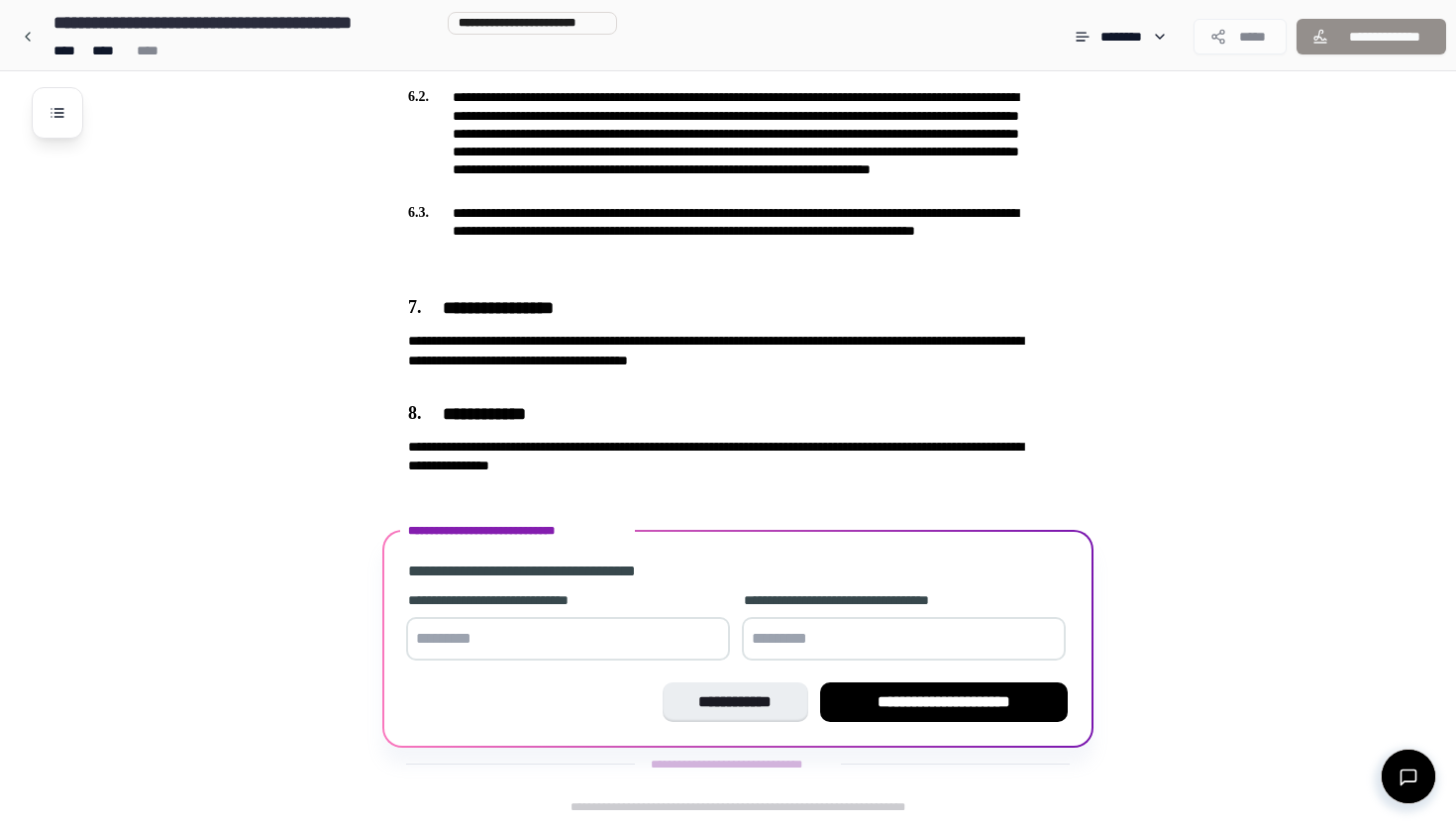 click at bounding box center (568, 639) 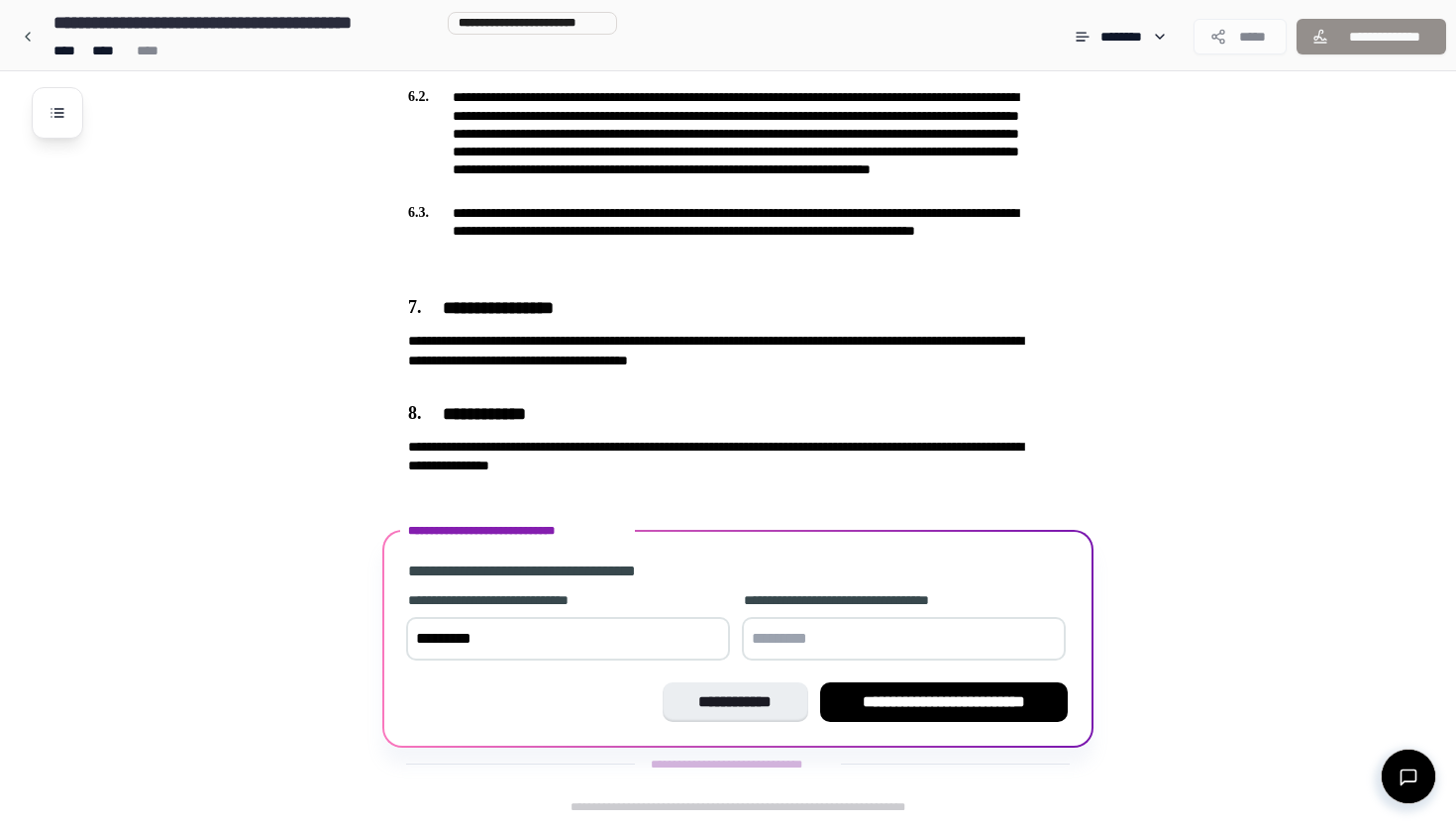 type on "*********" 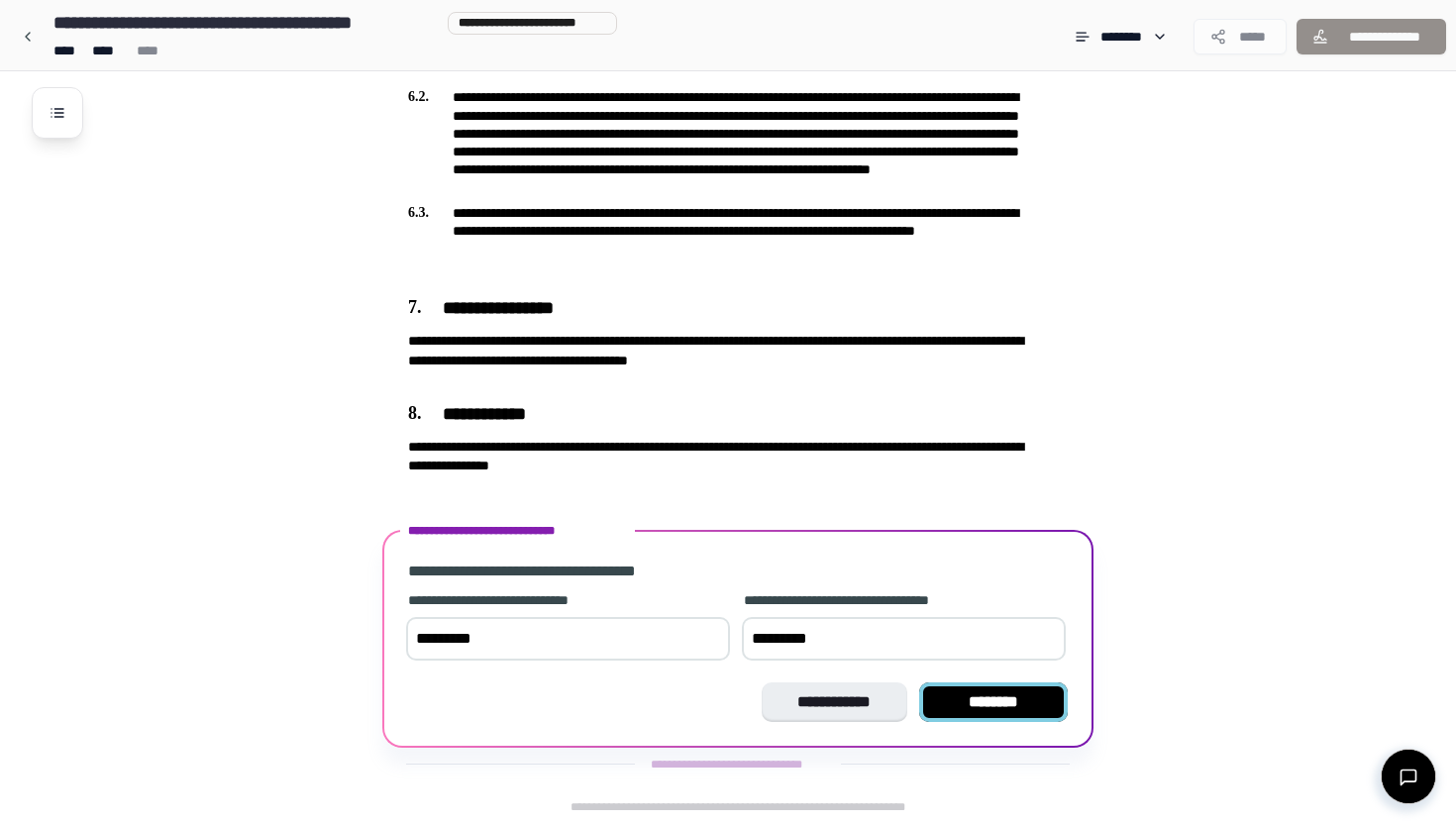 type on "*********" 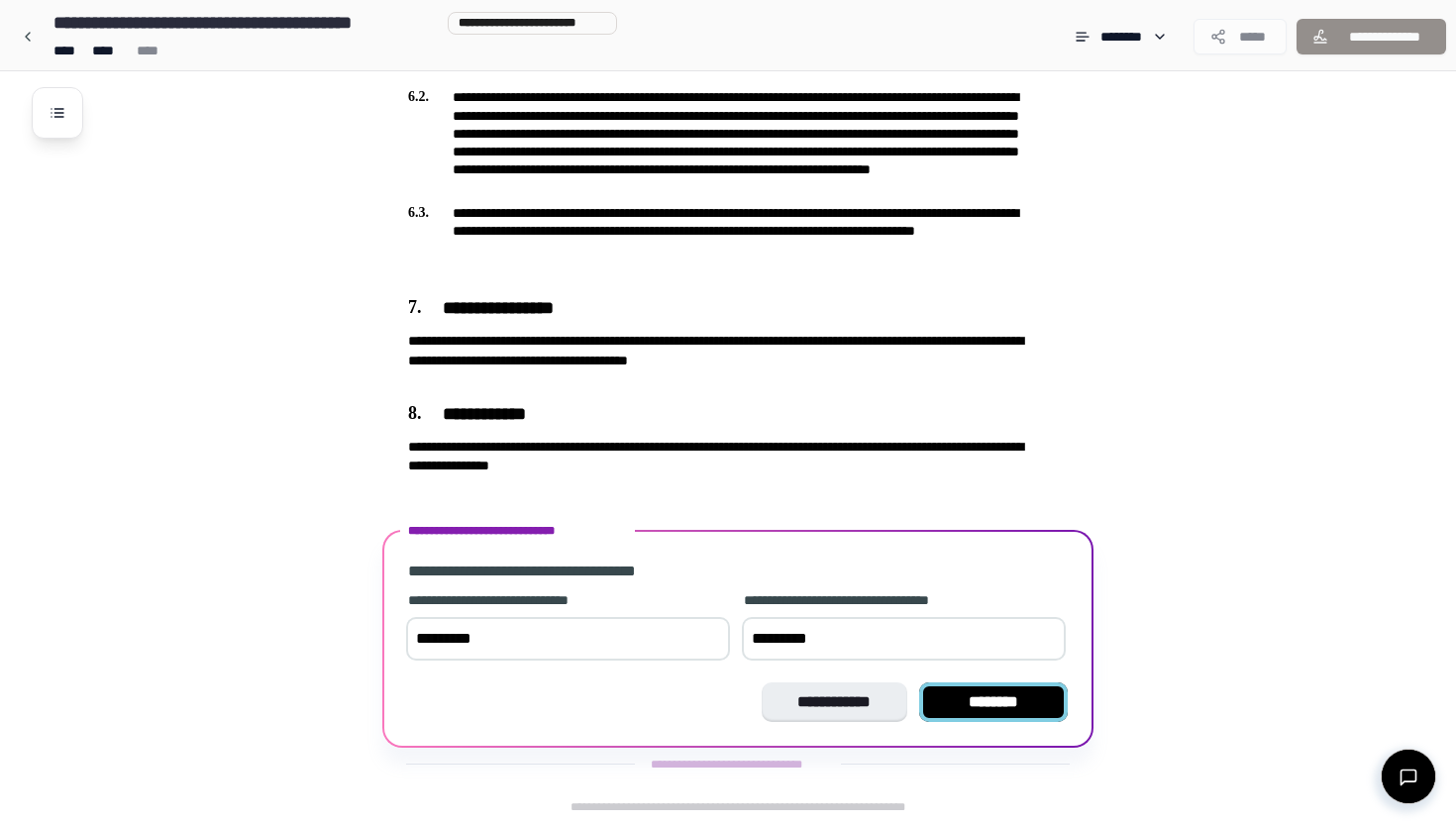 click on "********" at bounding box center [993, 702] 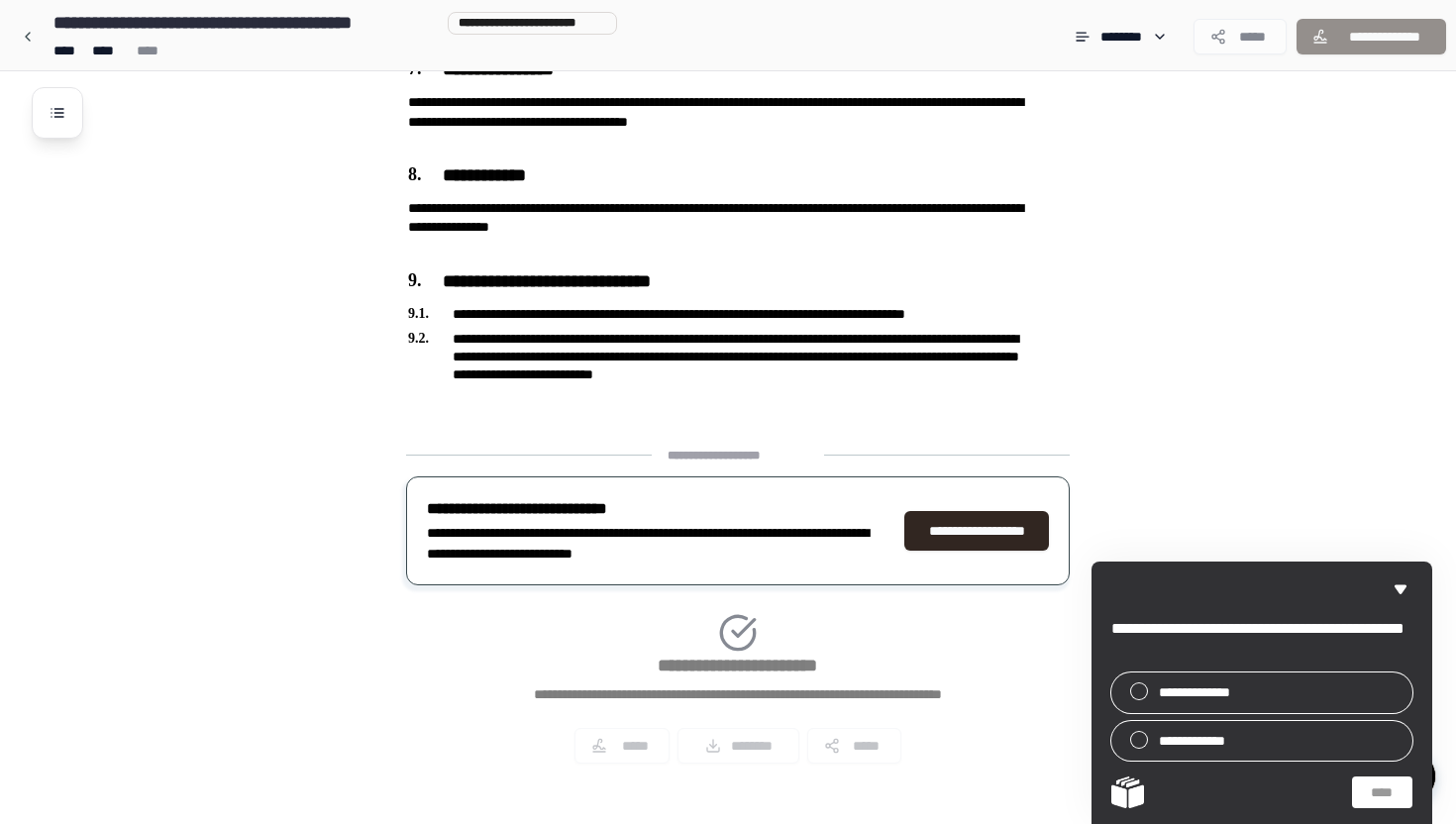 scroll, scrollTop: 1828, scrollLeft: 0, axis: vertical 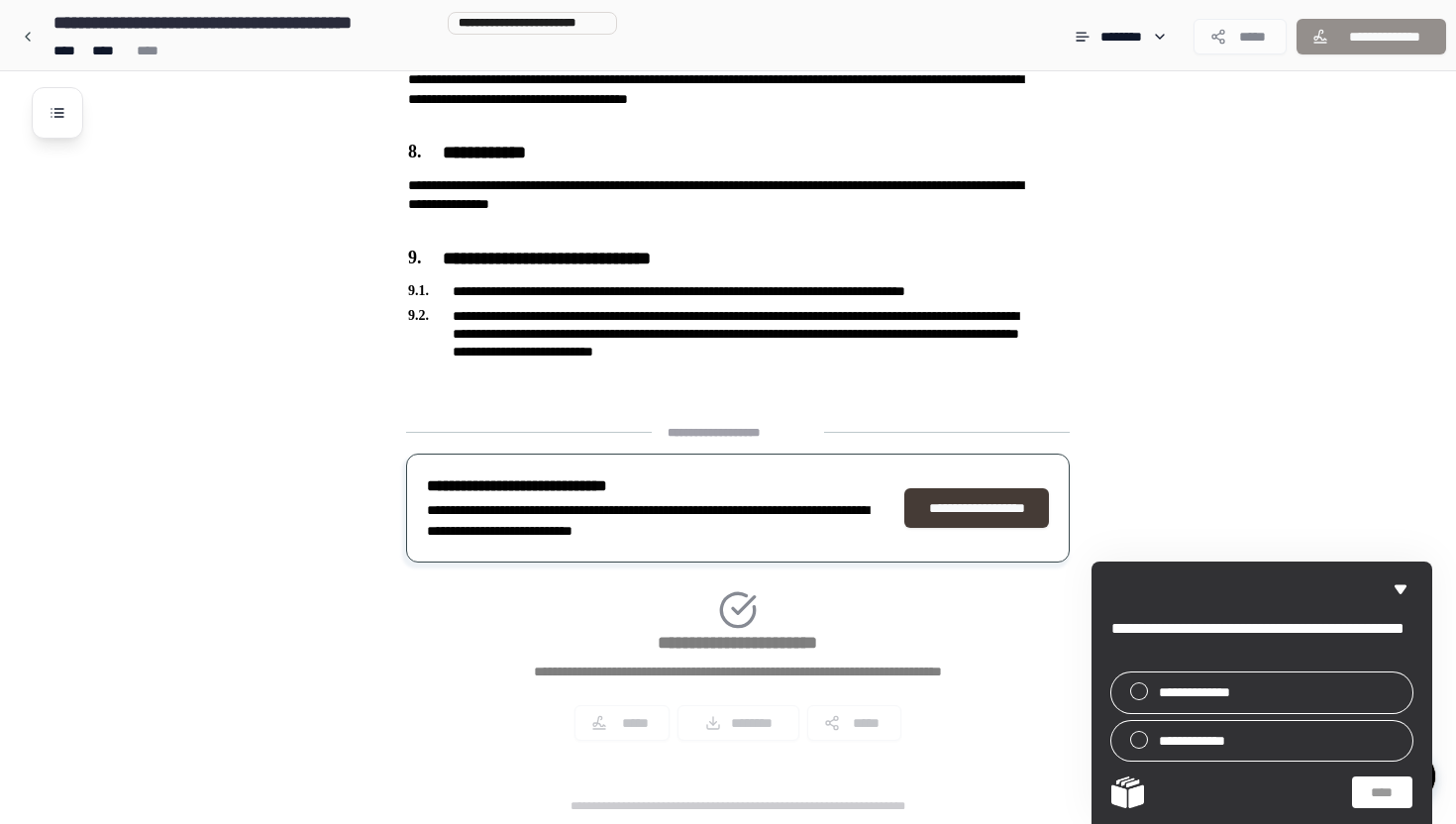 click on "**********" at bounding box center (977, 508) 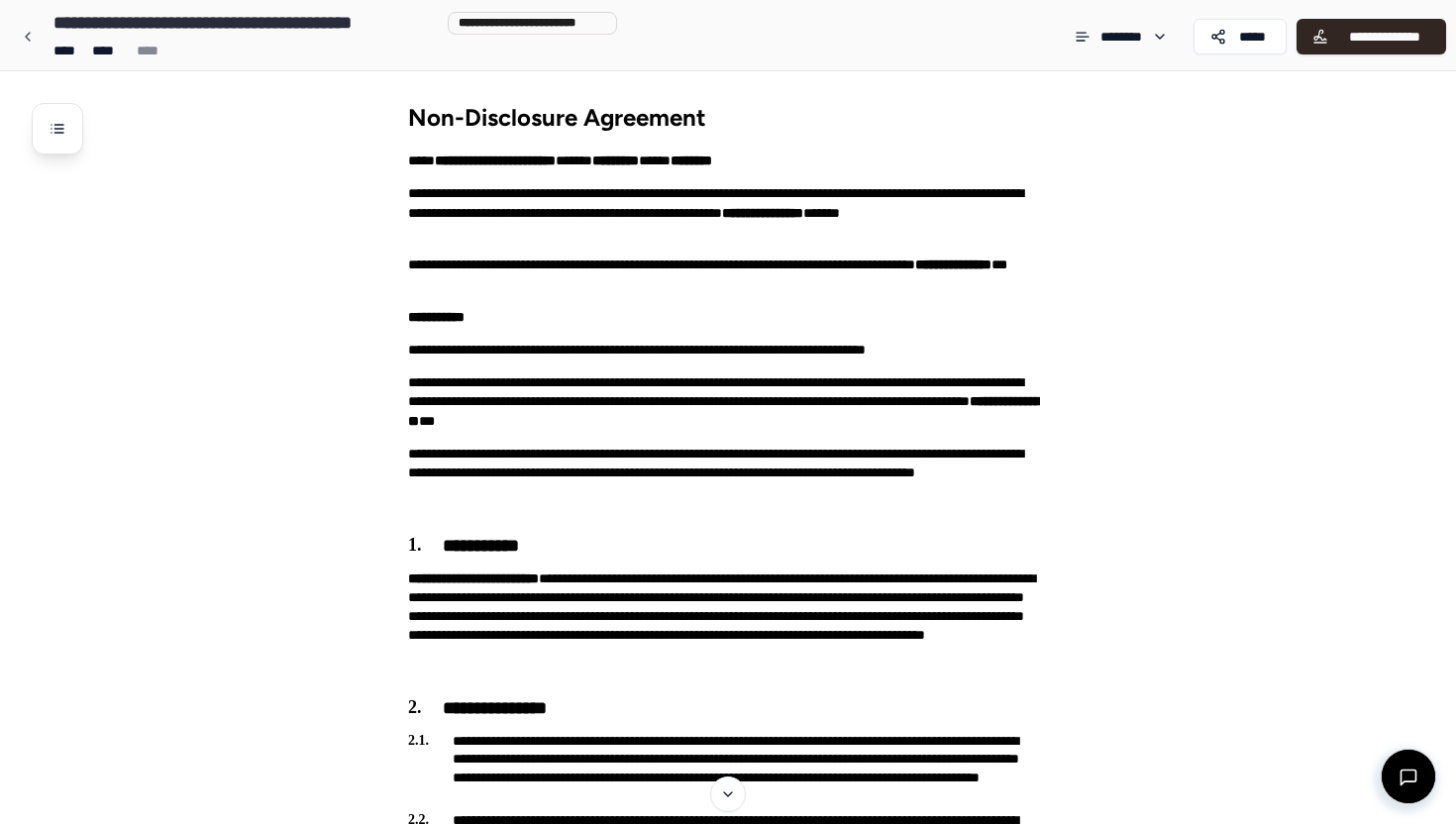 scroll, scrollTop: 0, scrollLeft: 0, axis: both 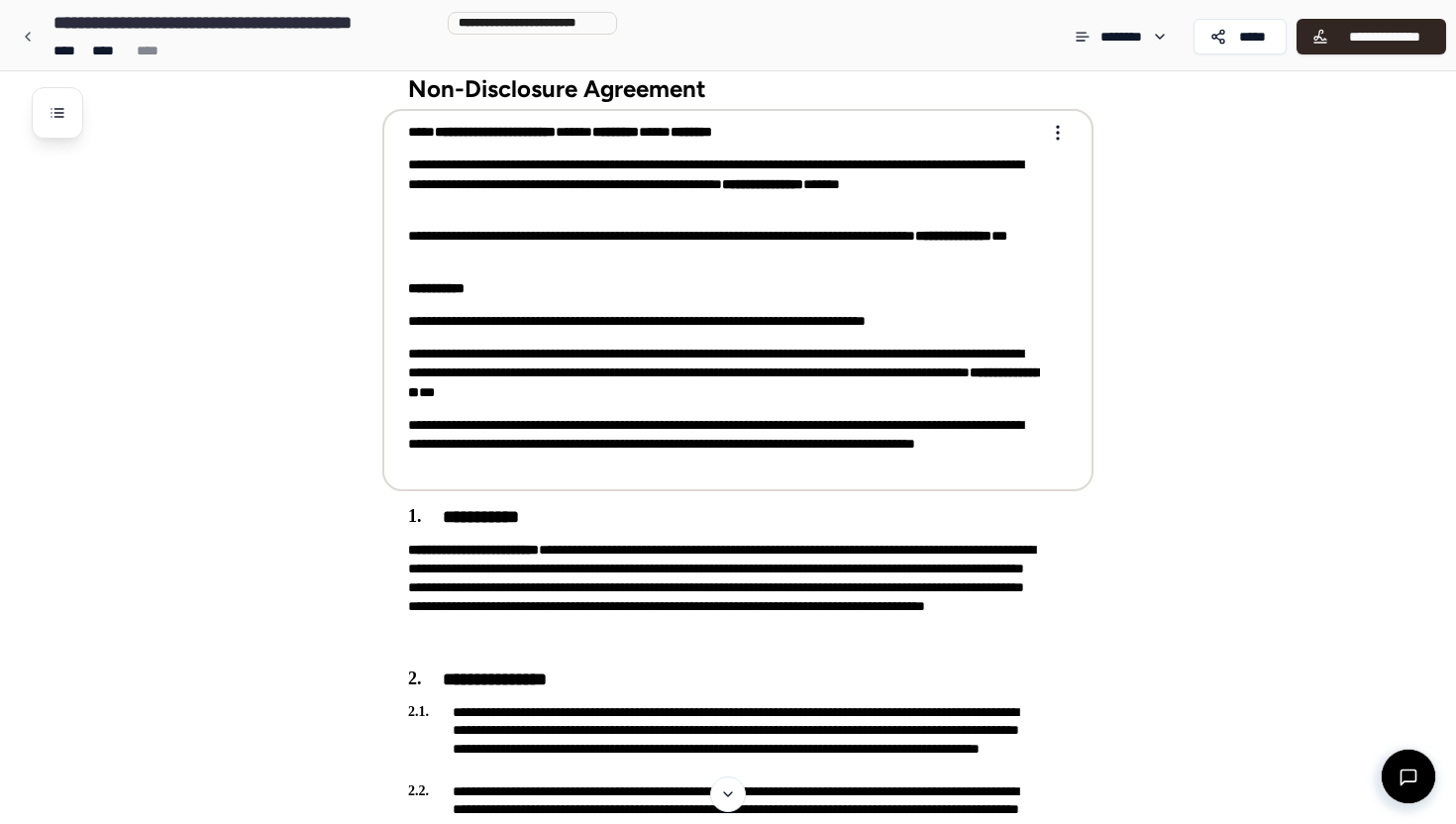 click on "**********" at bounding box center [724, 246] 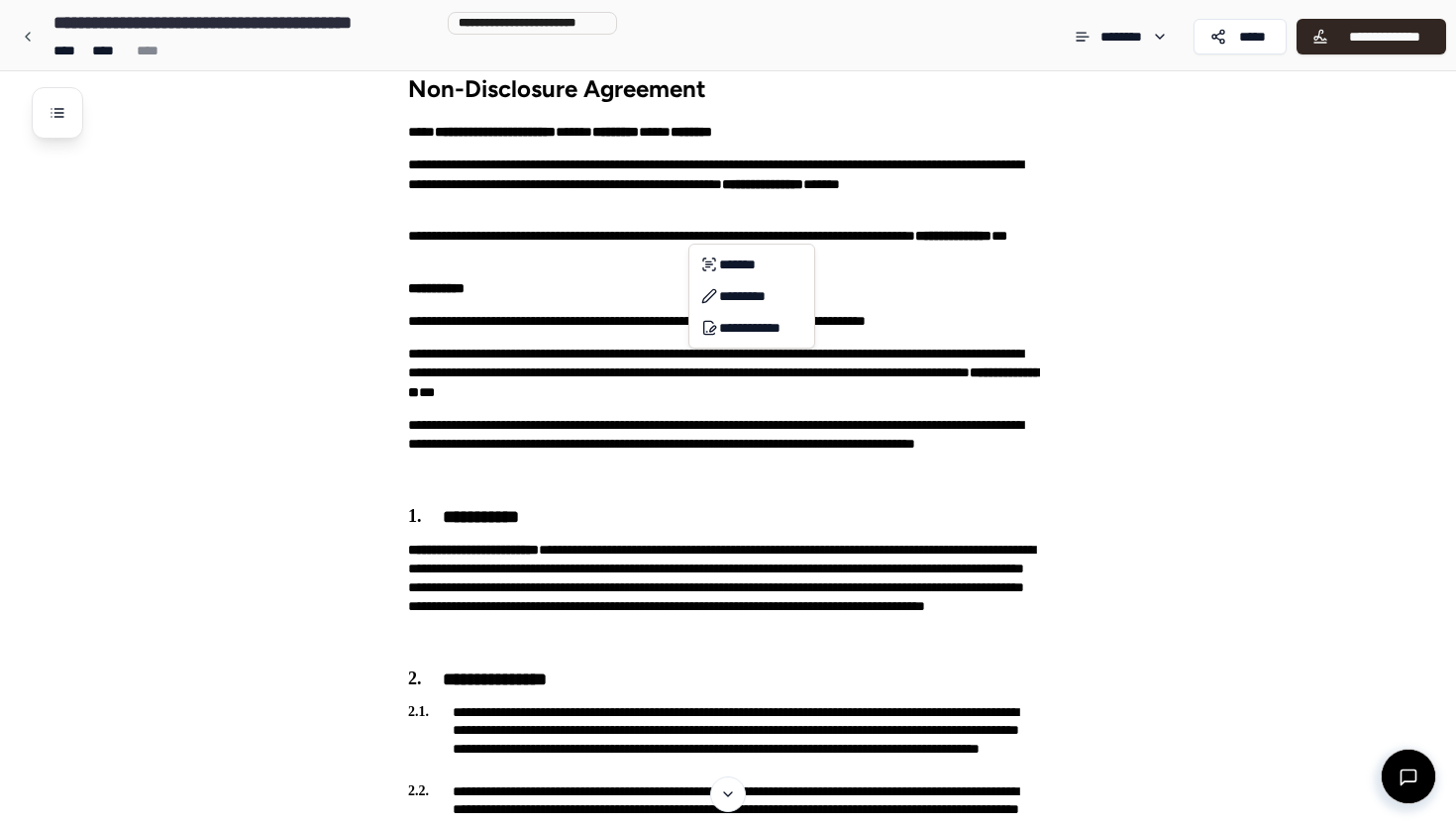 click on "**********" at bounding box center [728, 1231] 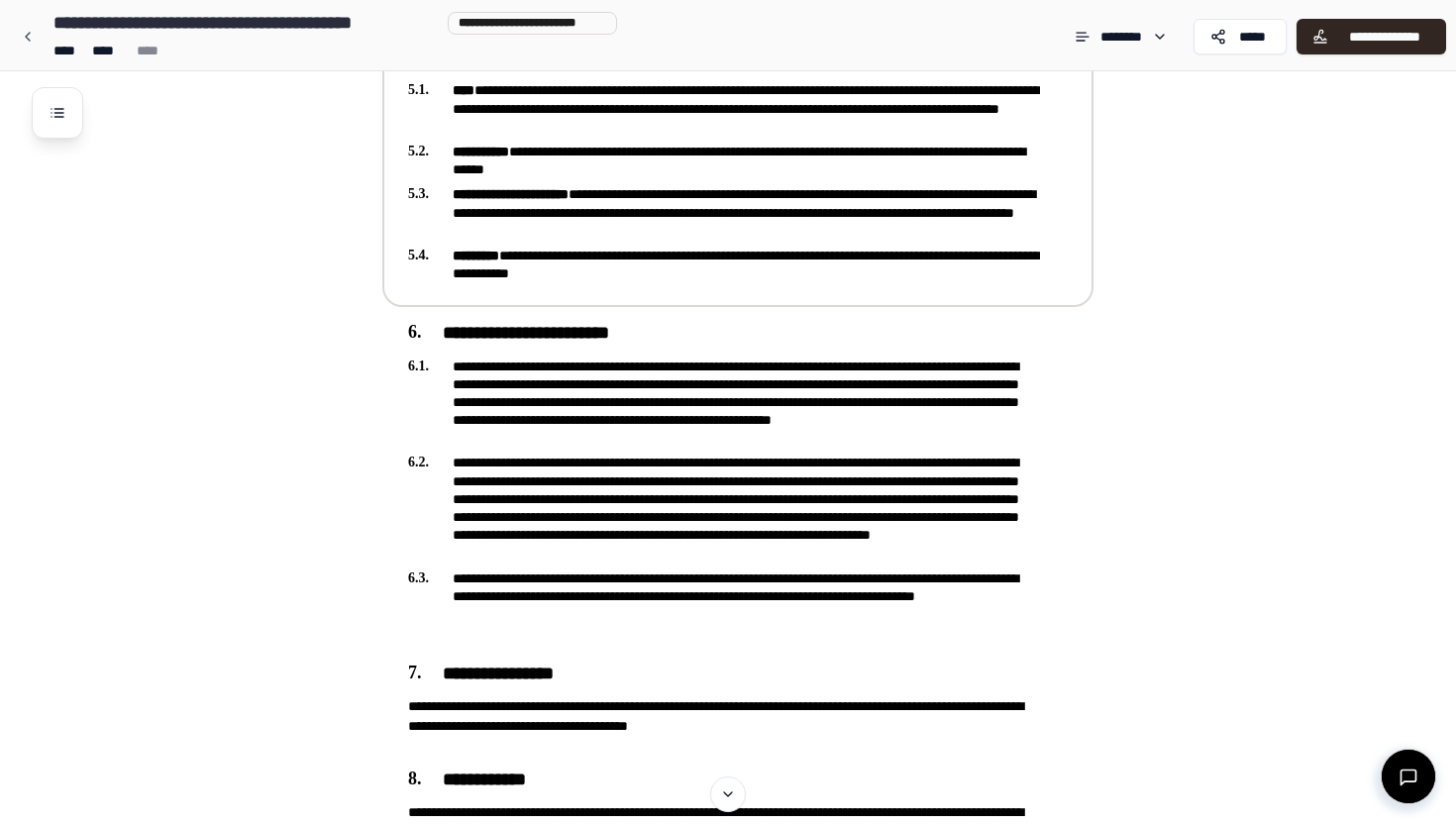 scroll, scrollTop: 1206, scrollLeft: 0, axis: vertical 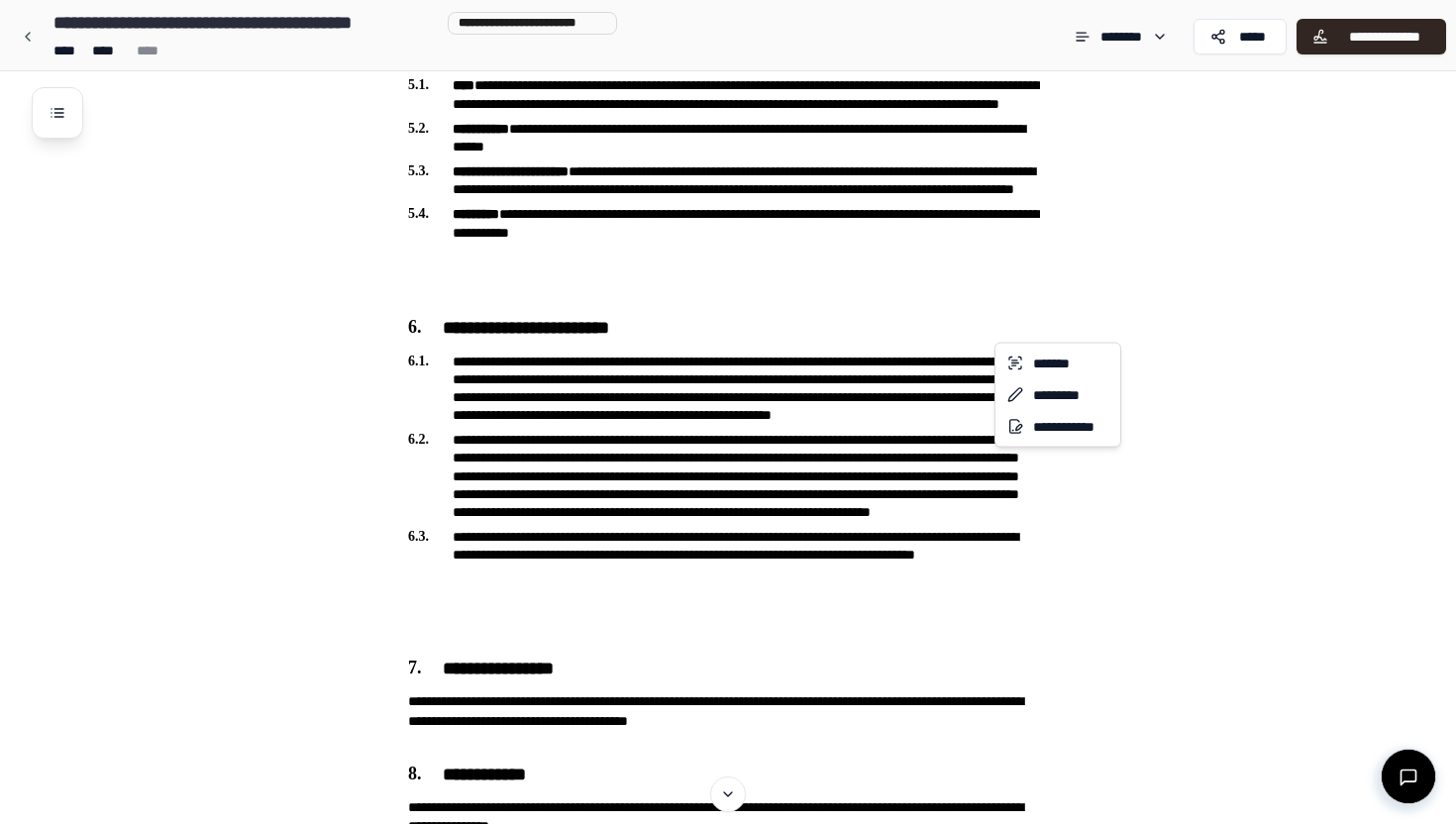 click on "**********" at bounding box center [728, 53] 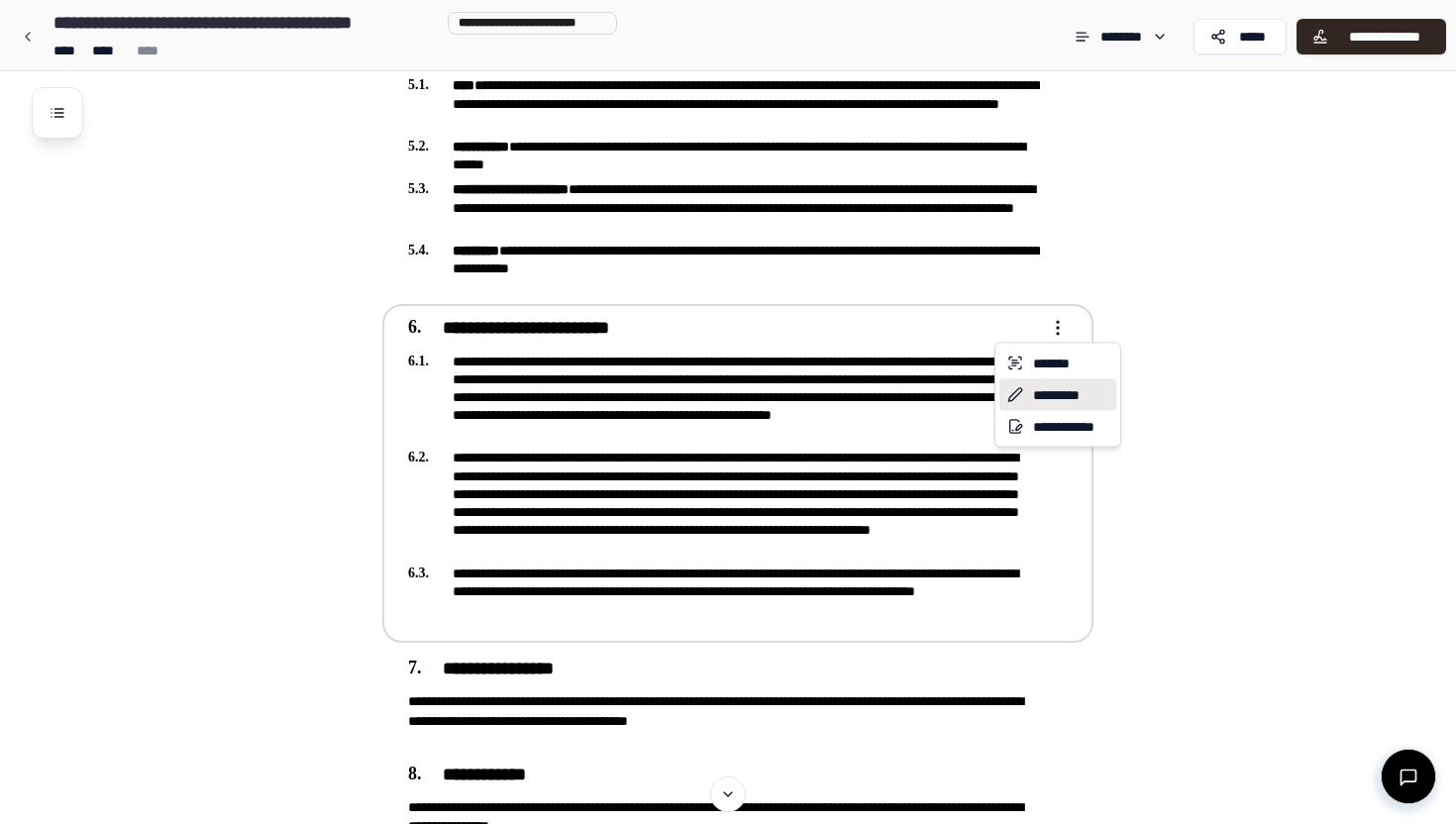 click on "*********" at bounding box center (1058, 395) 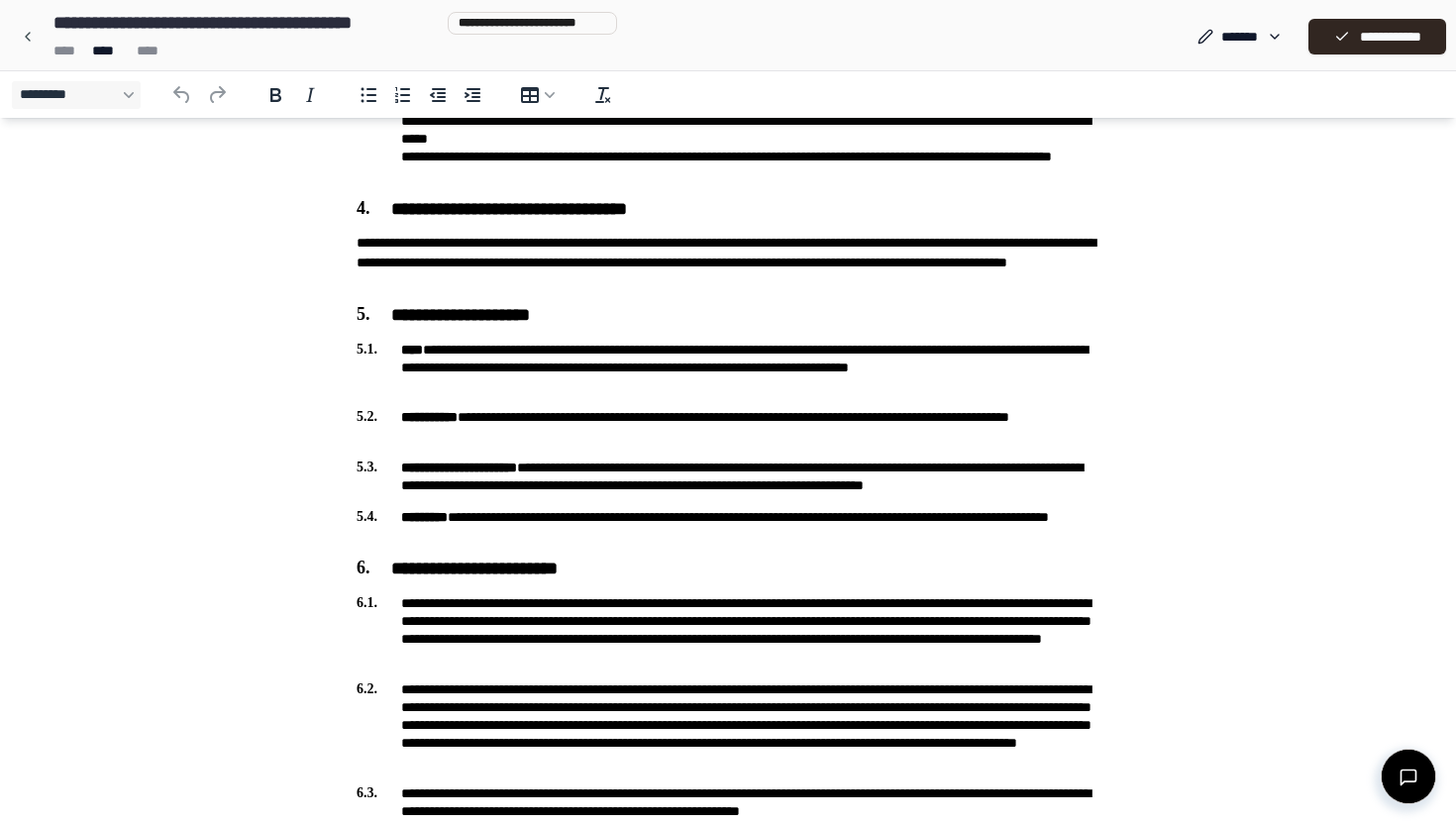 scroll, scrollTop: 856, scrollLeft: 0, axis: vertical 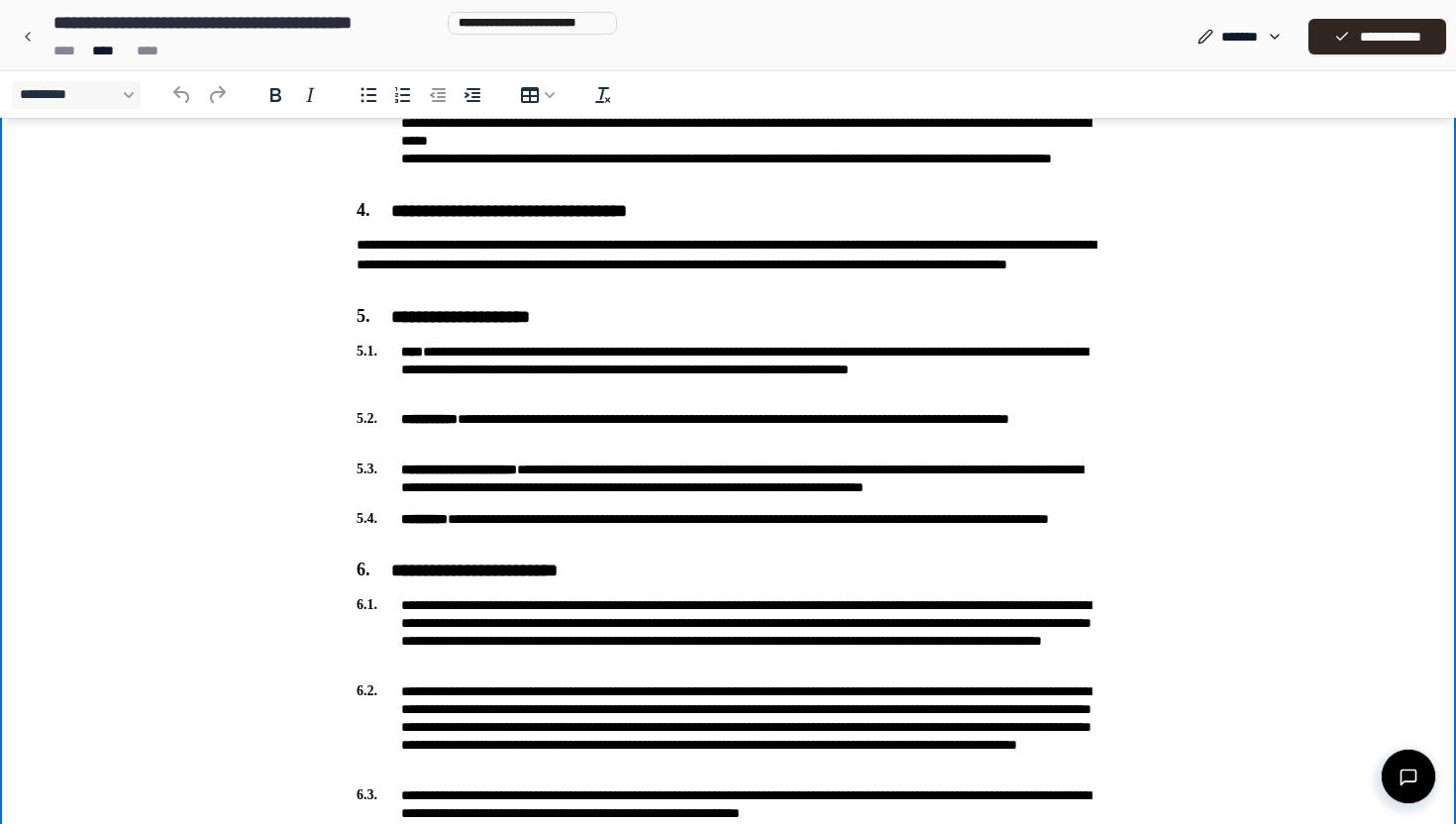 click on "**********" at bounding box center (728, 632) 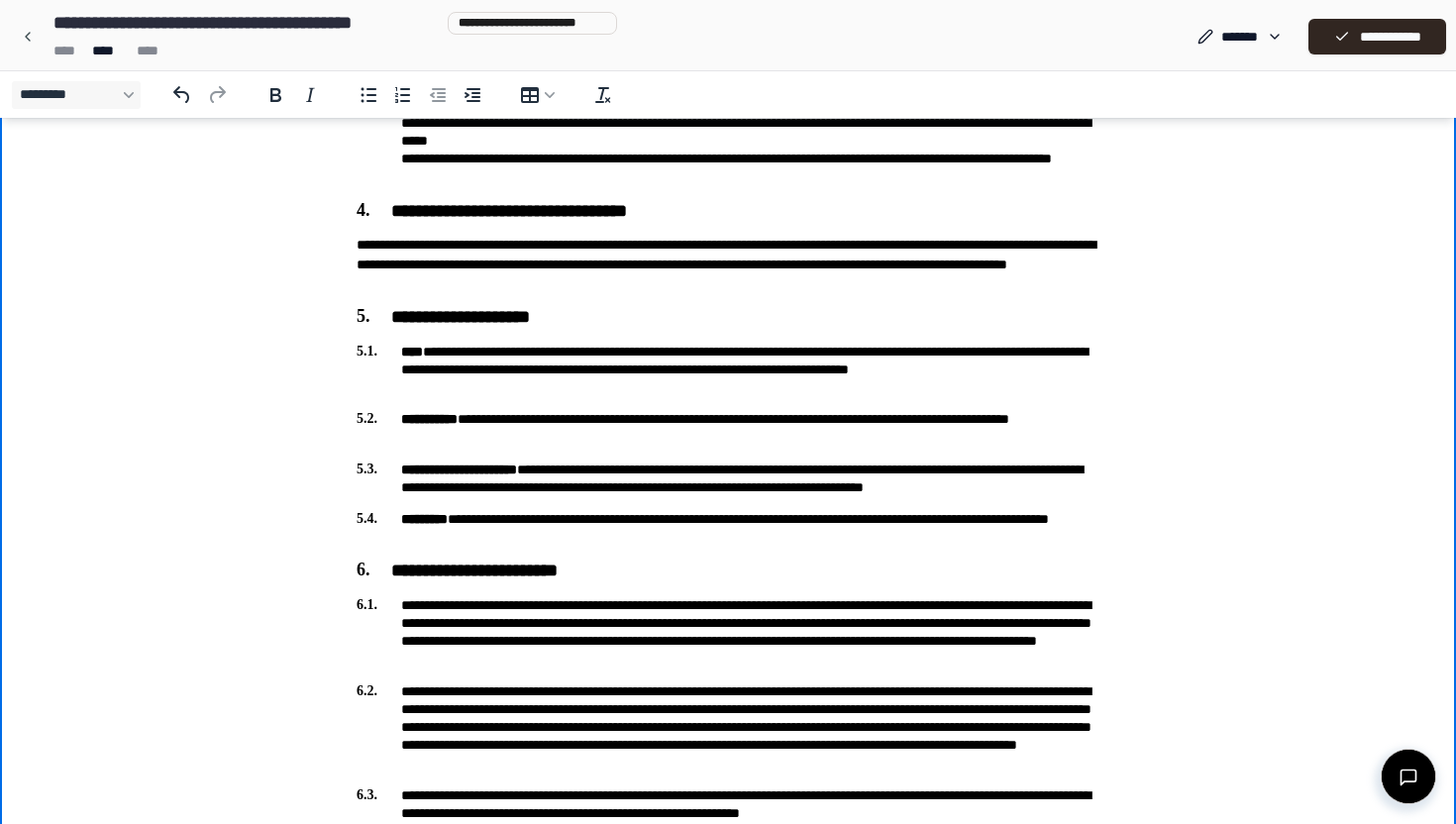 scroll, scrollTop: 1245, scrollLeft: 0, axis: vertical 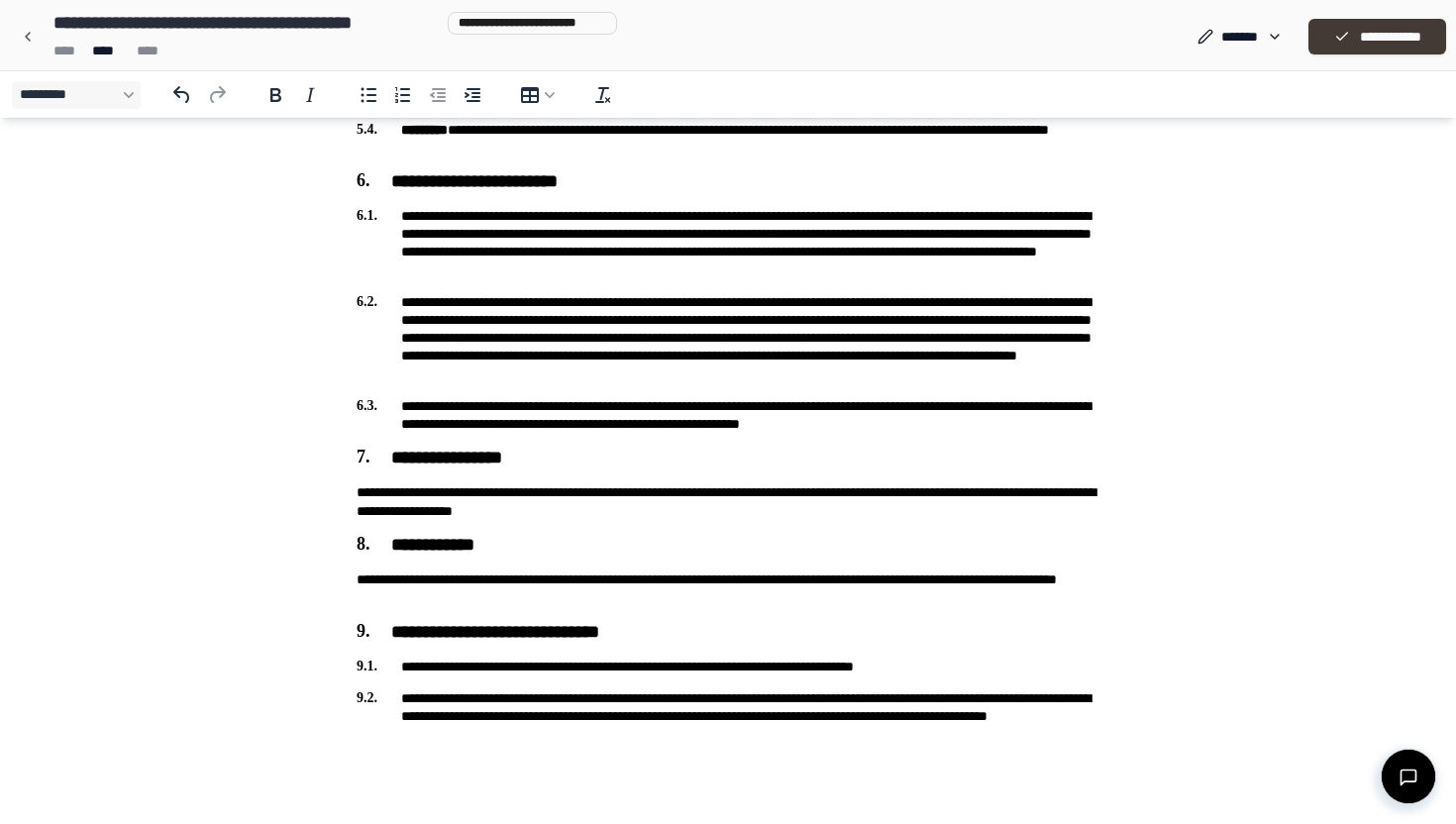 click on "**********" at bounding box center [1377, 37] 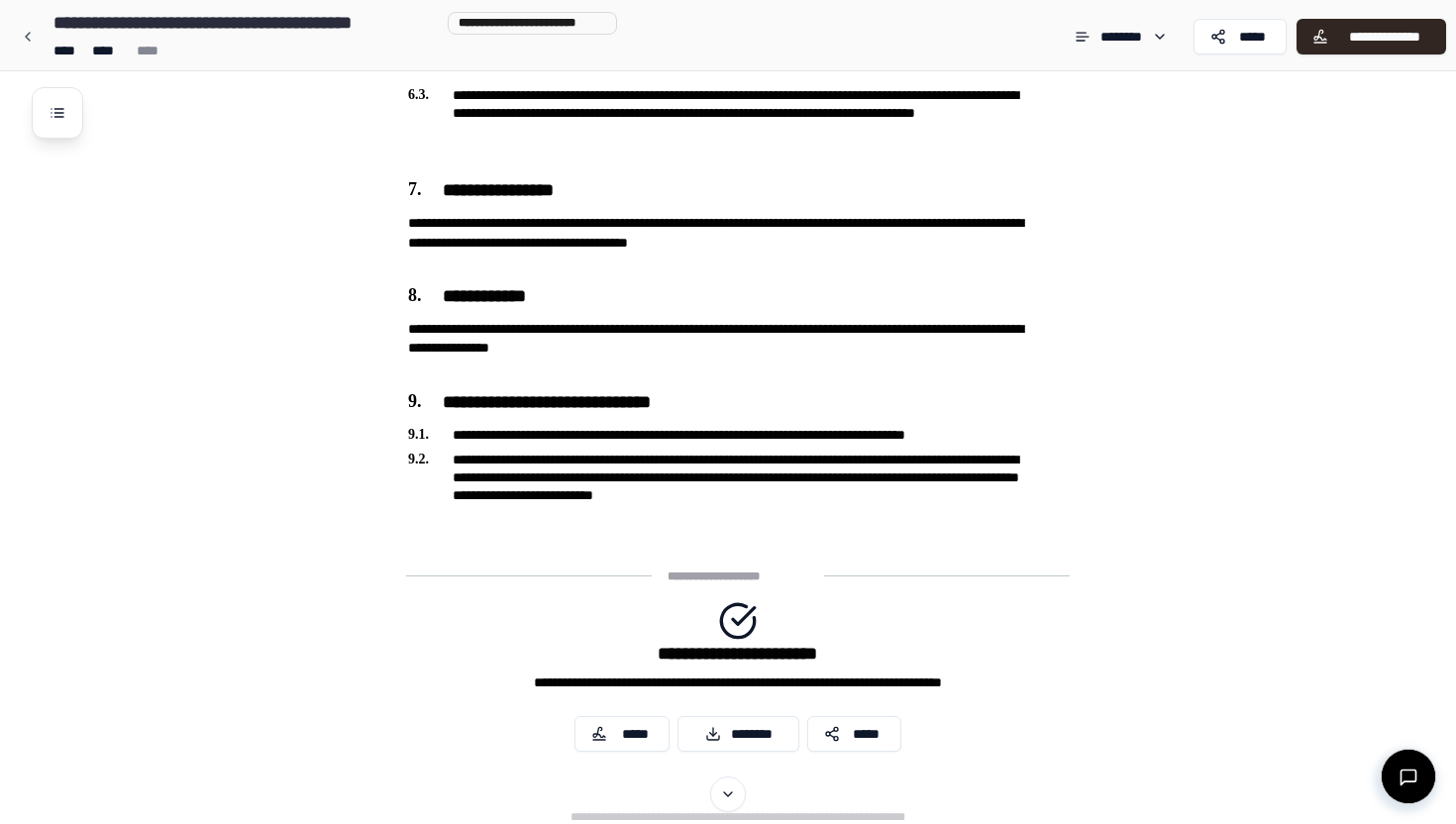 scroll, scrollTop: 1696, scrollLeft: 0, axis: vertical 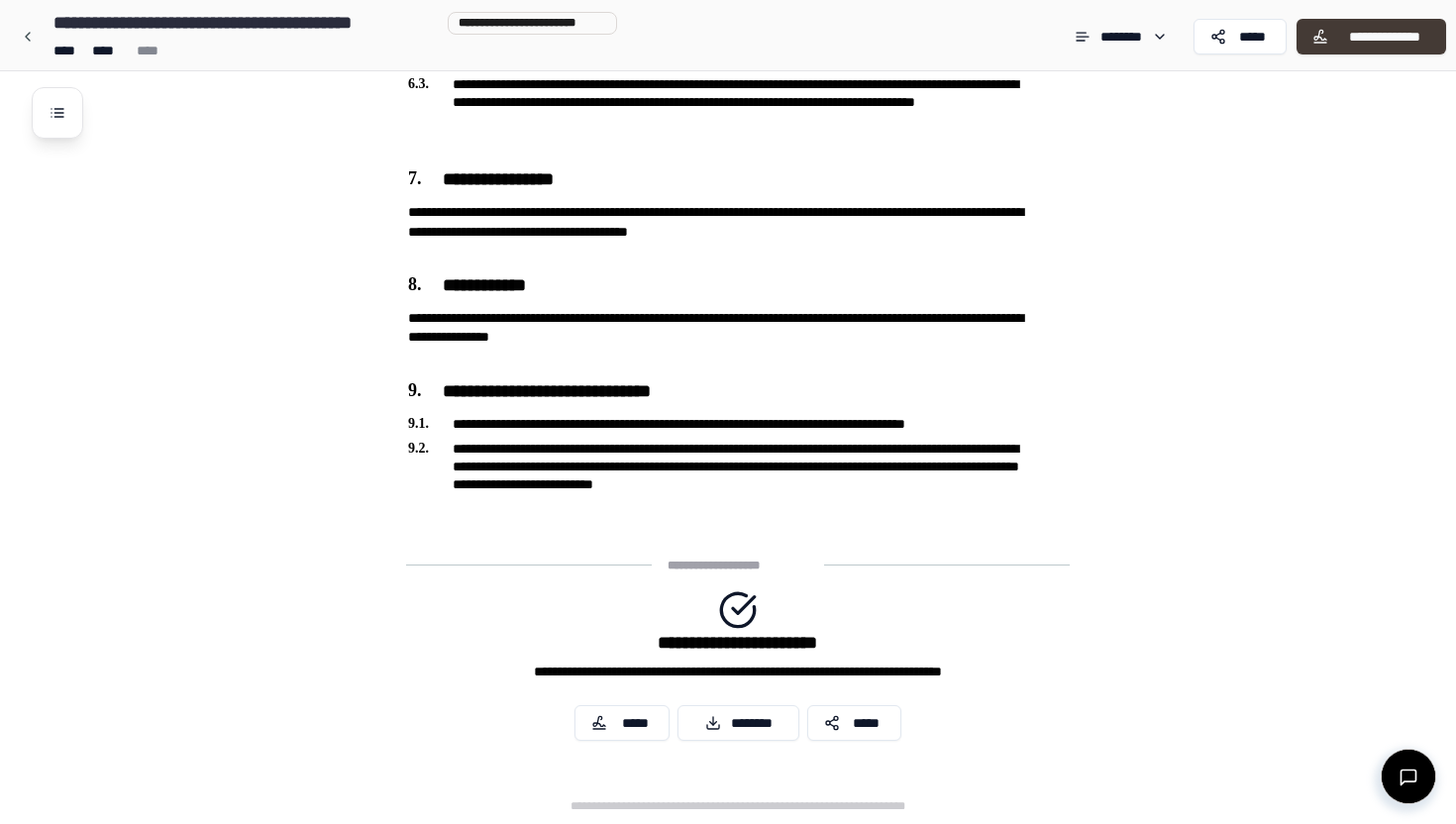 click on "**********" at bounding box center [1371, 37] 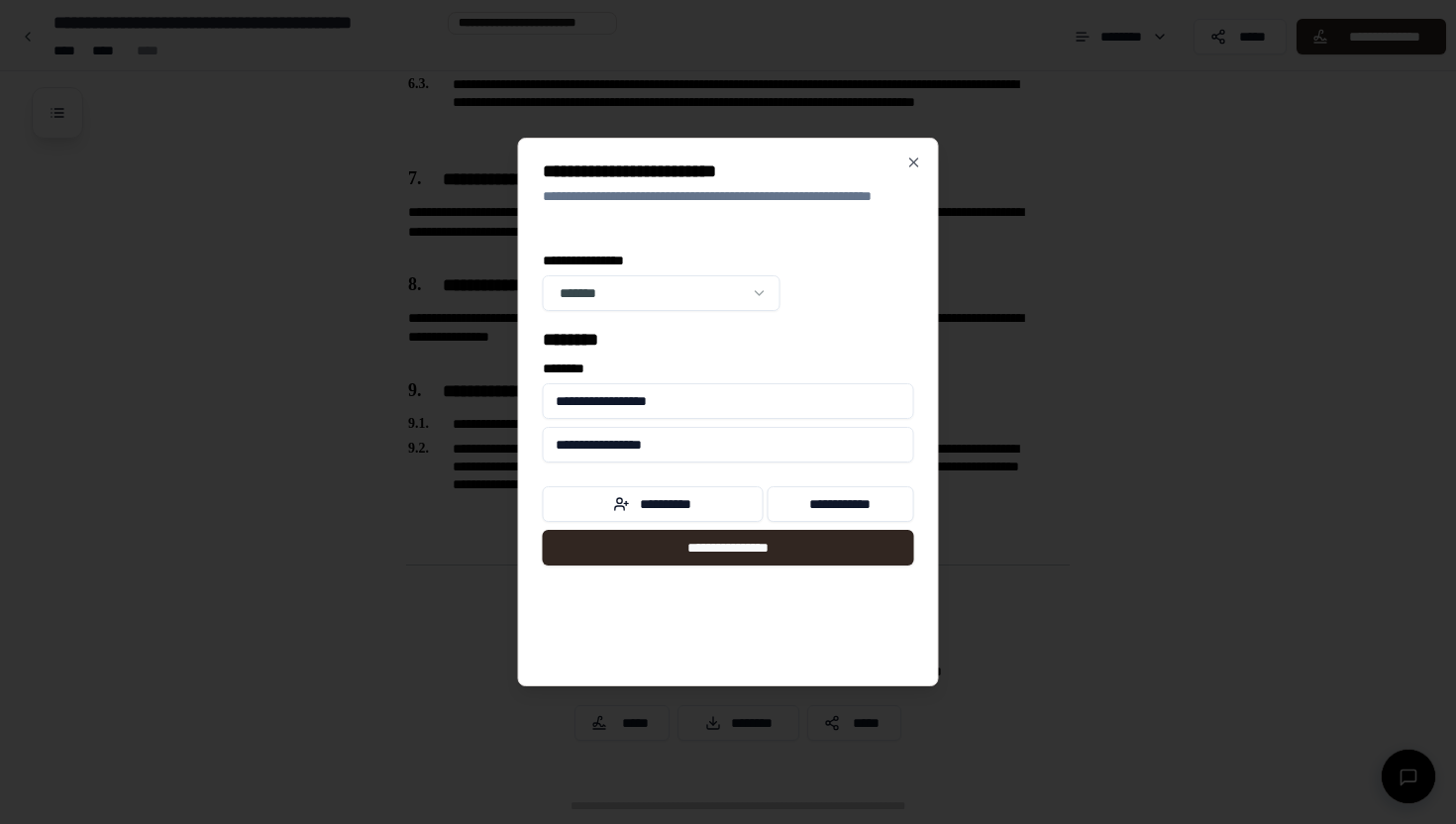 click on "**********" at bounding box center (728, 401) 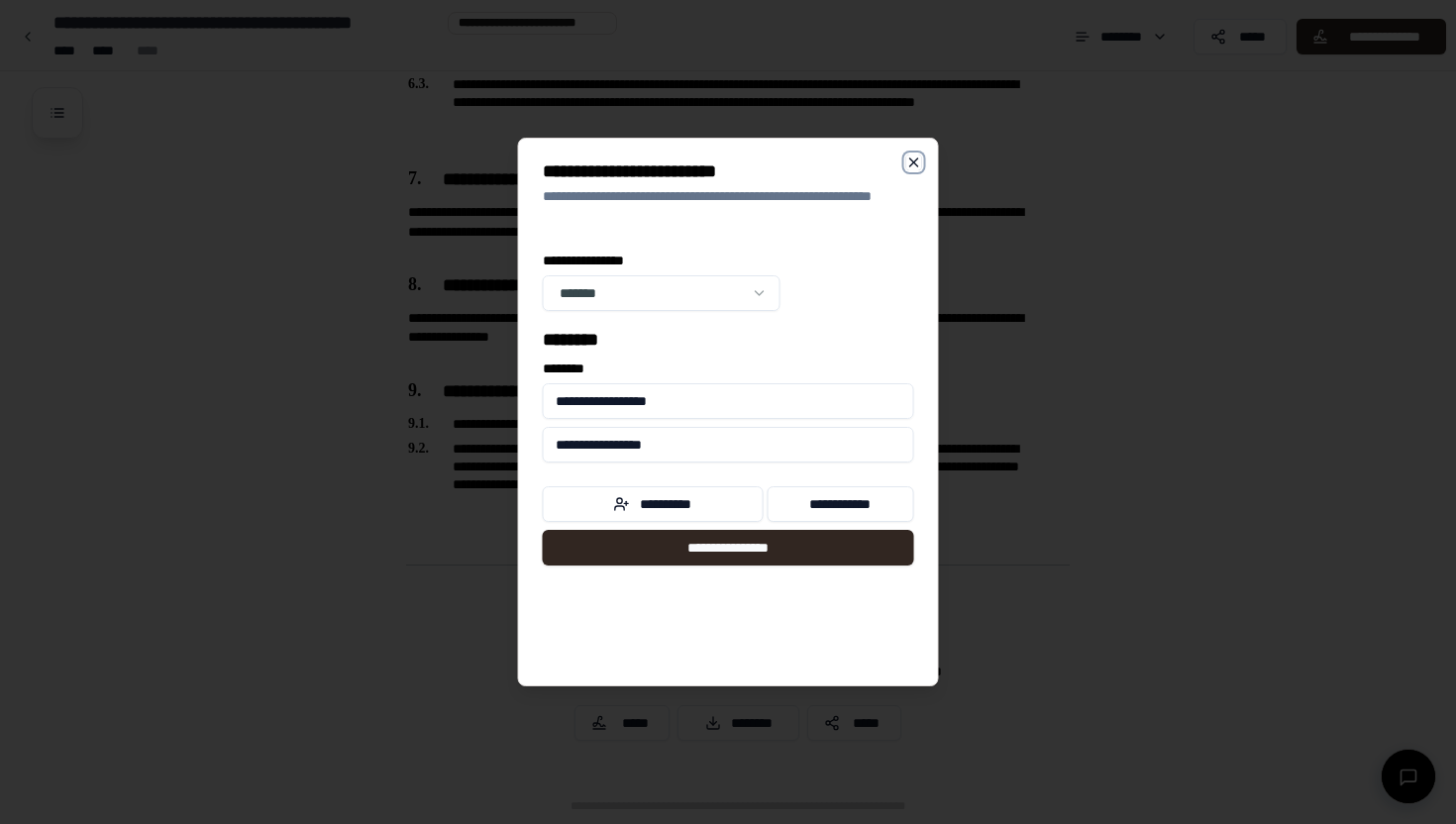 click 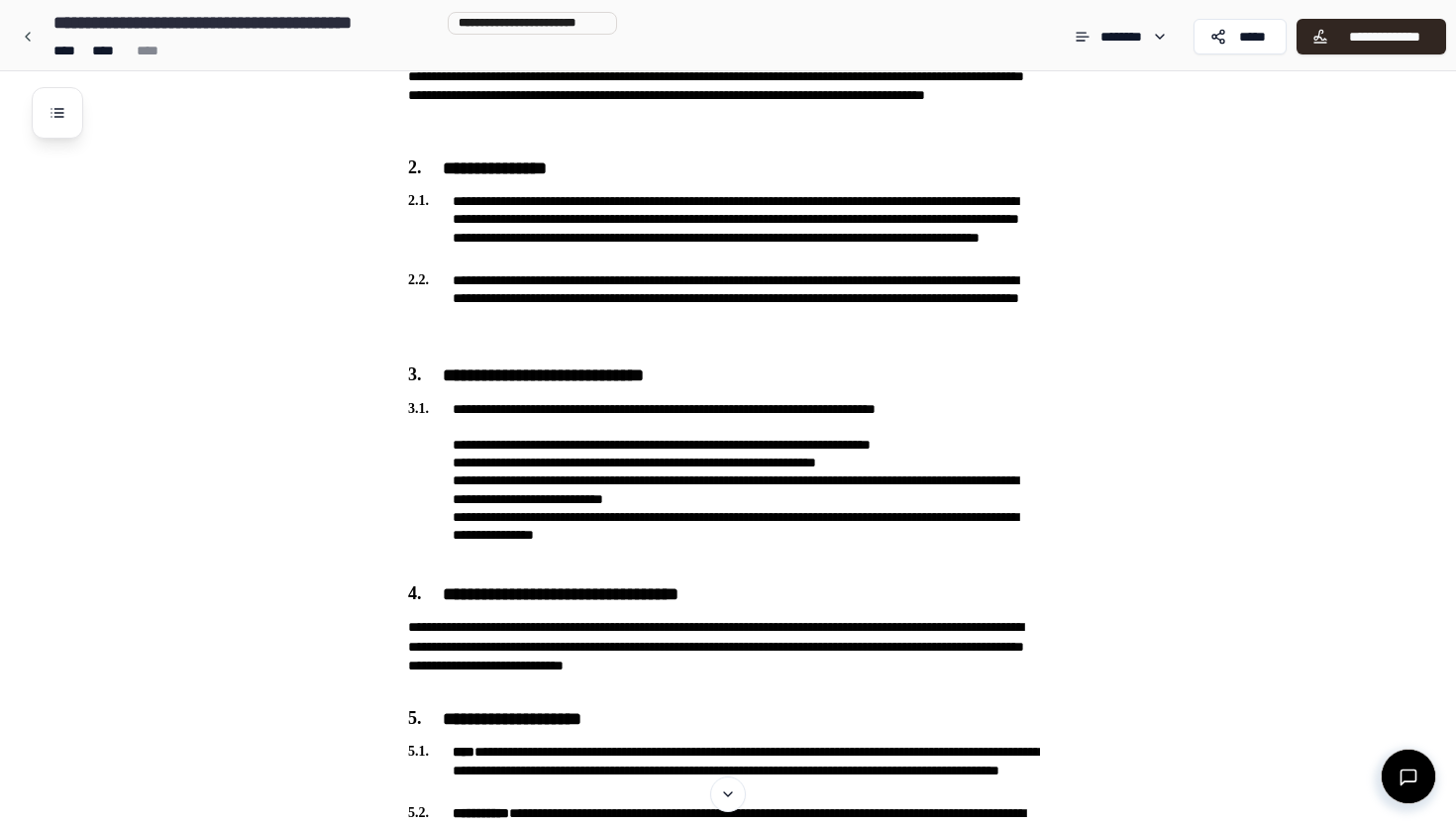 scroll, scrollTop: 0, scrollLeft: 0, axis: both 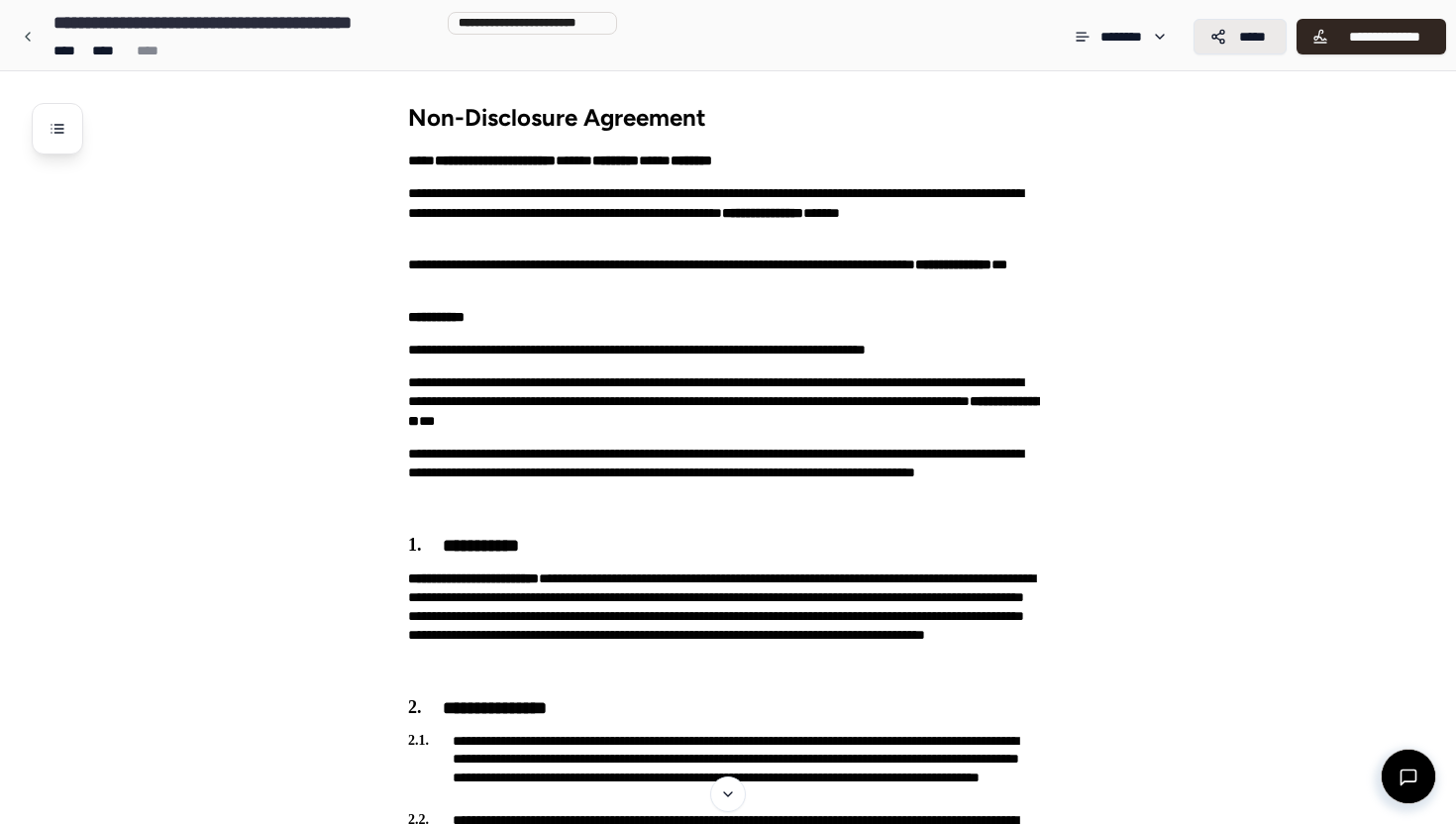 click on "*****" at bounding box center [1240, 37] 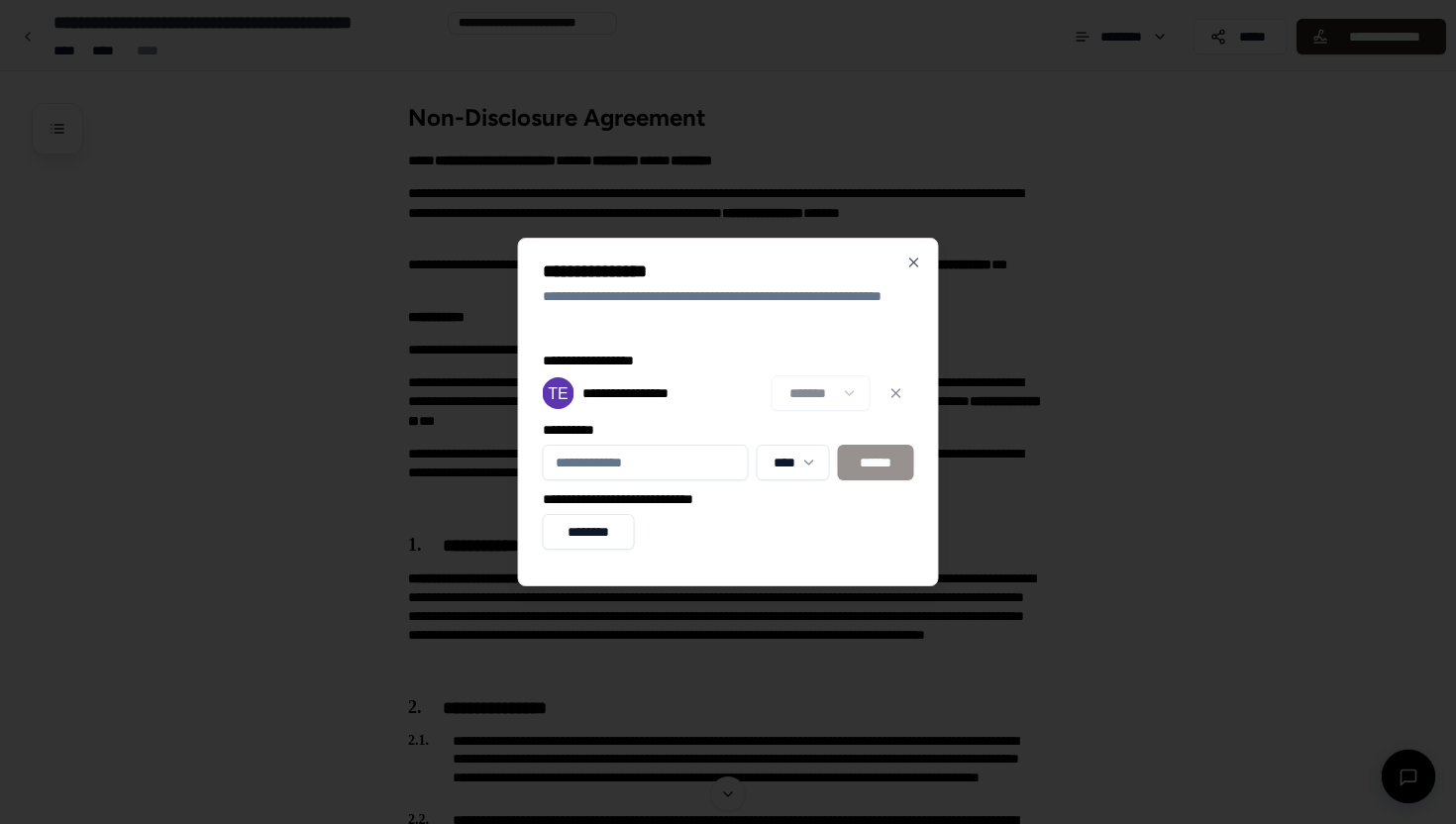 click on "**********" at bounding box center [646, 463] 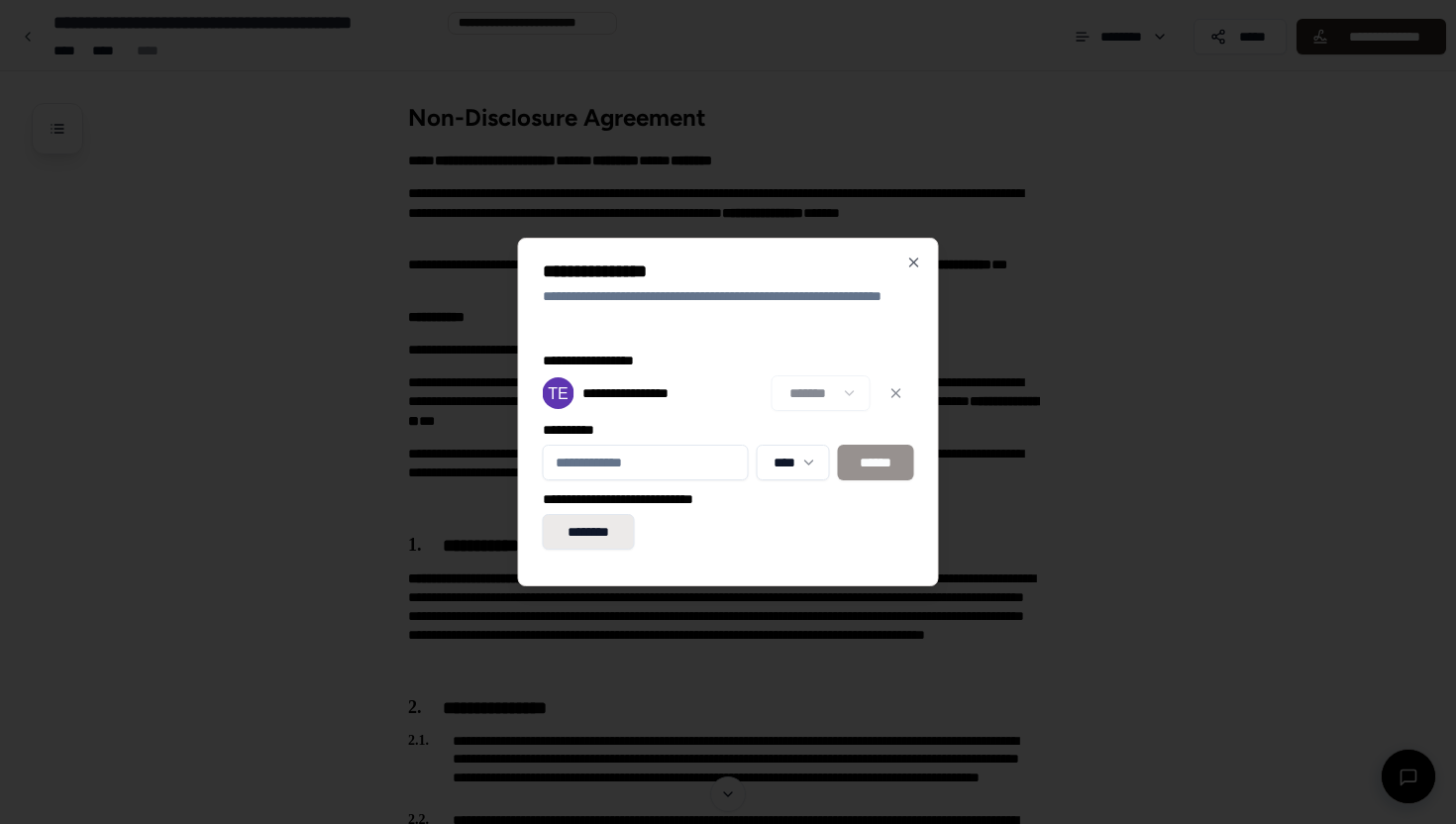 click on "********" at bounding box center [588, 532] 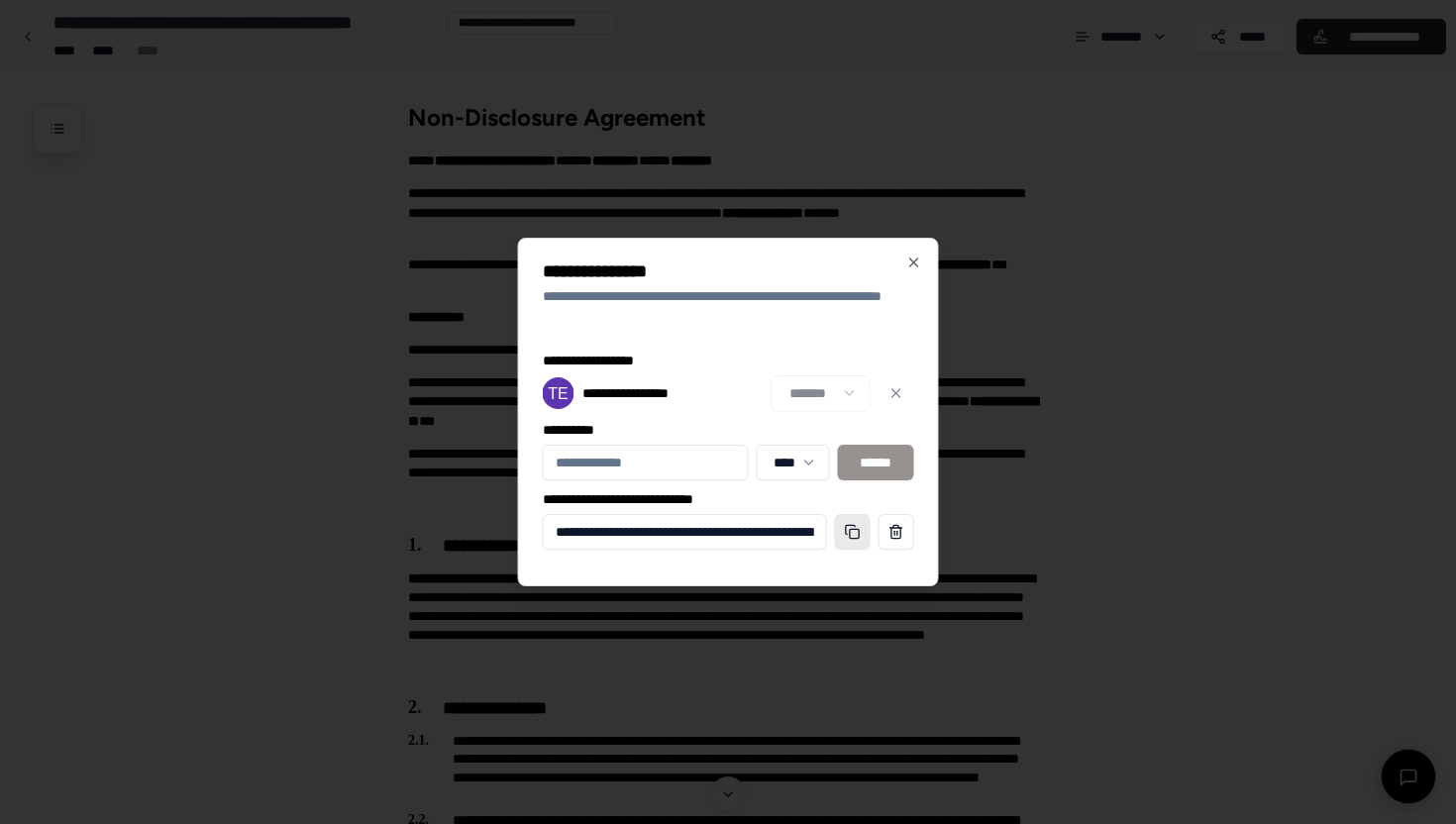 click at bounding box center (853, 532) 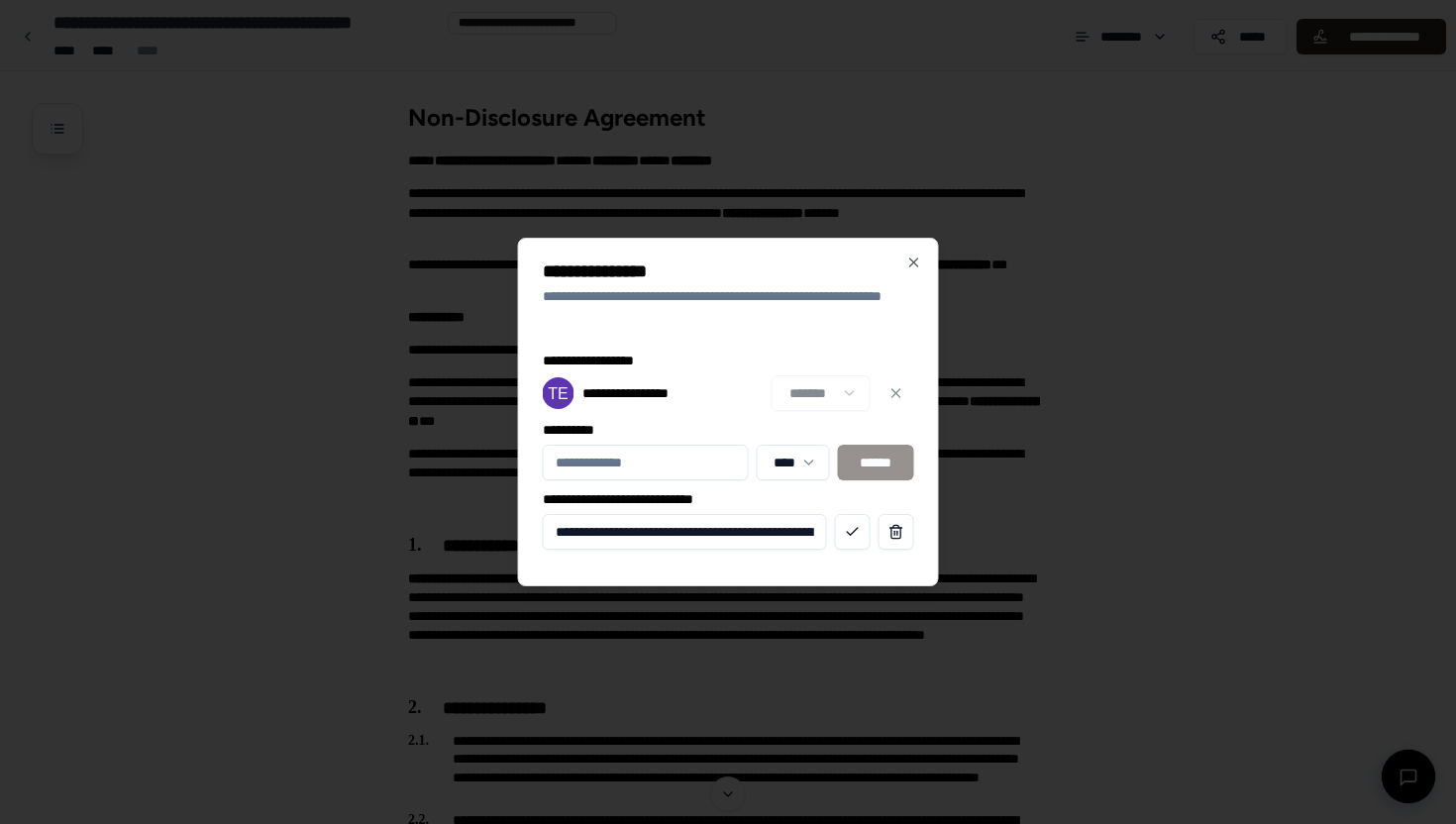 click on "**********" at bounding box center (728, 412) 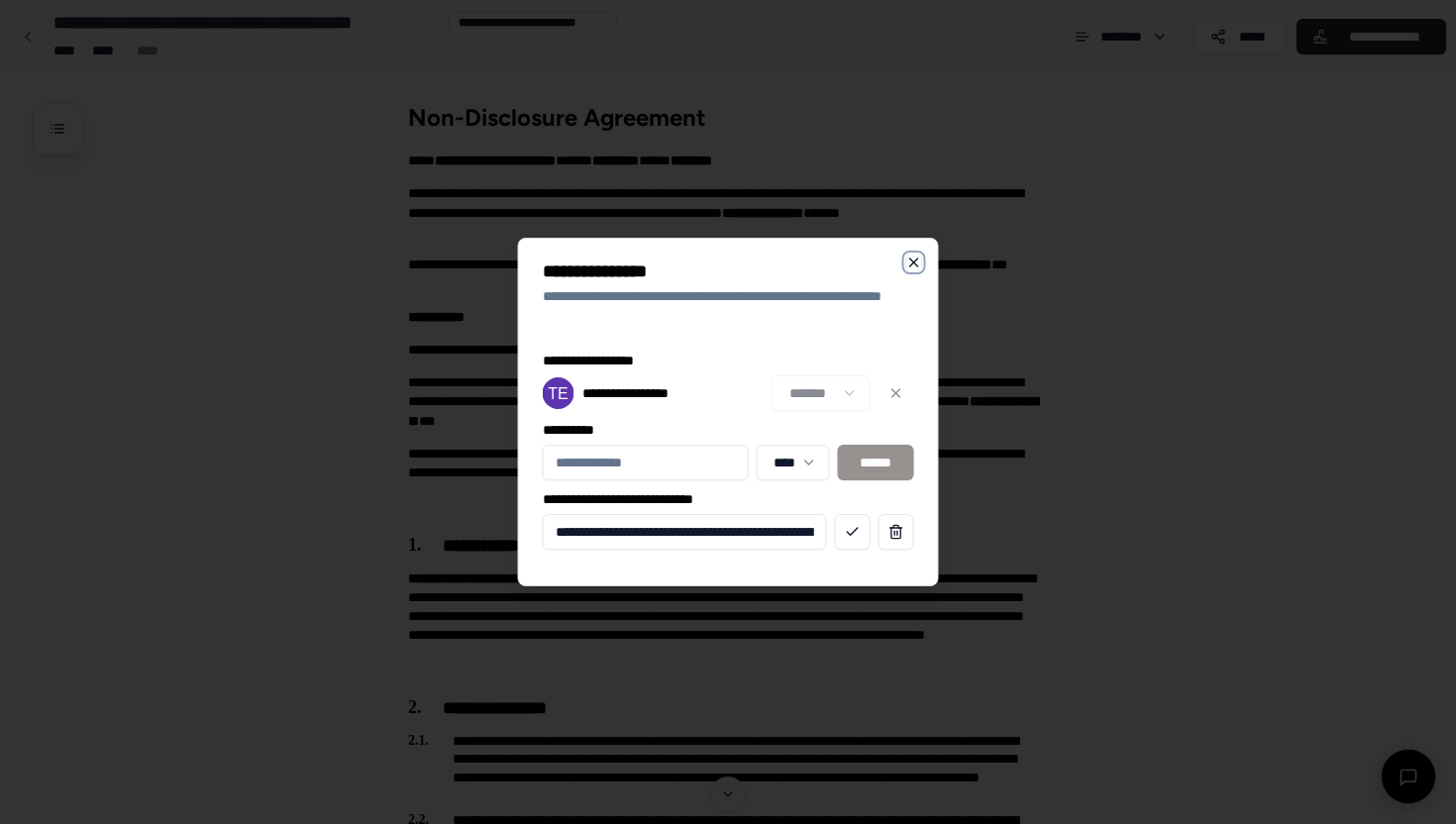 click 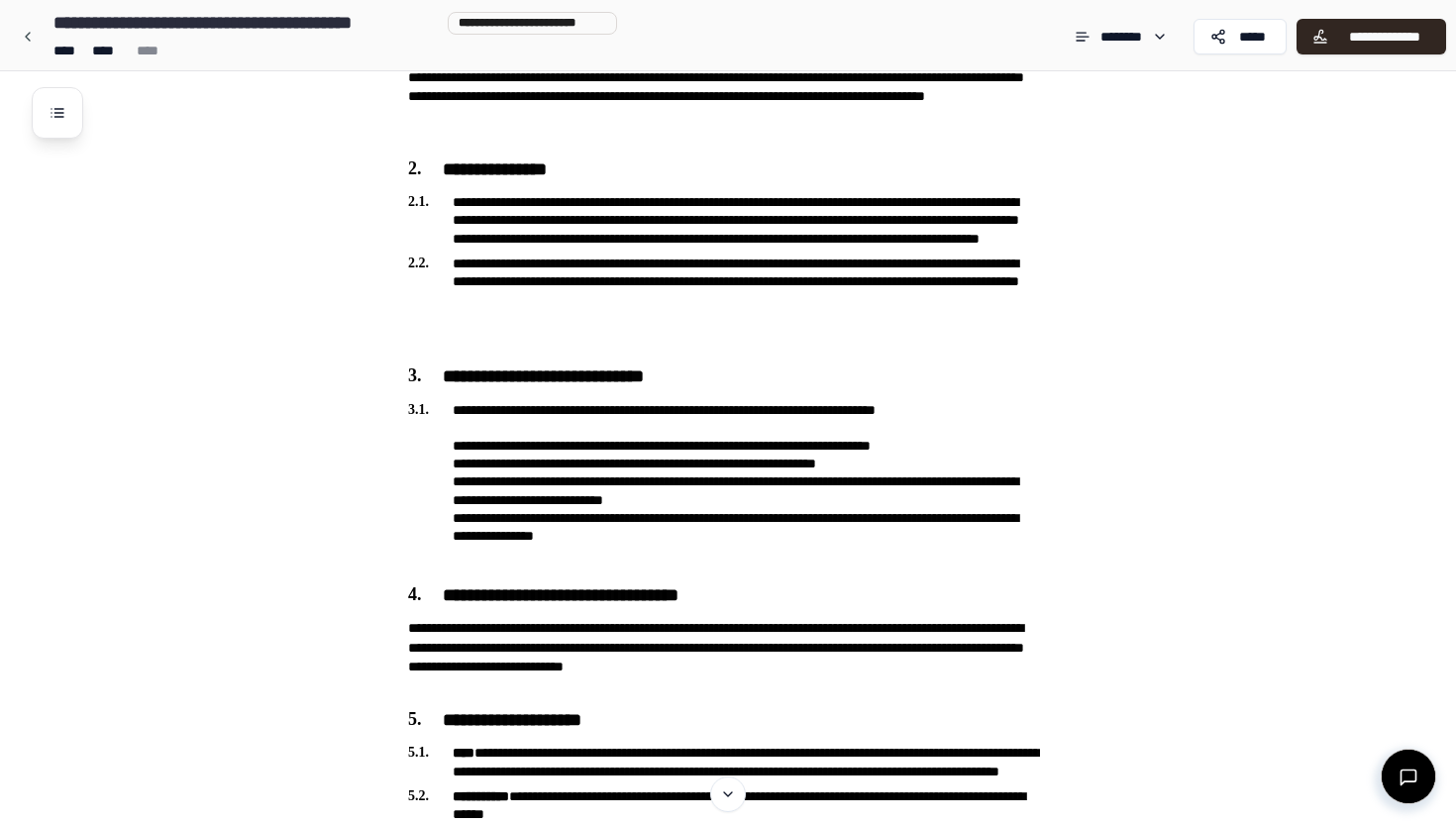 scroll, scrollTop: 0, scrollLeft: 0, axis: both 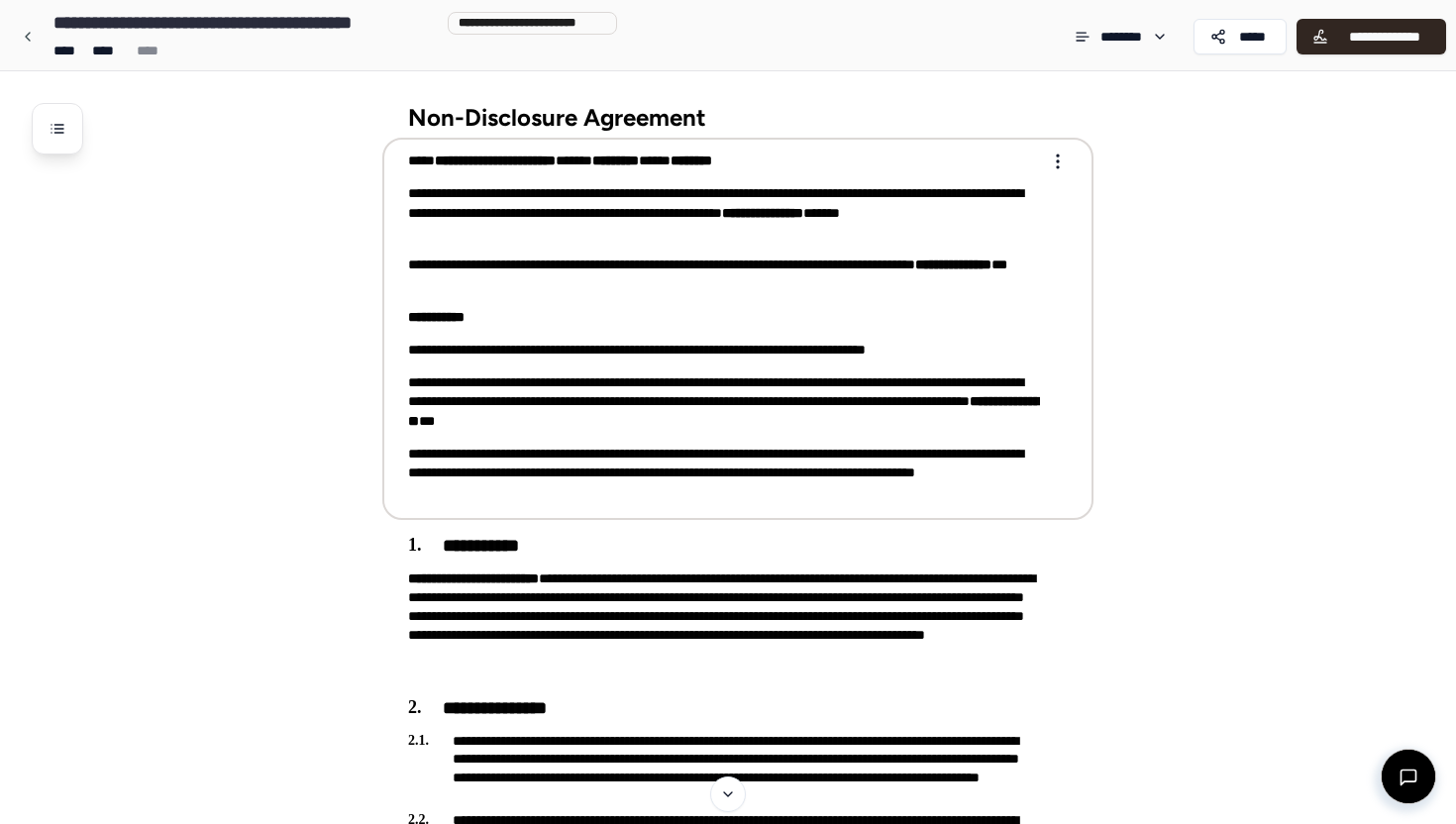 click on "**********" at bounding box center [728, 1260] 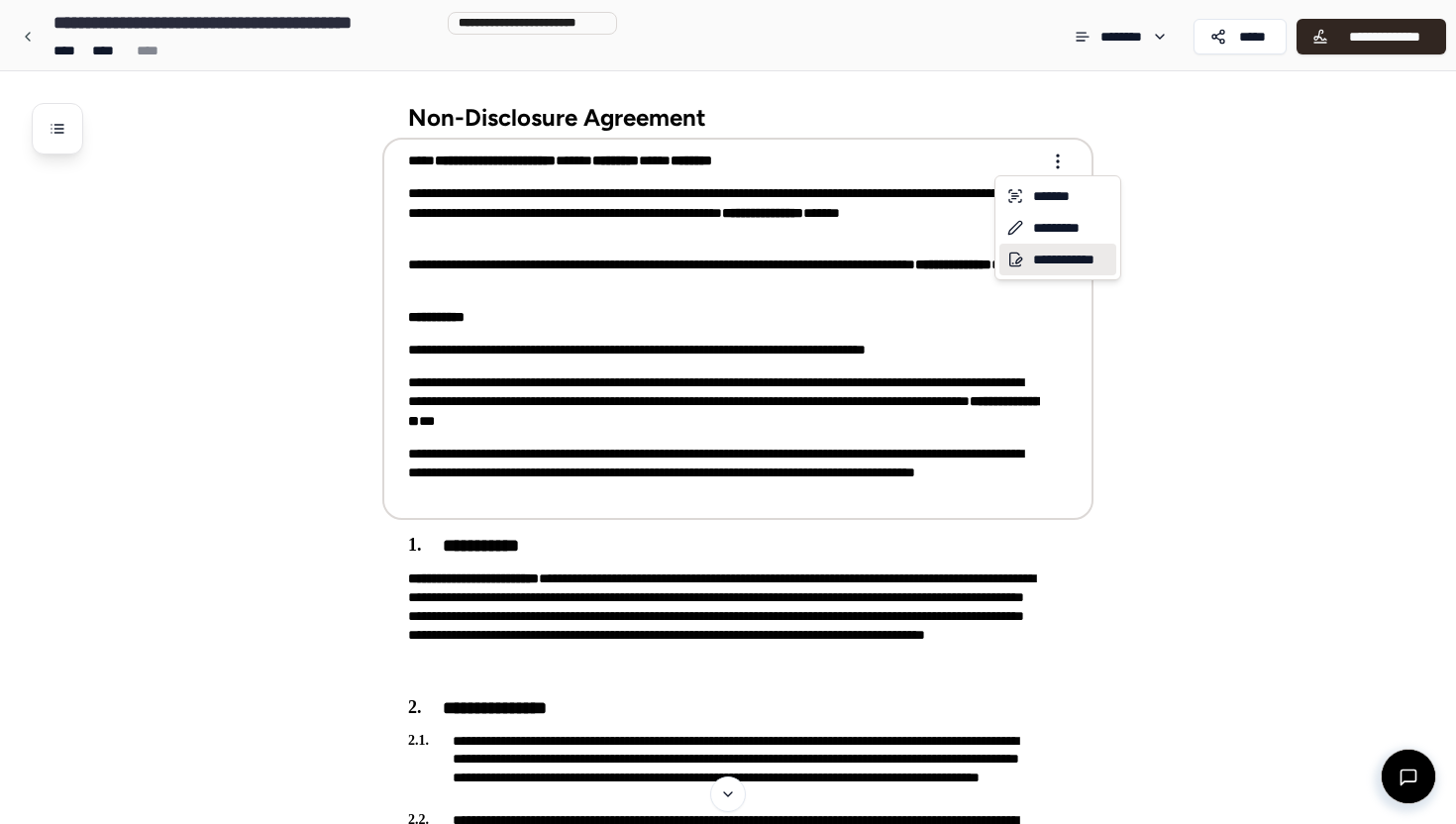 click on "**********" at bounding box center (1058, 259) 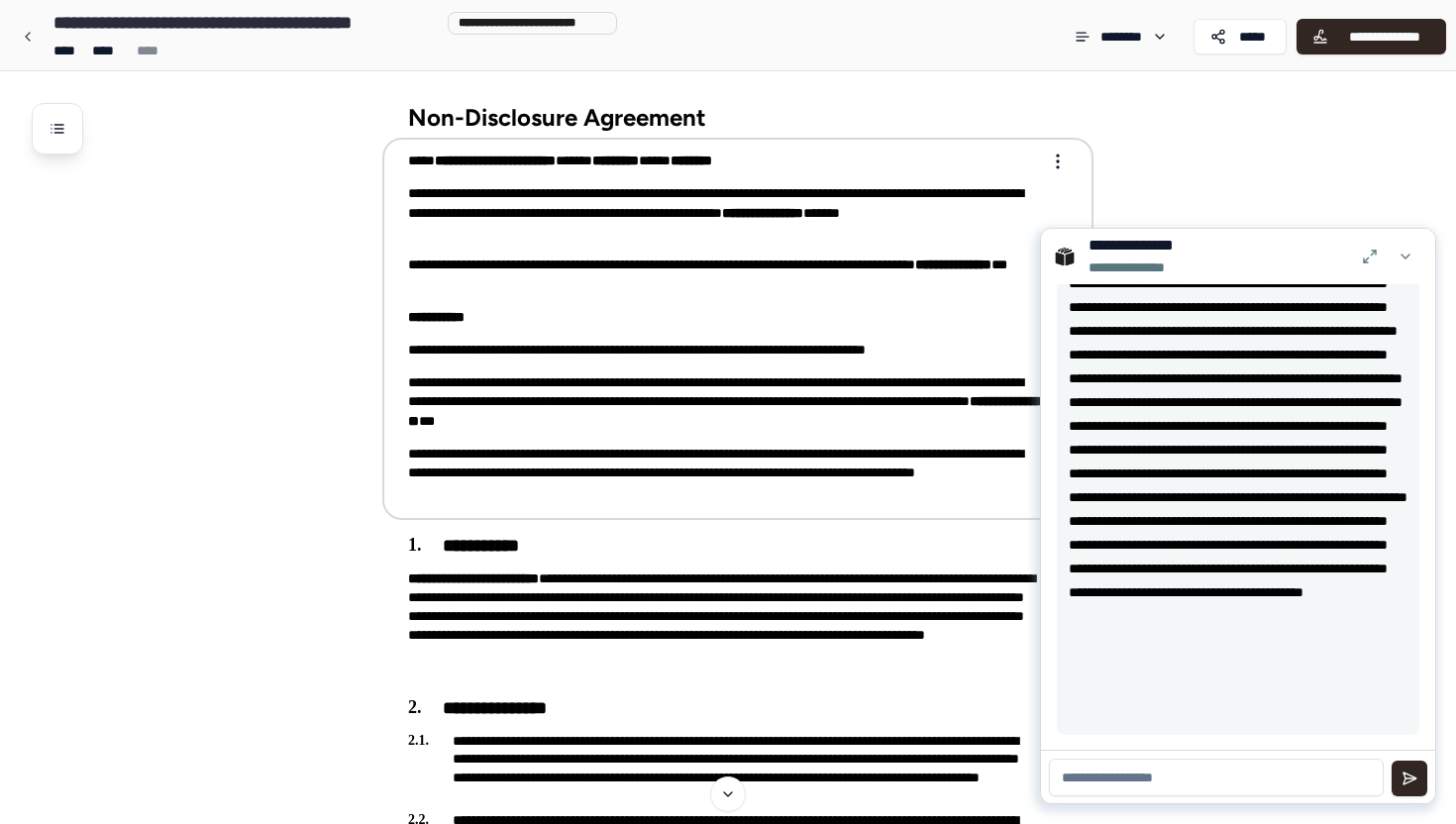 scroll, scrollTop: 72, scrollLeft: 0, axis: vertical 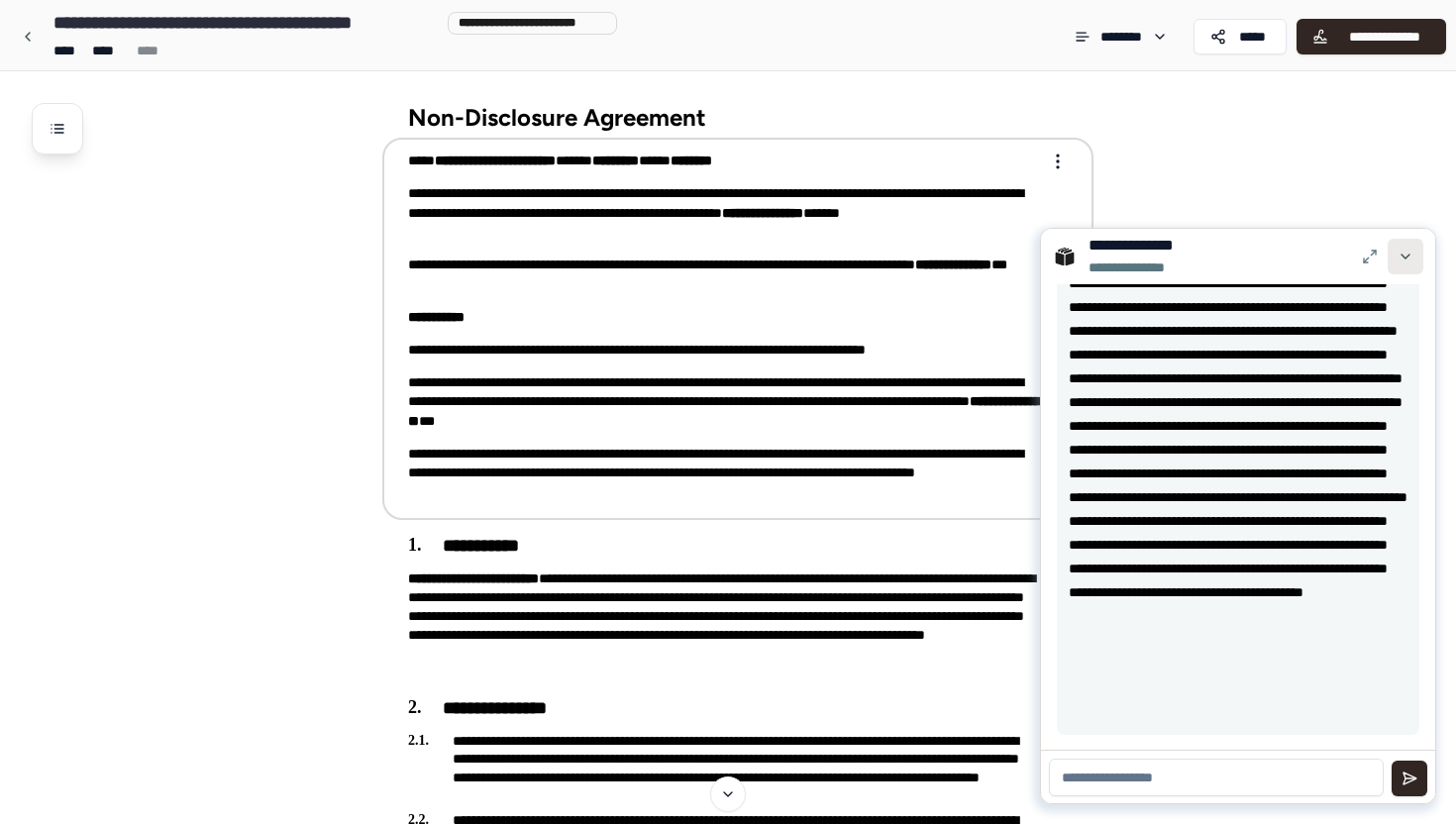 click at bounding box center (1405, 257) 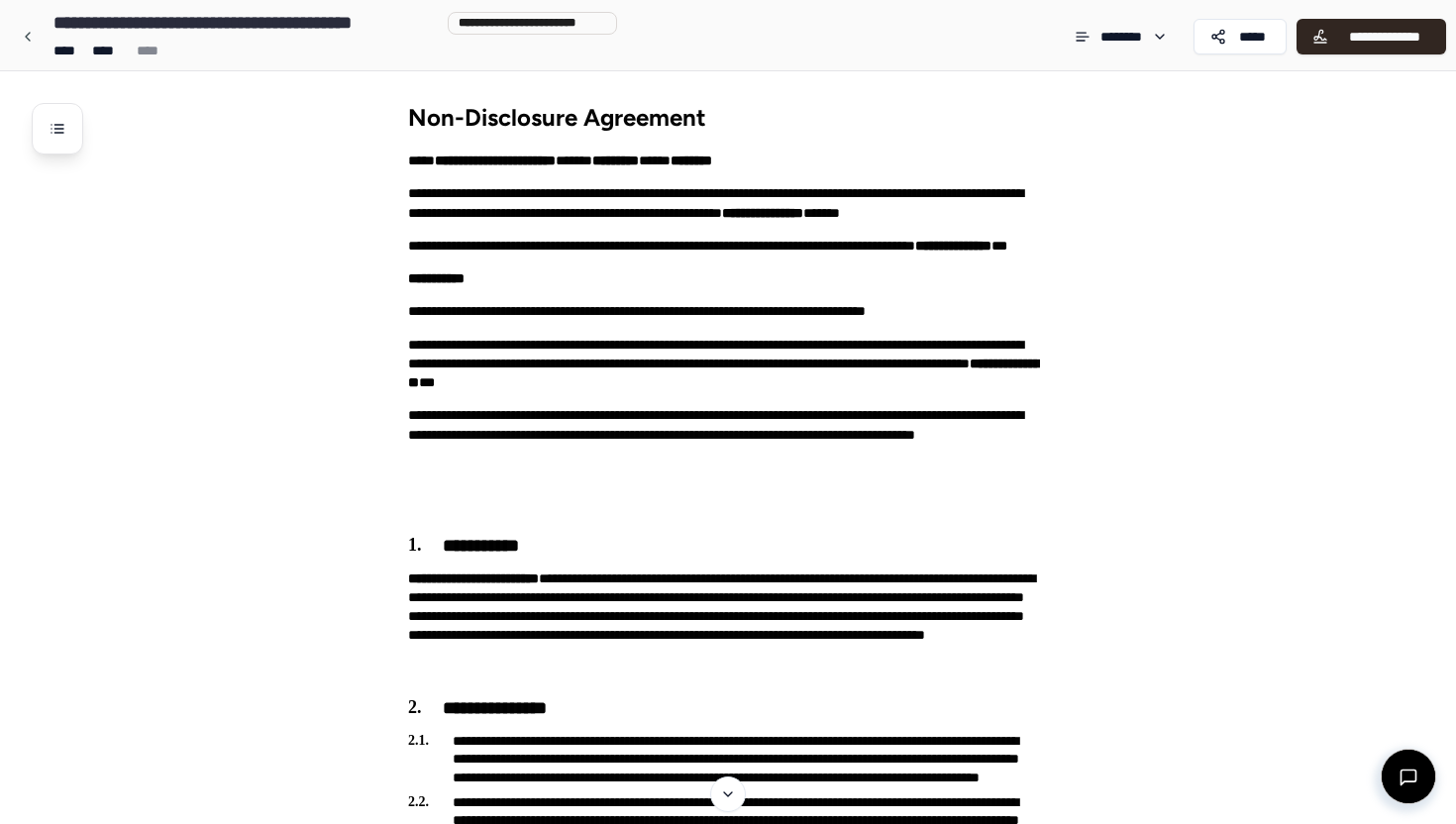 click on "**********" at bounding box center [754, 1295] 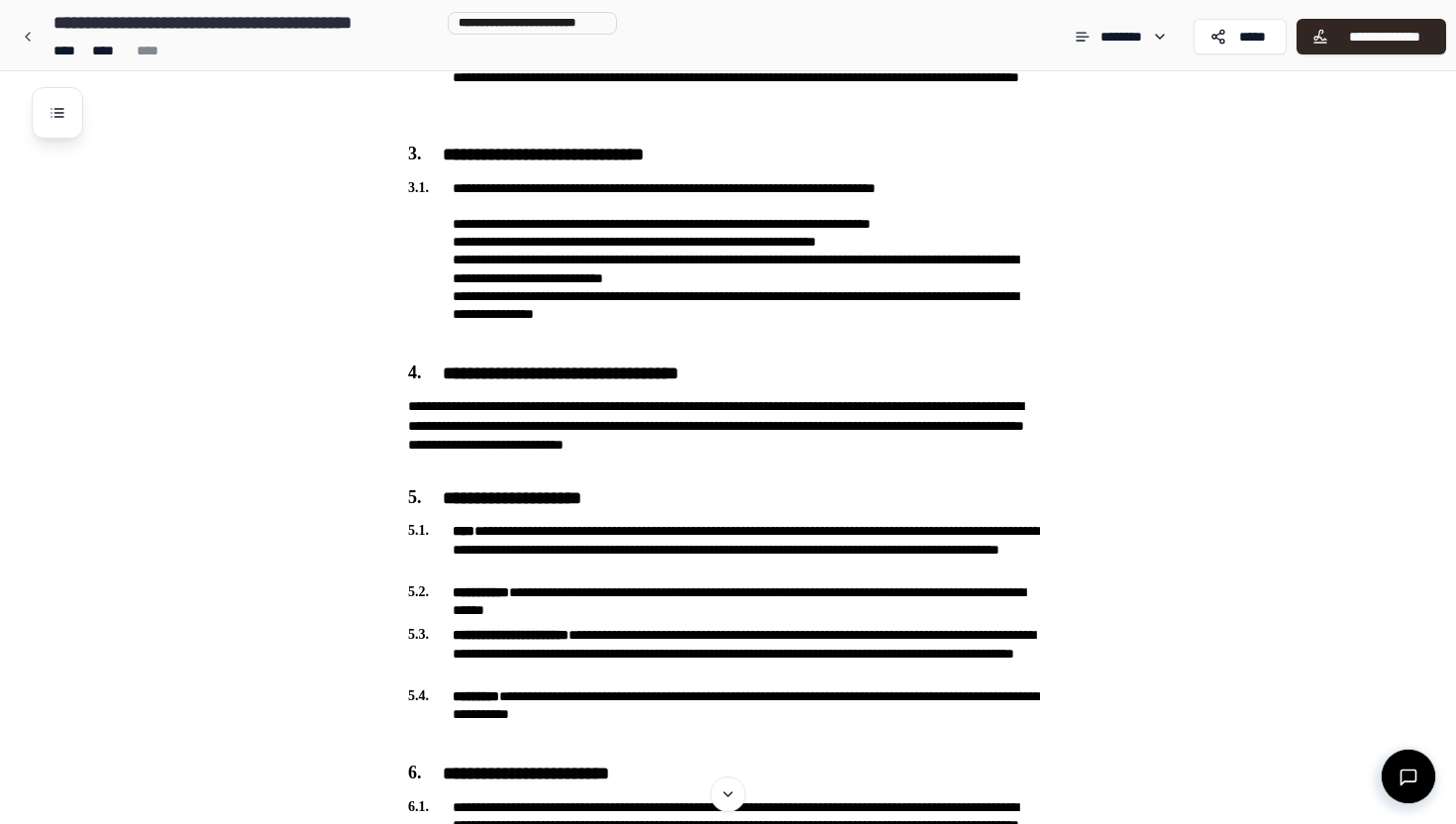 scroll, scrollTop: 0, scrollLeft: 0, axis: both 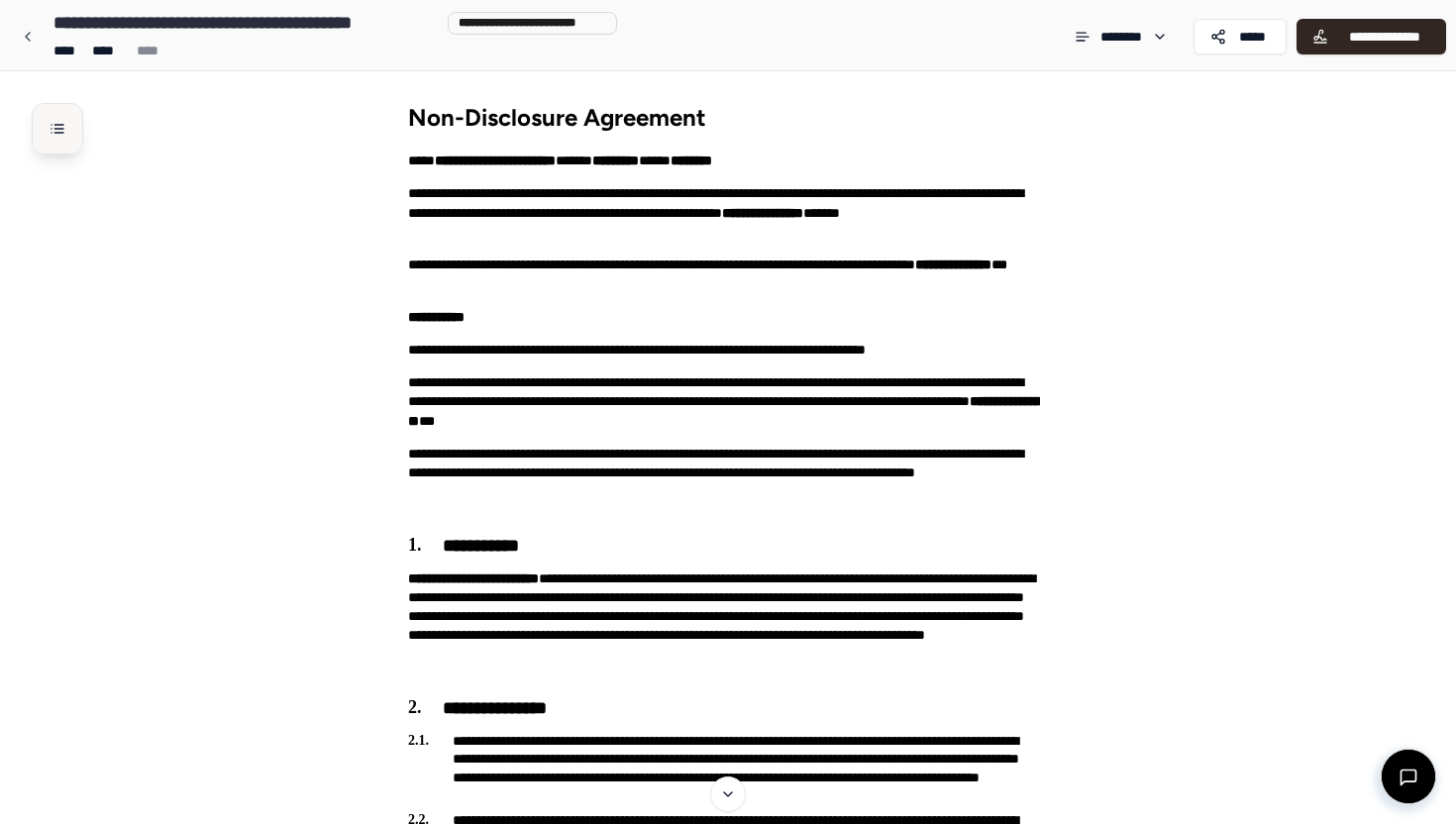 click at bounding box center [57, 129] 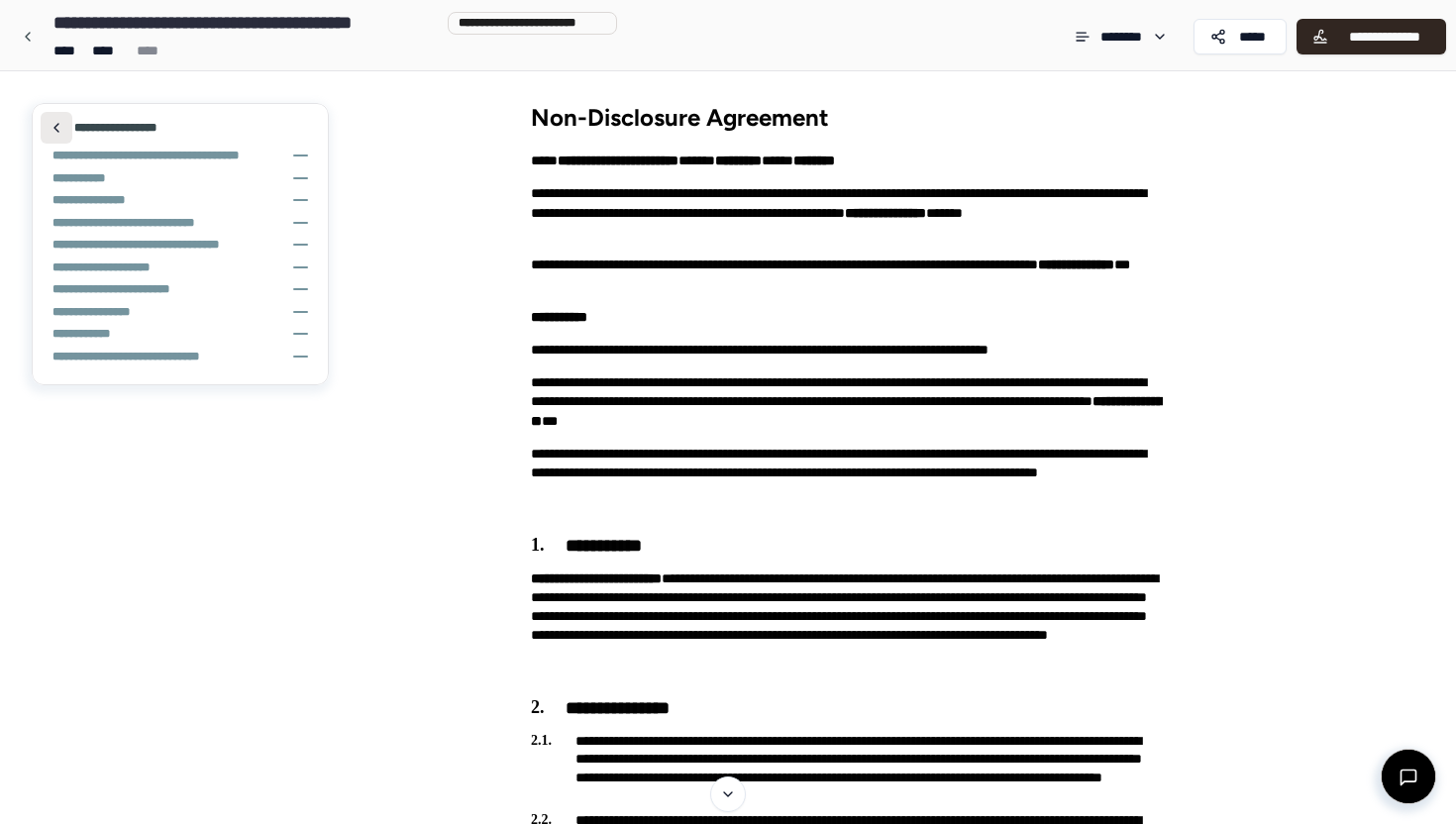 click at bounding box center [56, 128] 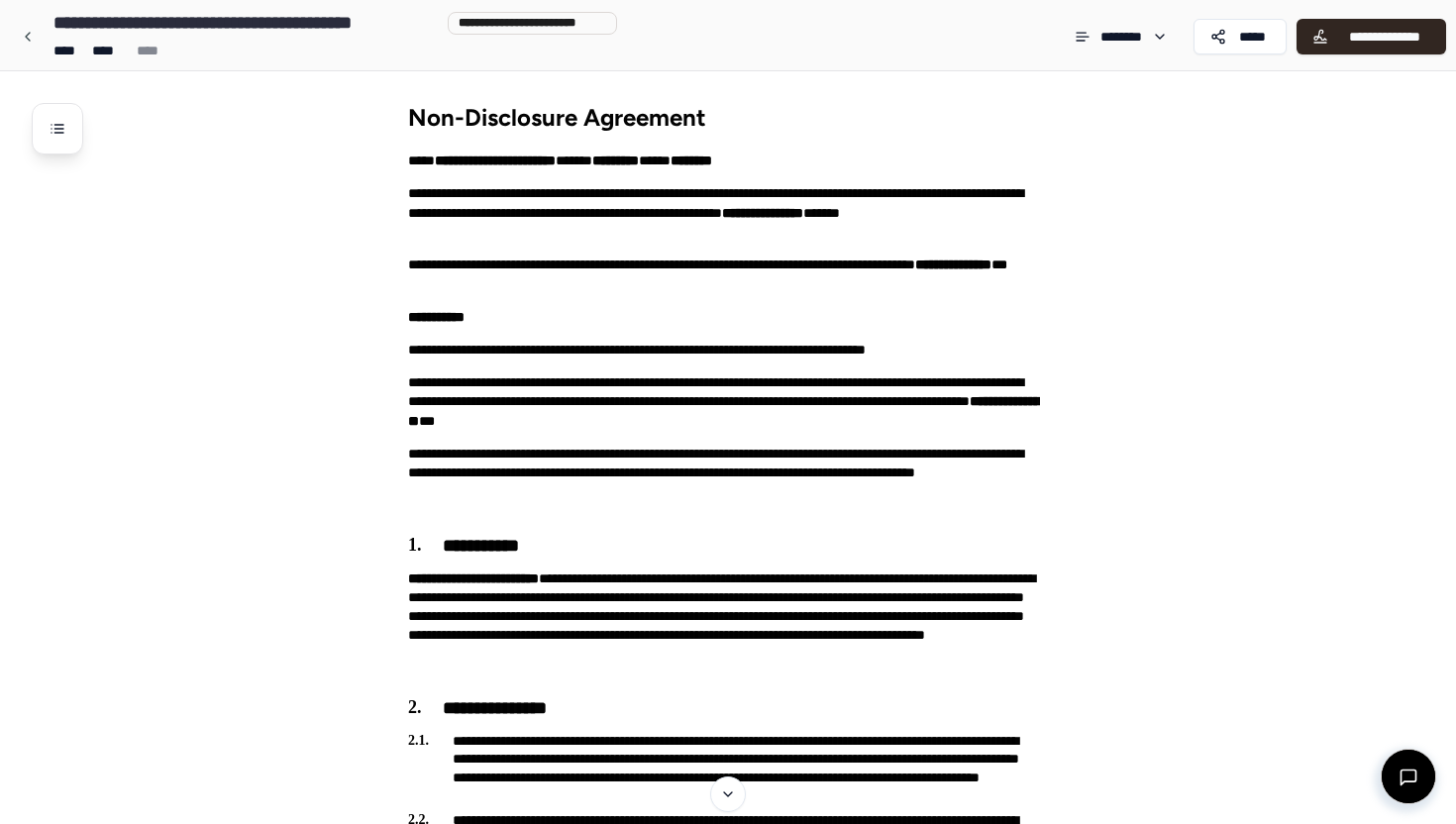 click on "**********" at bounding box center [728, 35] 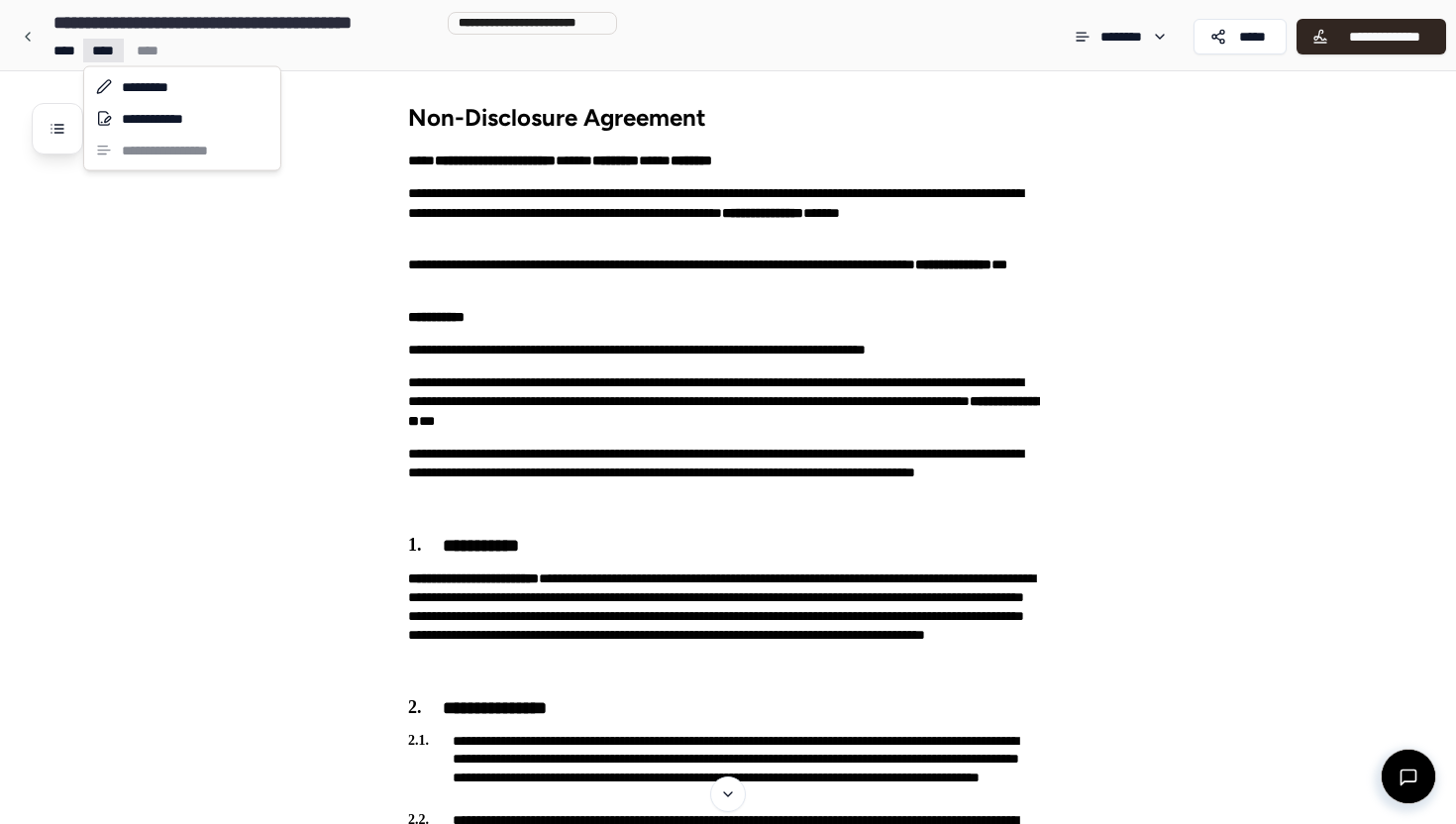 click on "**********" at bounding box center [728, 1260] 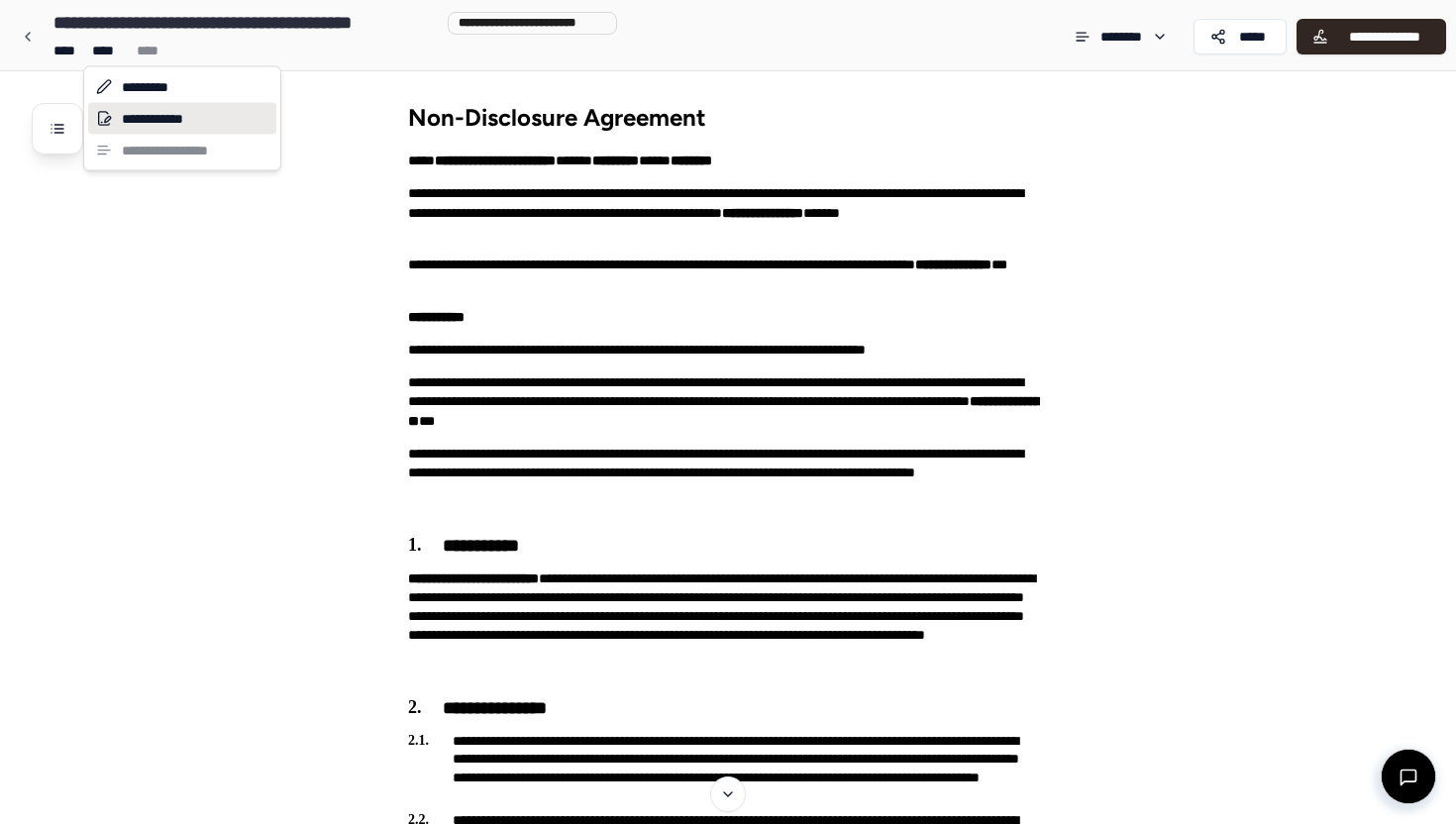 click on "**********" at bounding box center [182, 119] 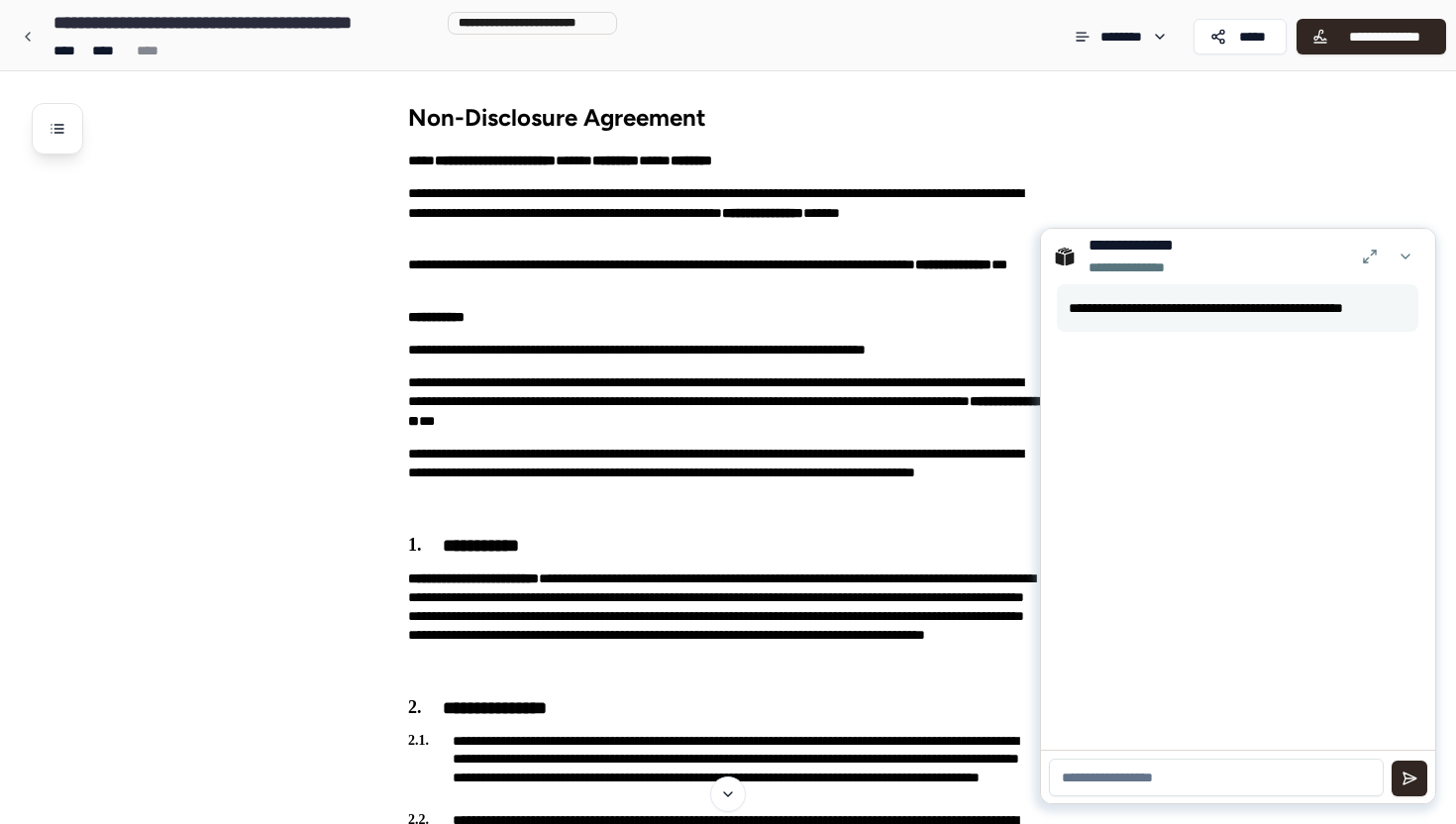 click at bounding box center (1216, 777) 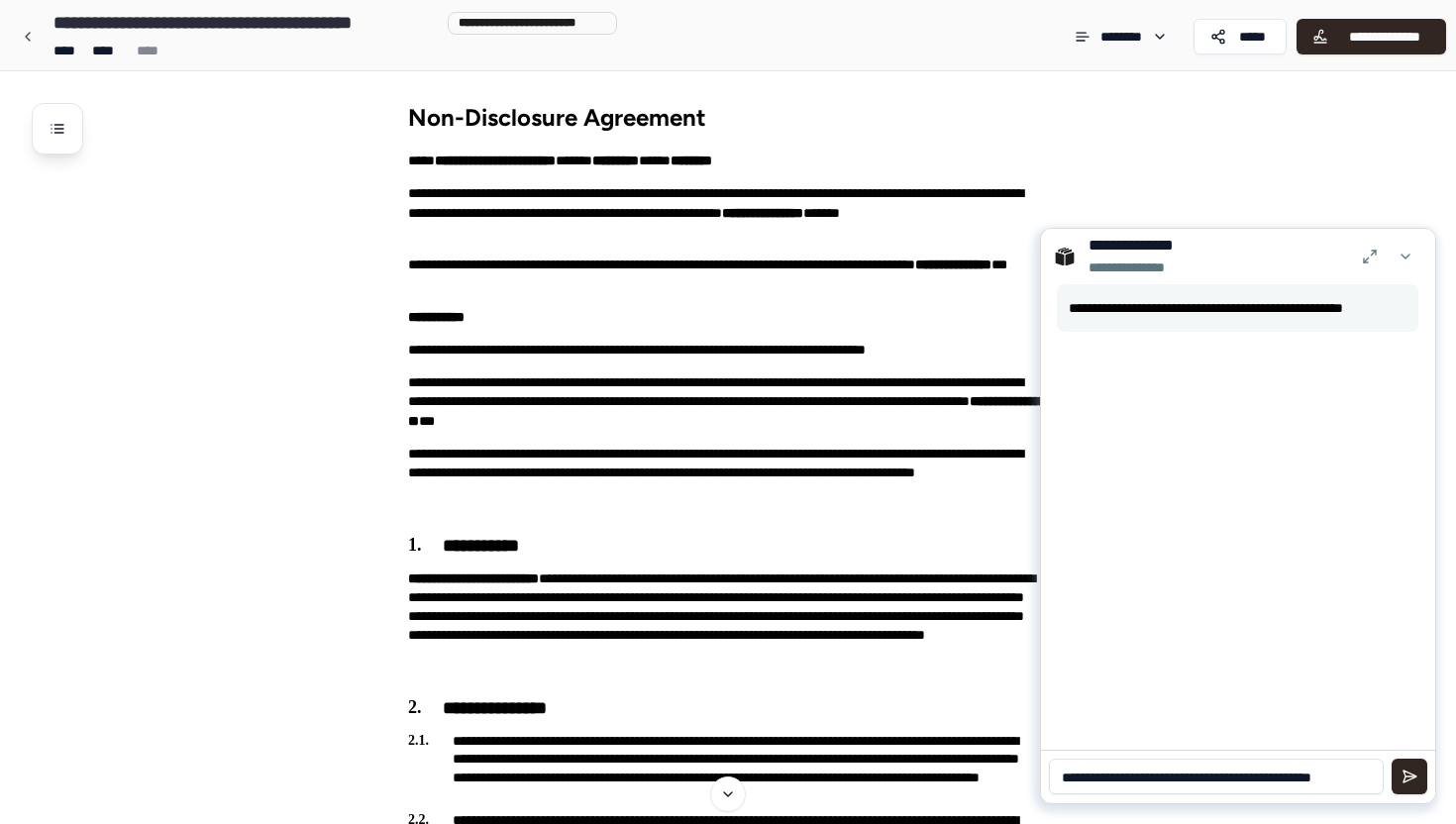 scroll, scrollTop: 0, scrollLeft: 0, axis: both 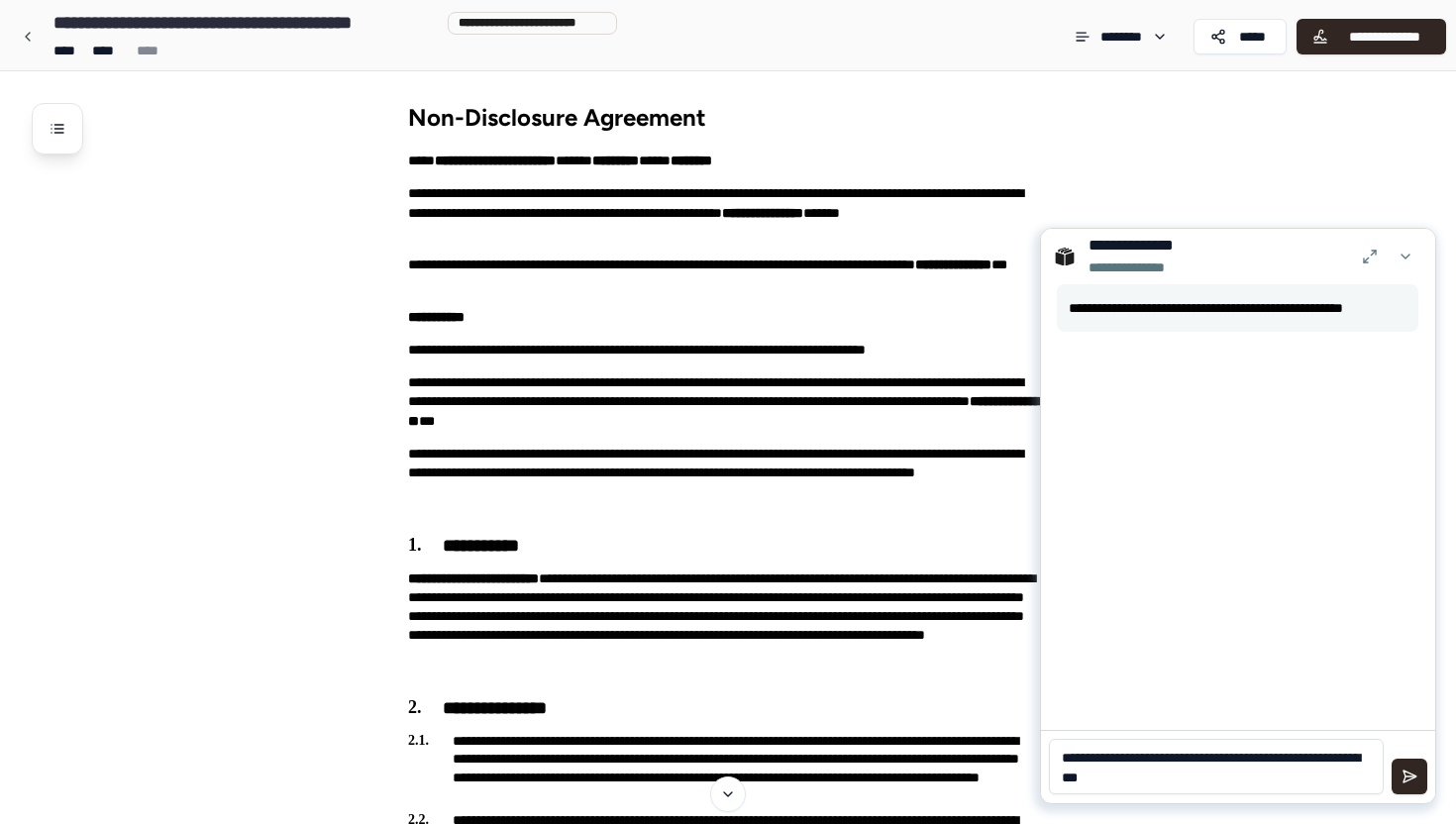 type on "**********" 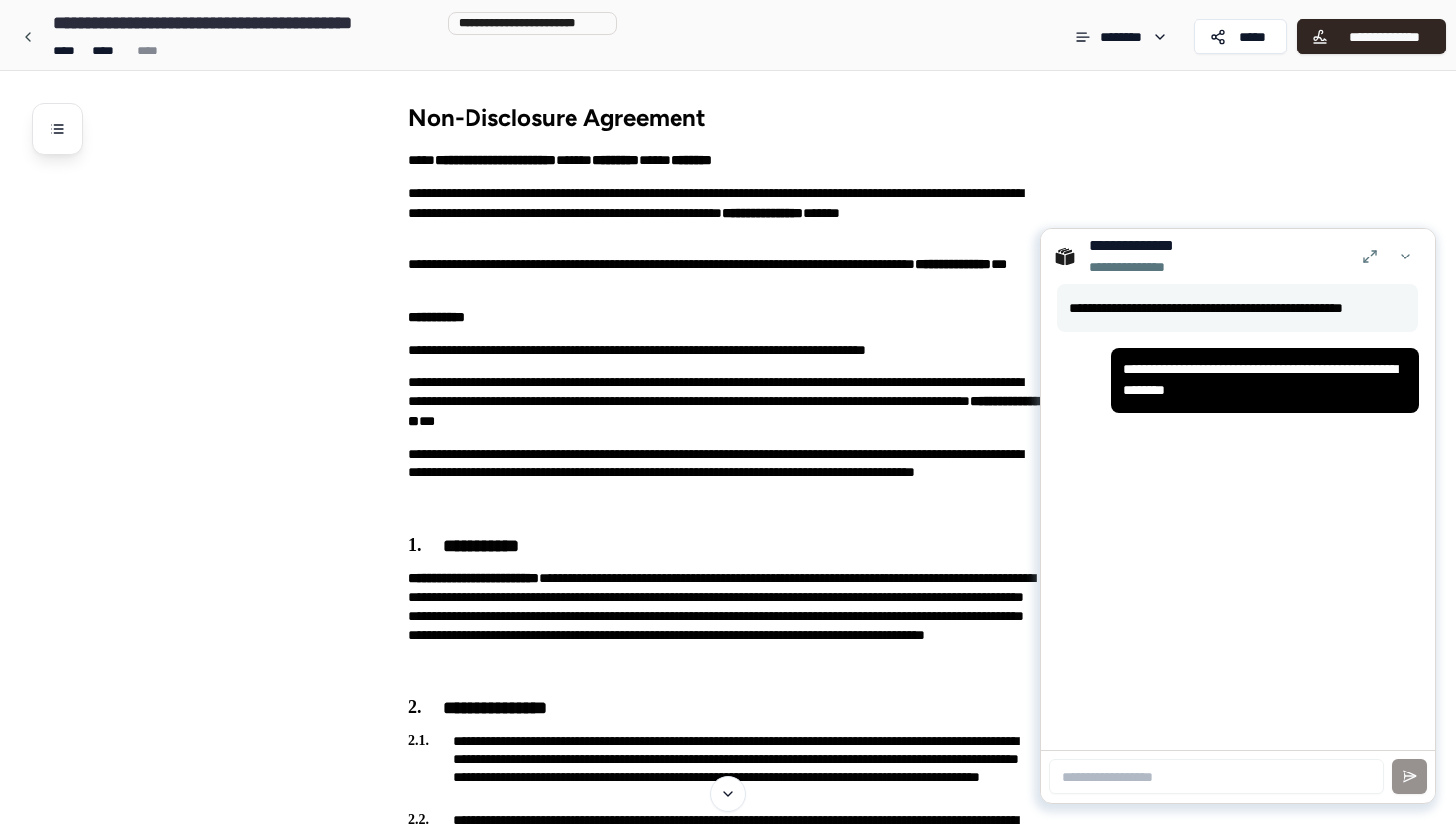 click on "**********" at bounding box center [1238, 517] 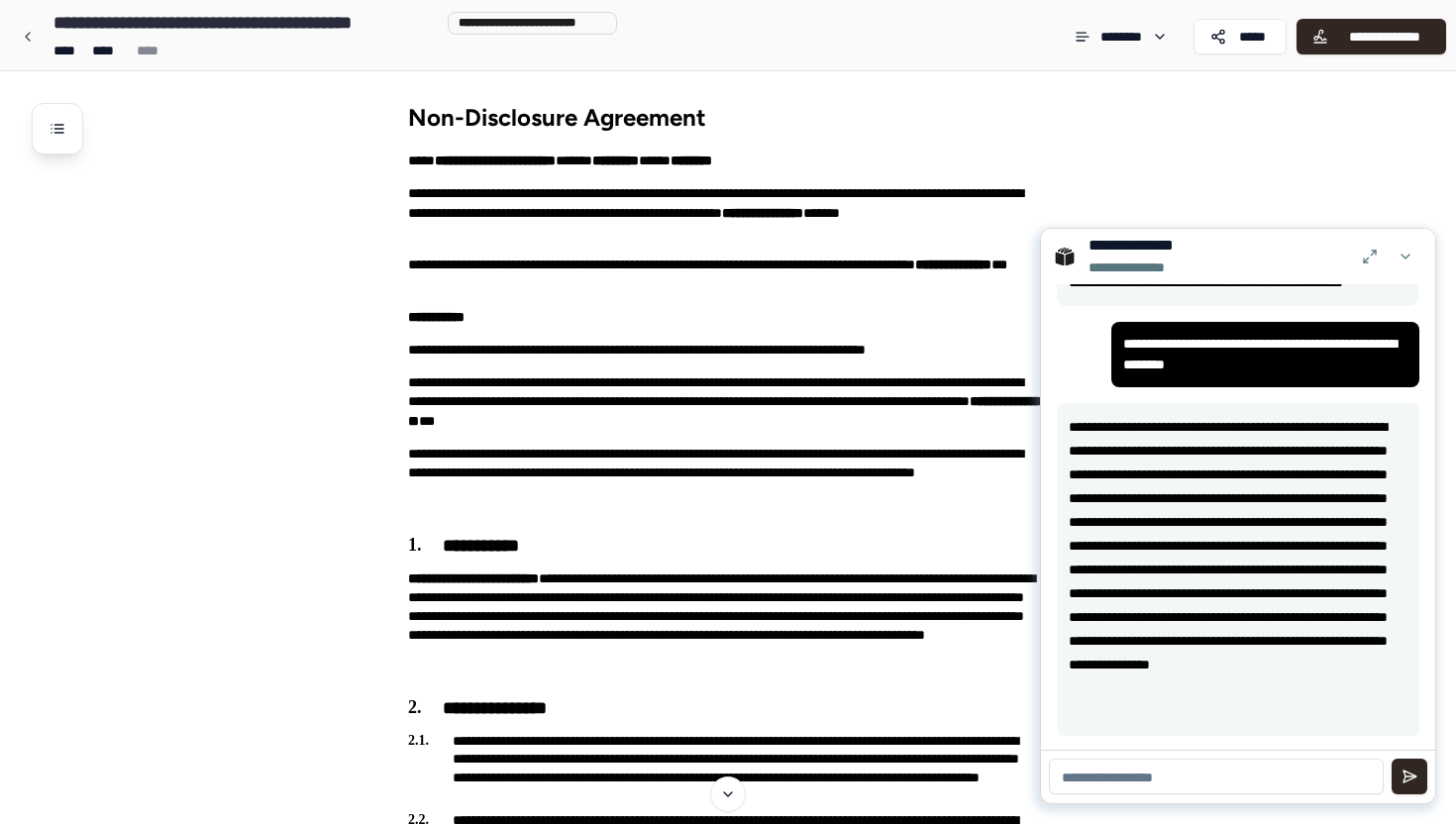 scroll, scrollTop: 27, scrollLeft: 0, axis: vertical 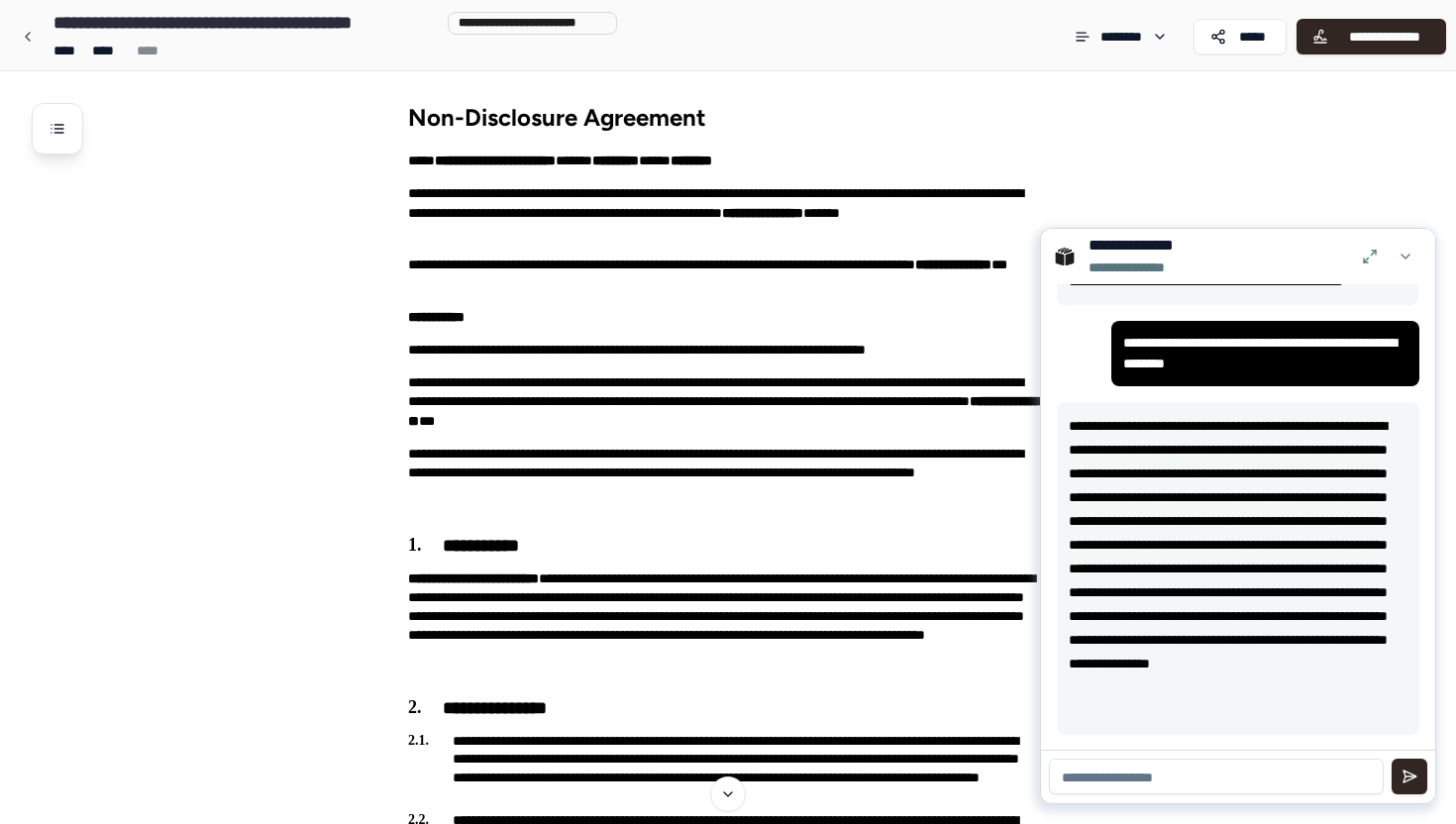 click at bounding box center (1216, 776) 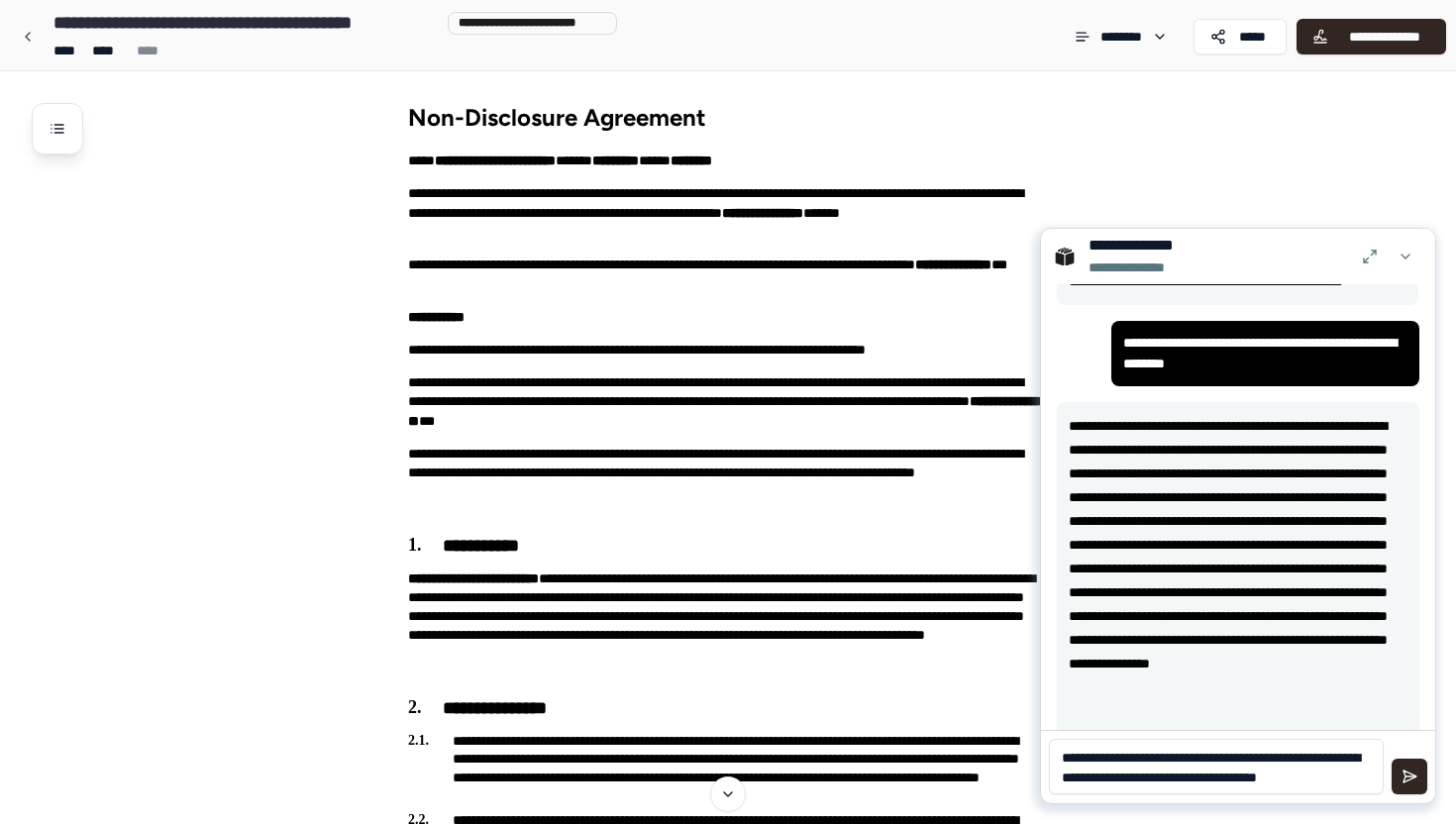 scroll, scrollTop: 0, scrollLeft: 0, axis: both 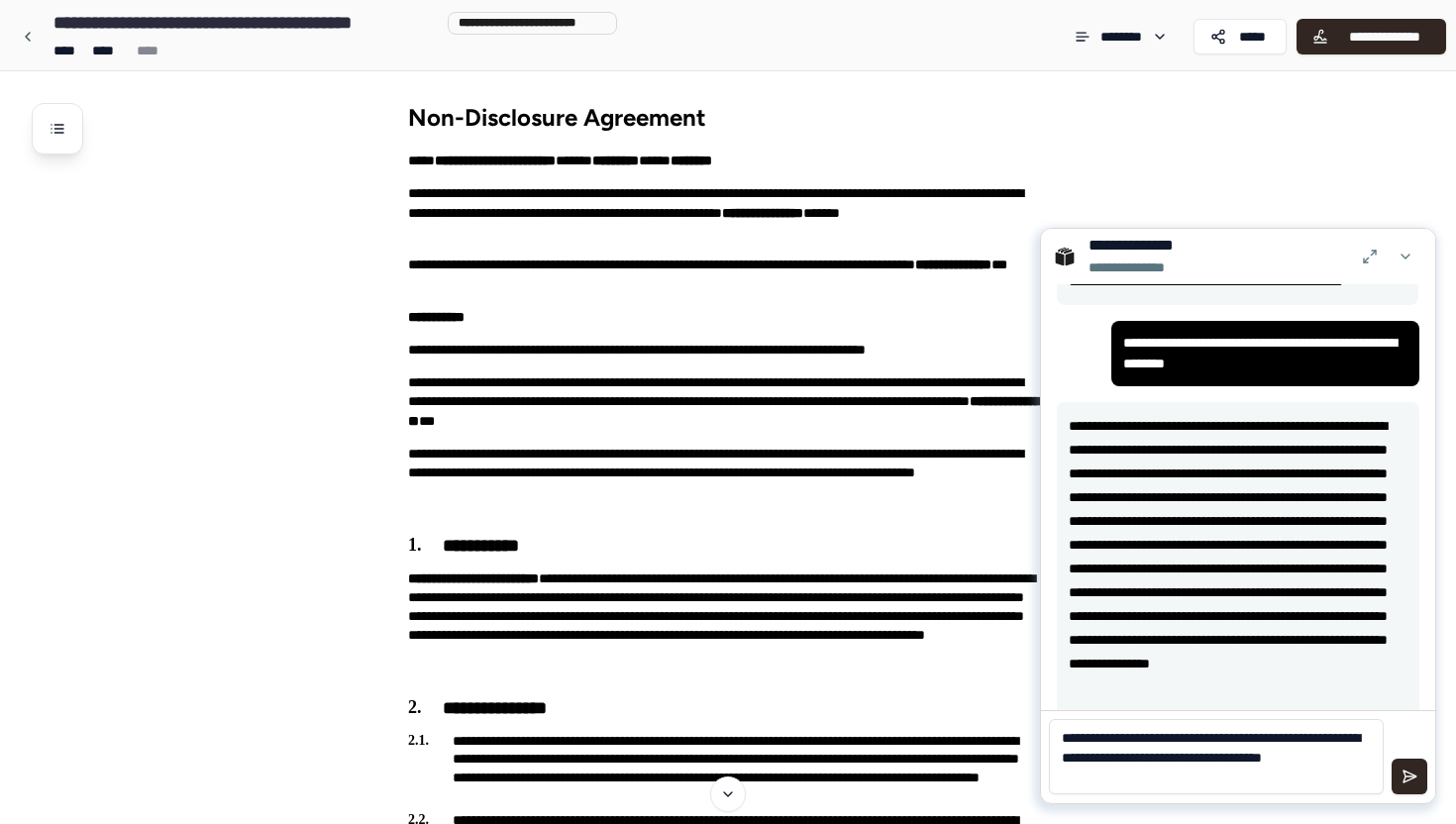 click on "**********" at bounding box center [1216, 757] 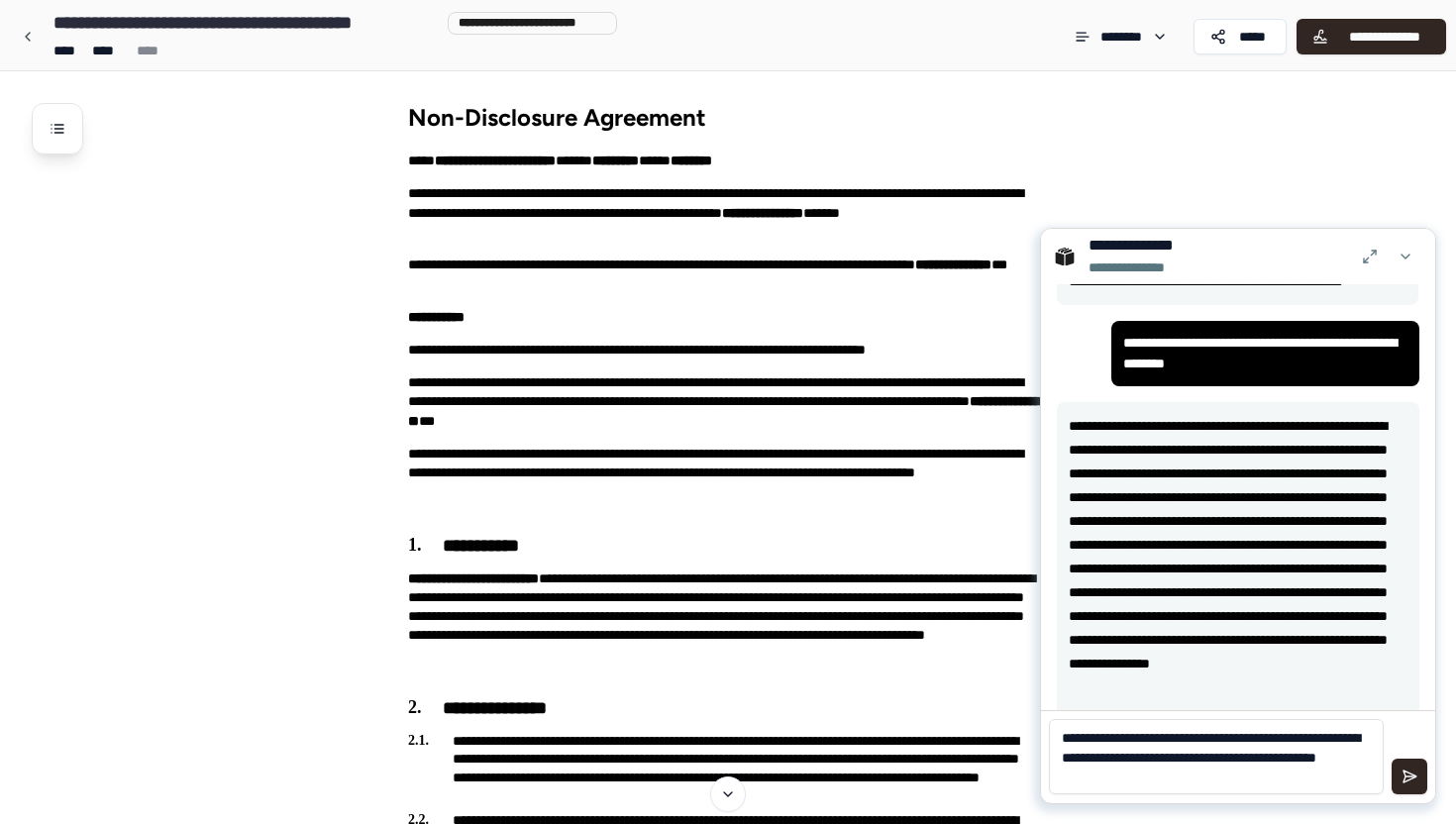 click on "**********" at bounding box center [1216, 757] 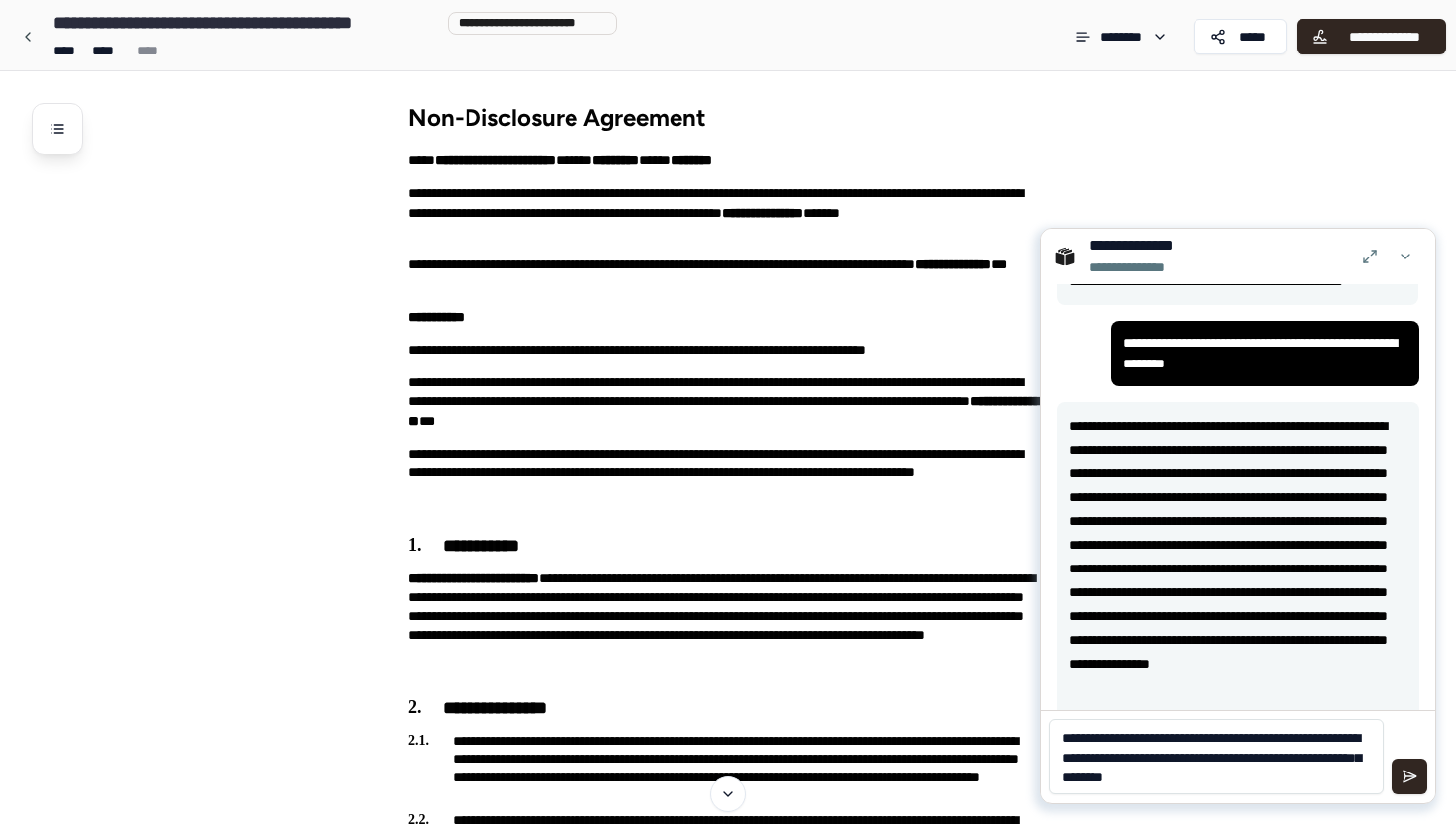 click on "**********" at bounding box center (1216, 757) 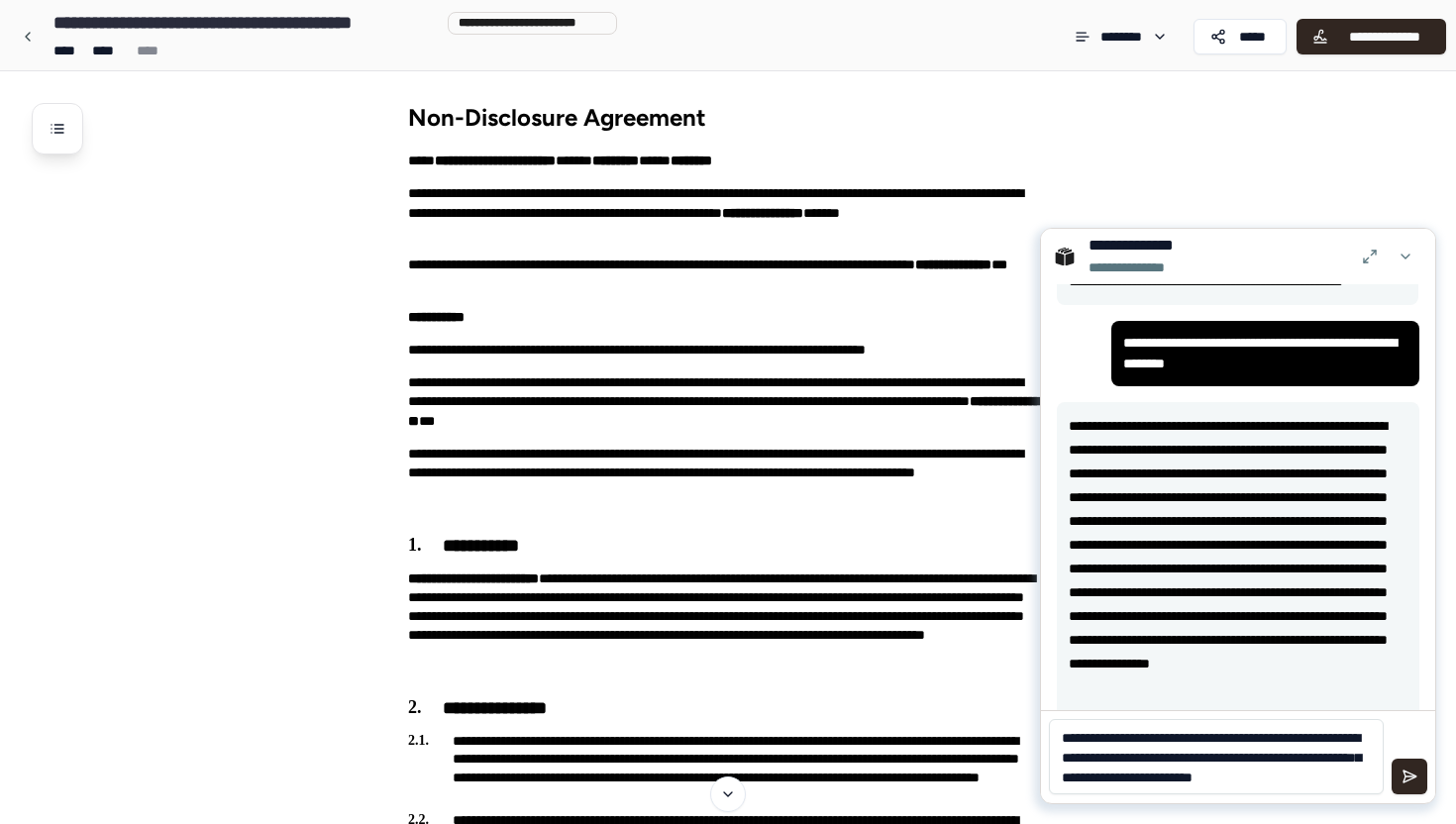 scroll, scrollTop: 0, scrollLeft: 0, axis: both 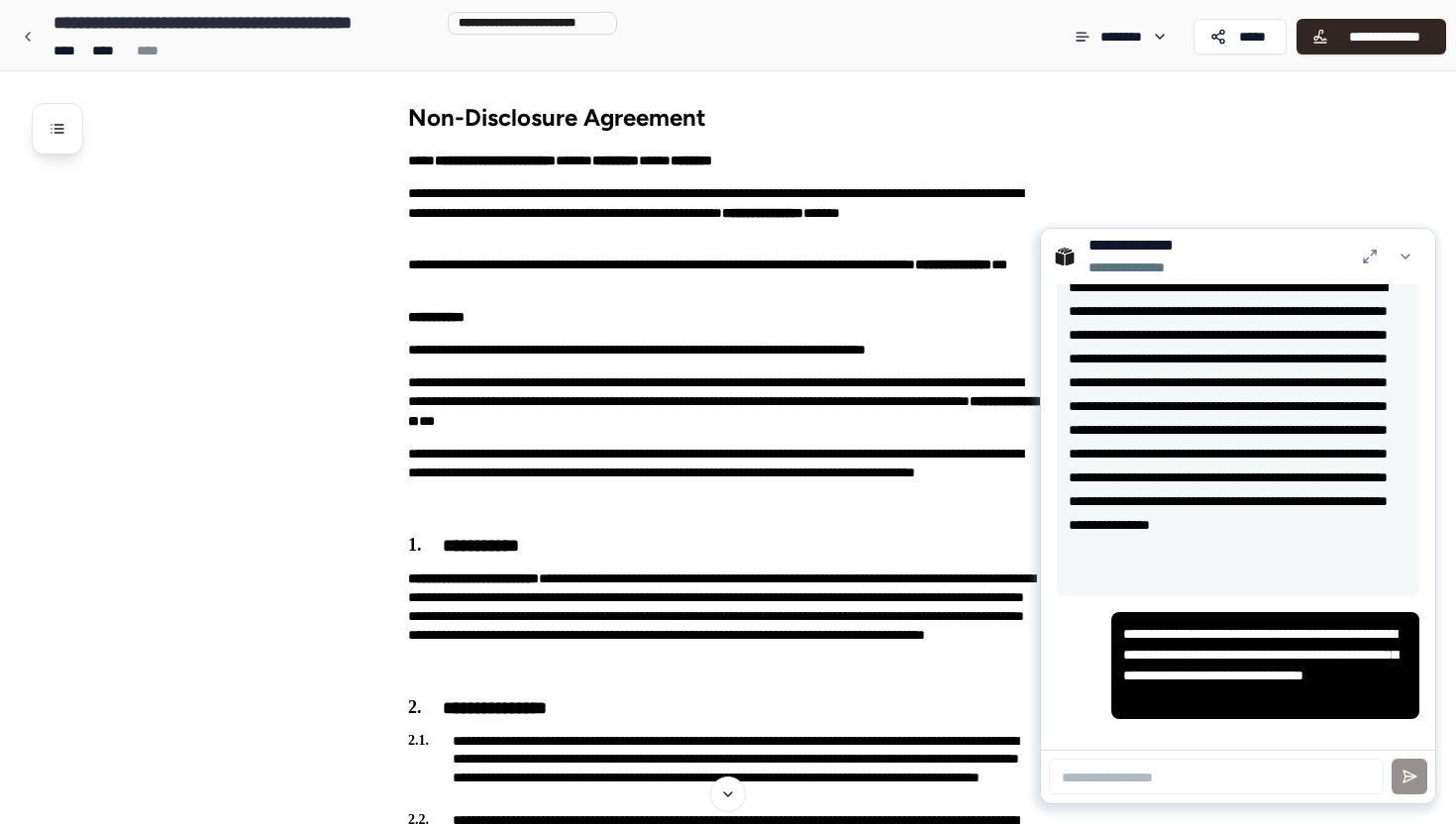click on "**********" at bounding box center [246, 23] 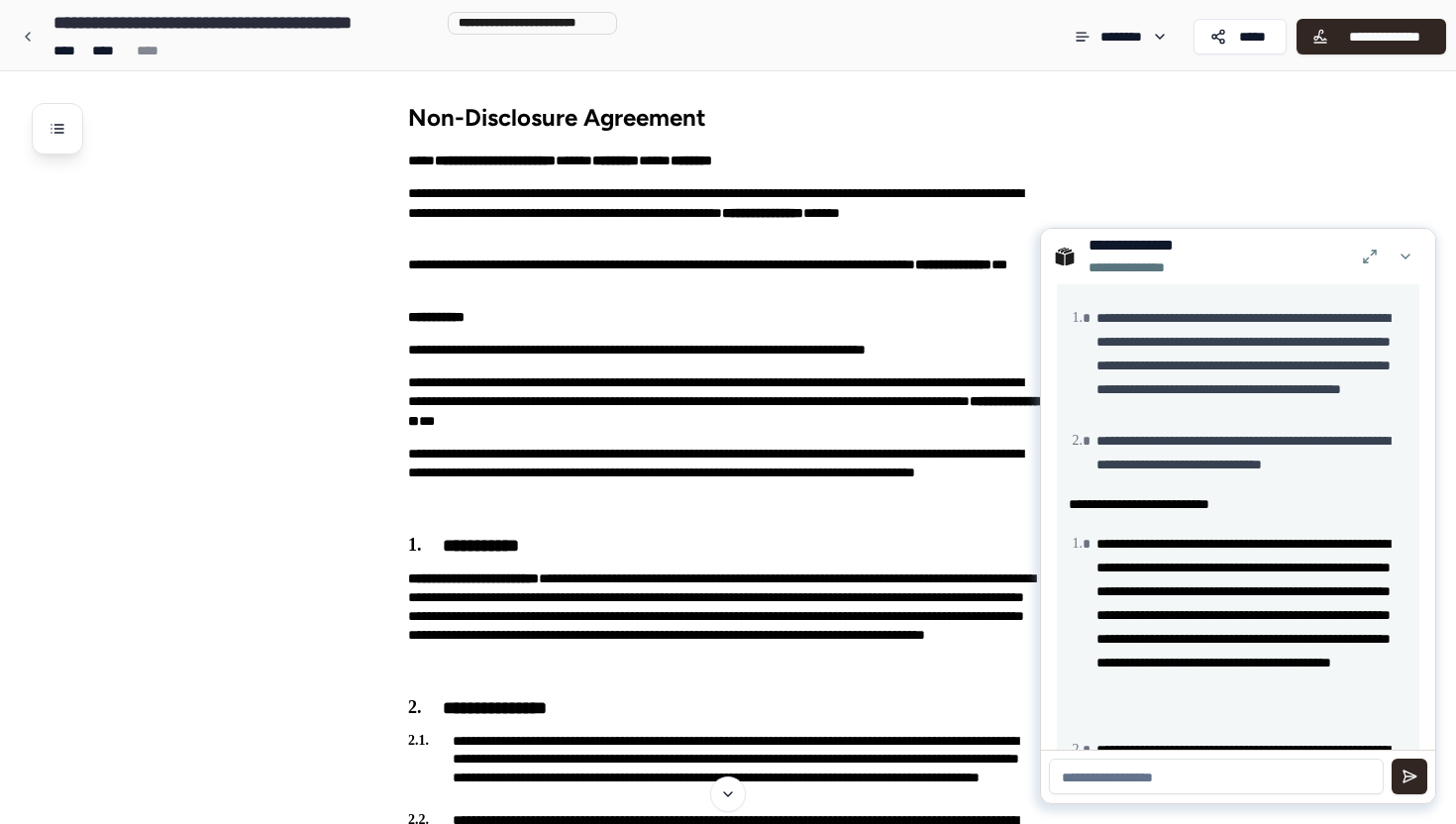 scroll, scrollTop: 867, scrollLeft: 0, axis: vertical 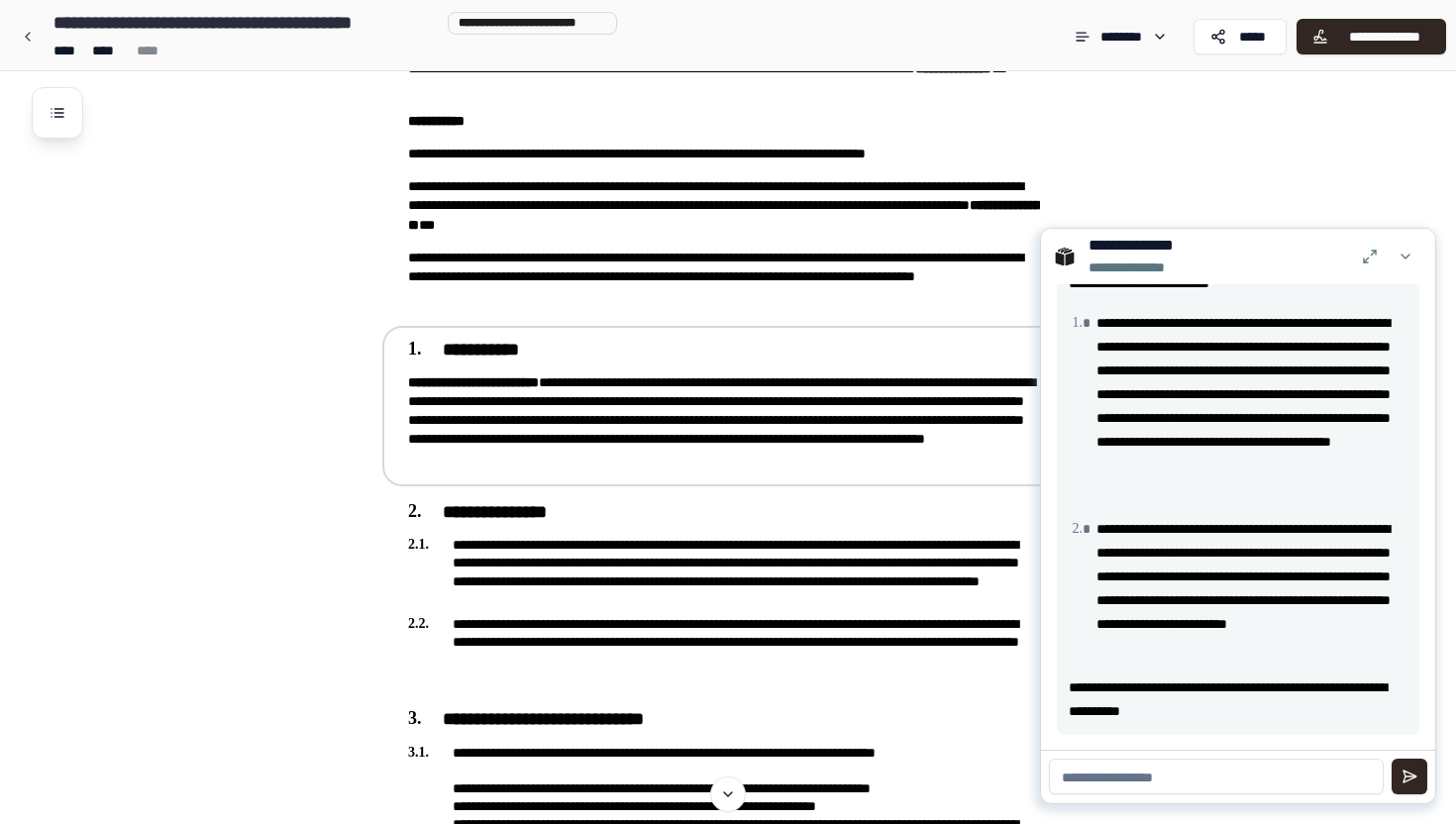 click at bounding box center [1216, 776] 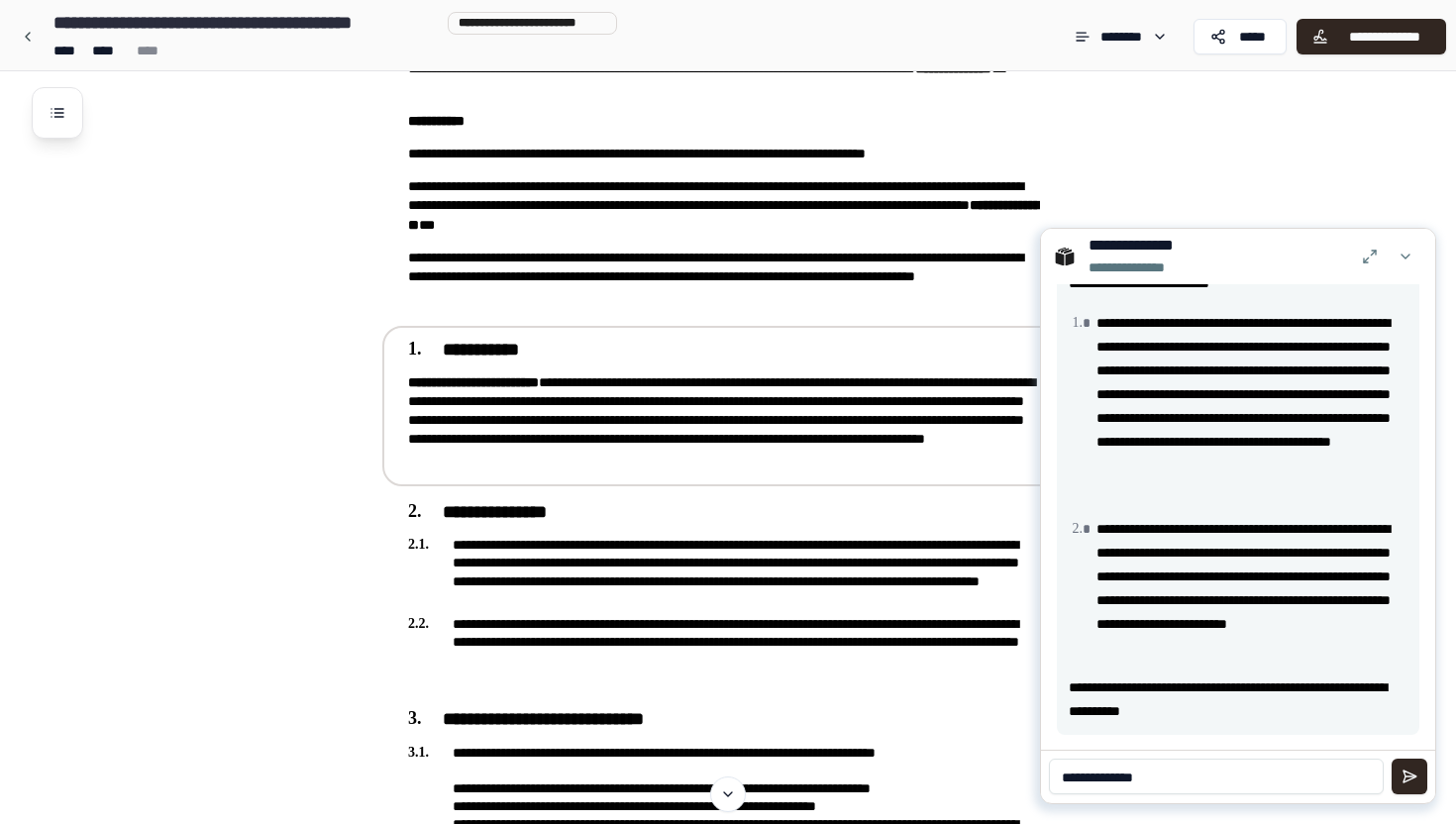 type on "**********" 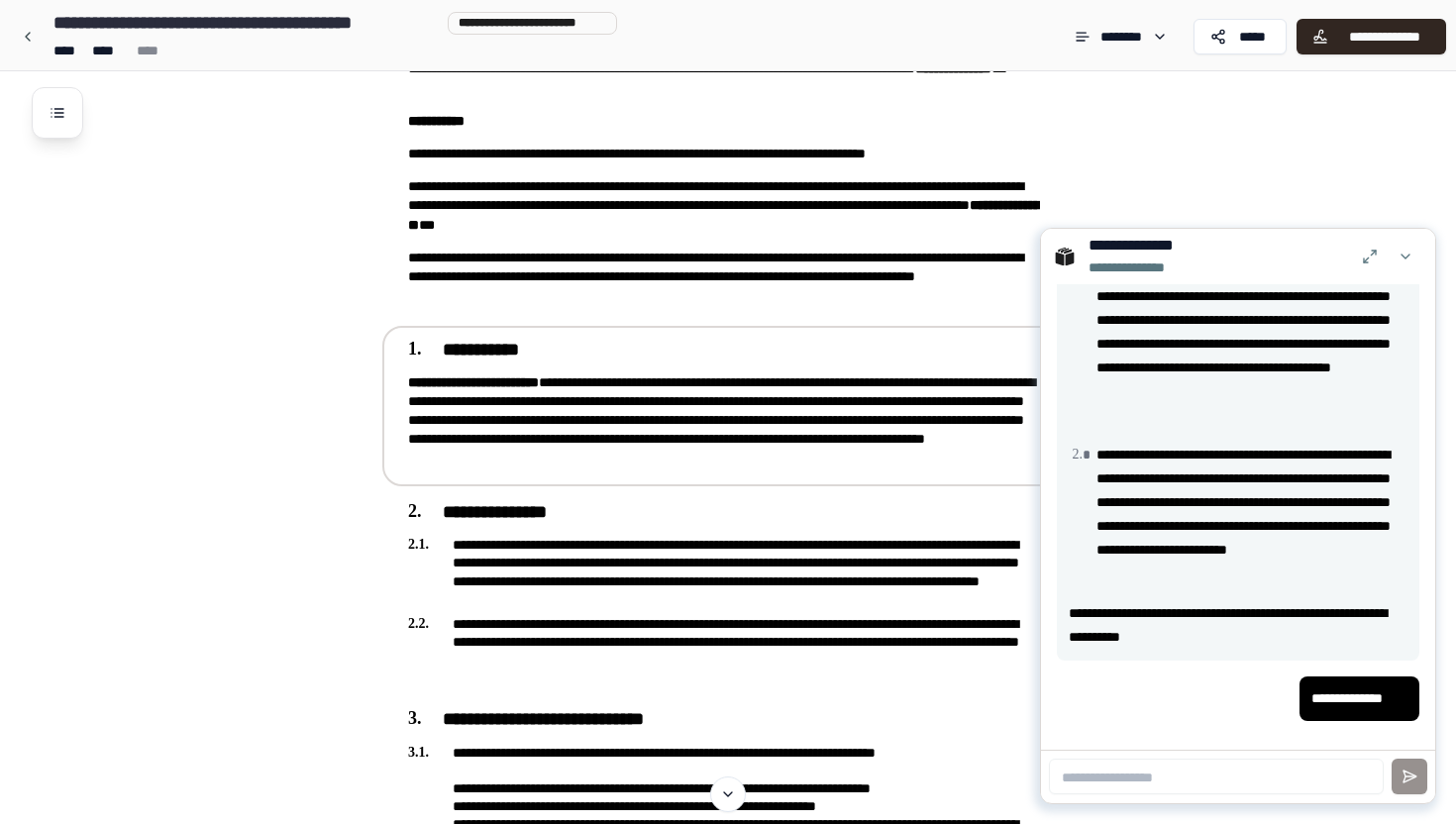 scroll, scrollTop: 943, scrollLeft: 0, axis: vertical 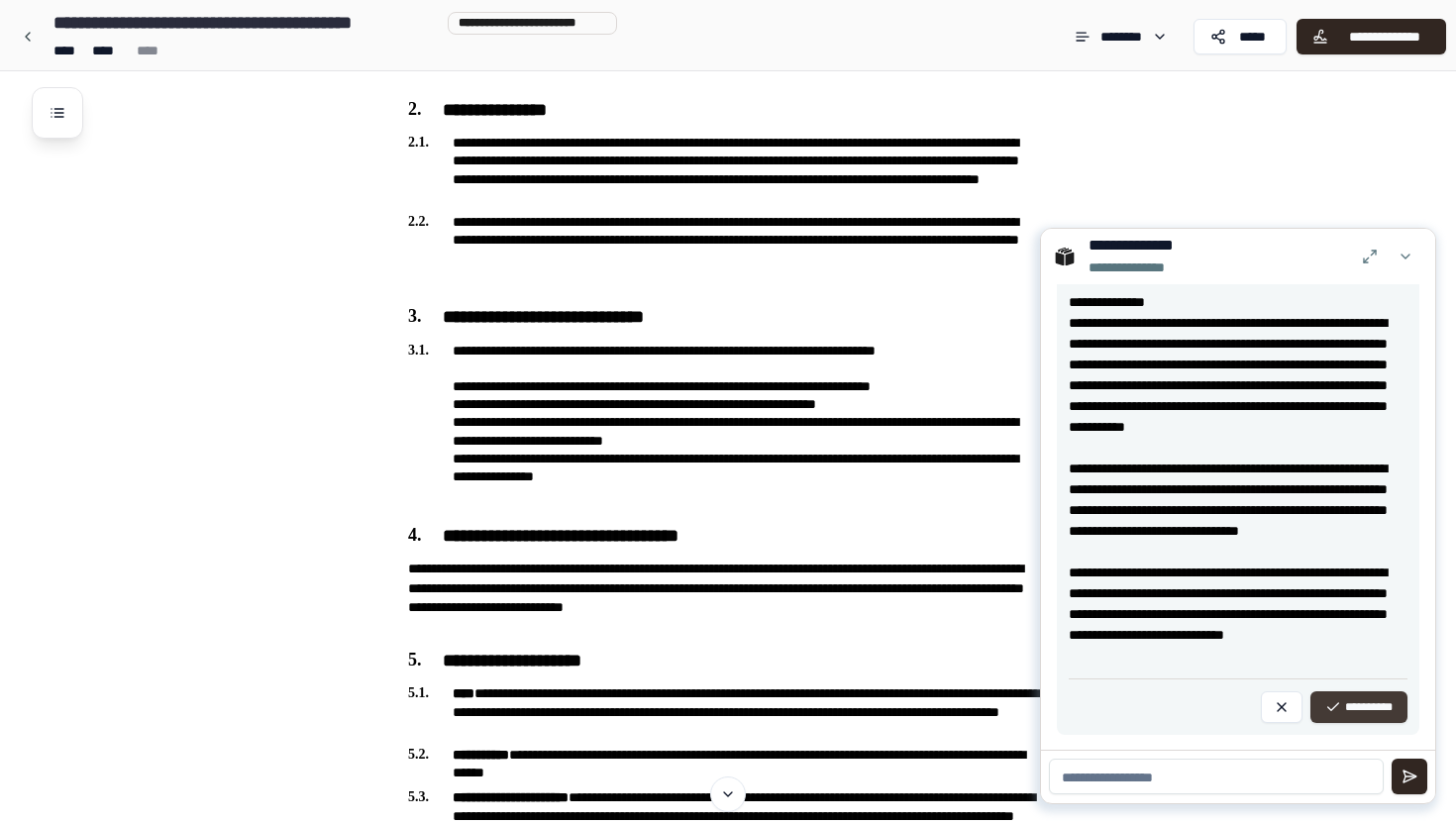 click on "**********" at bounding box center [1359, 707] 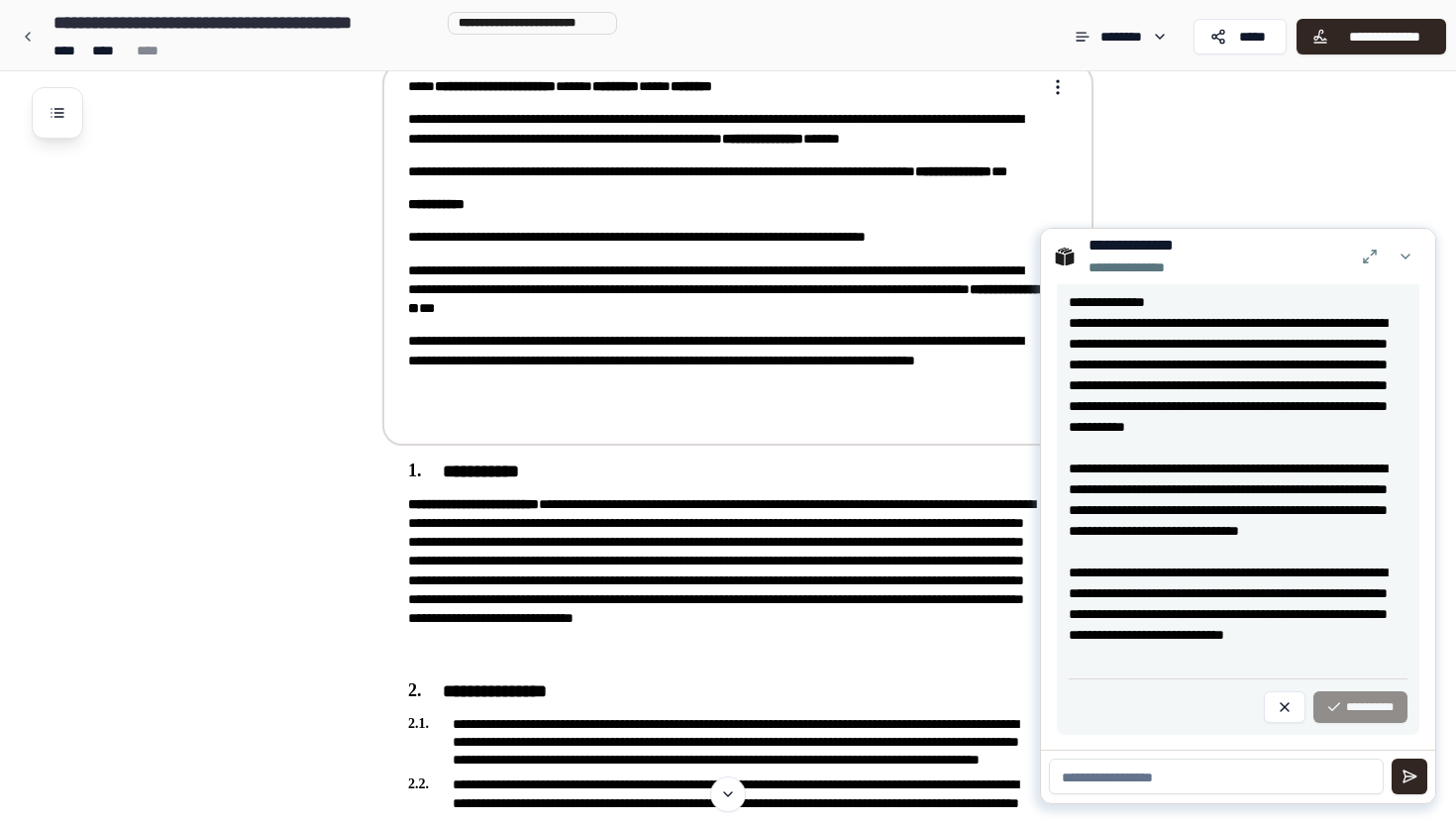 scroll, scrollTop: 0, scrollLeft: 0, axis: both 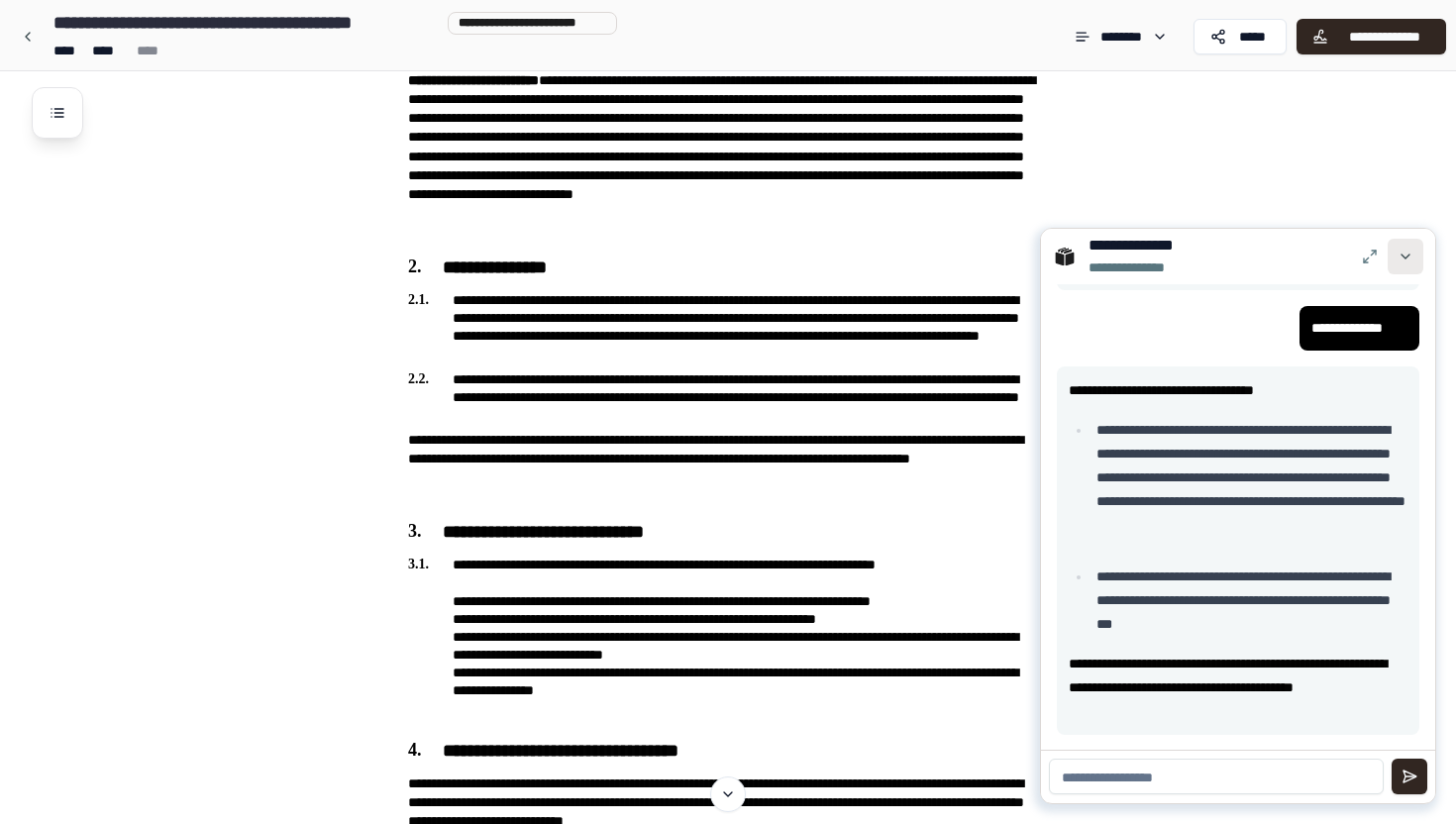 click at bounding box center [1405, 257] 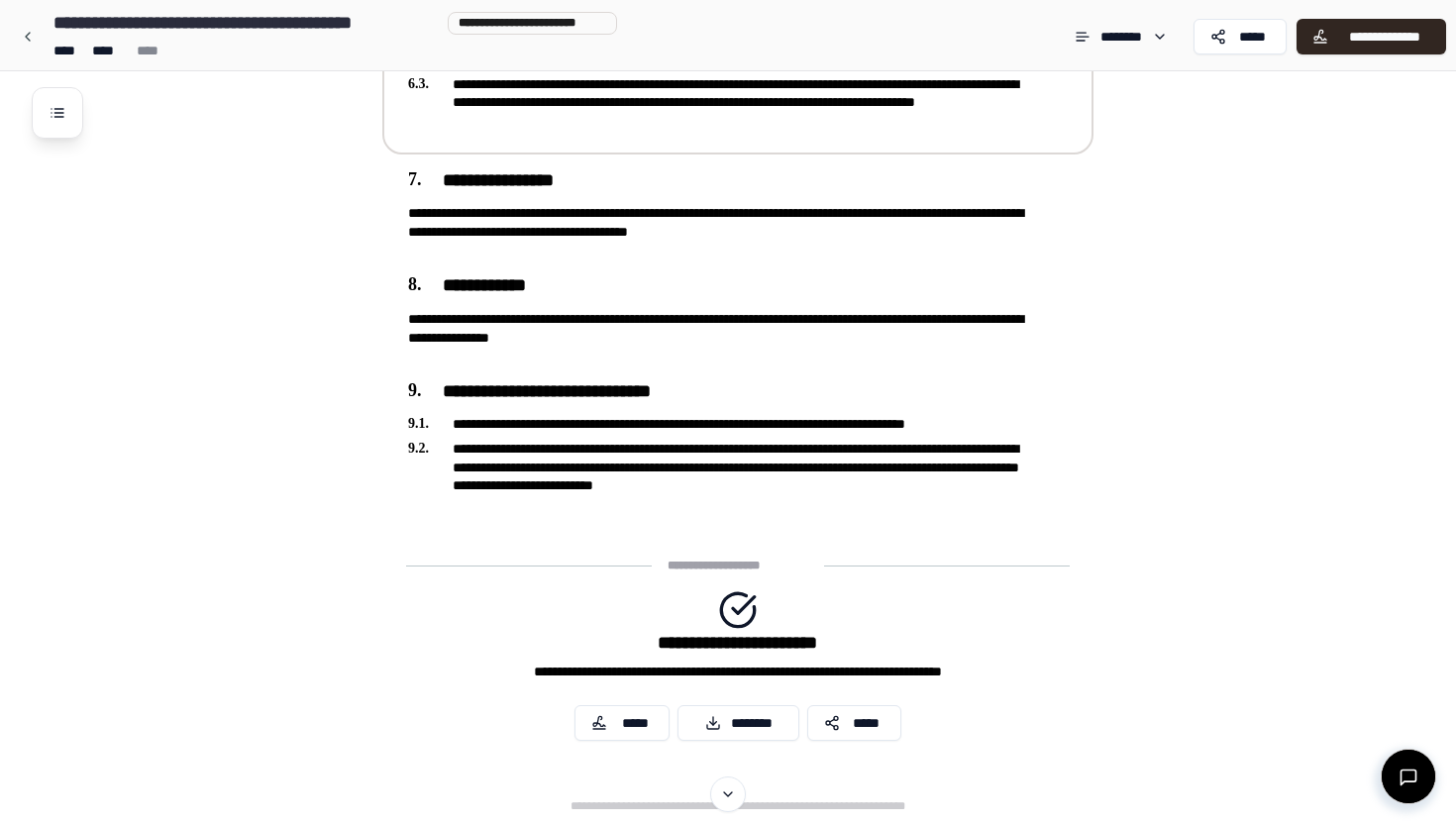 scroll, scrollTop: 0, scrollLeft: 0, axis: both 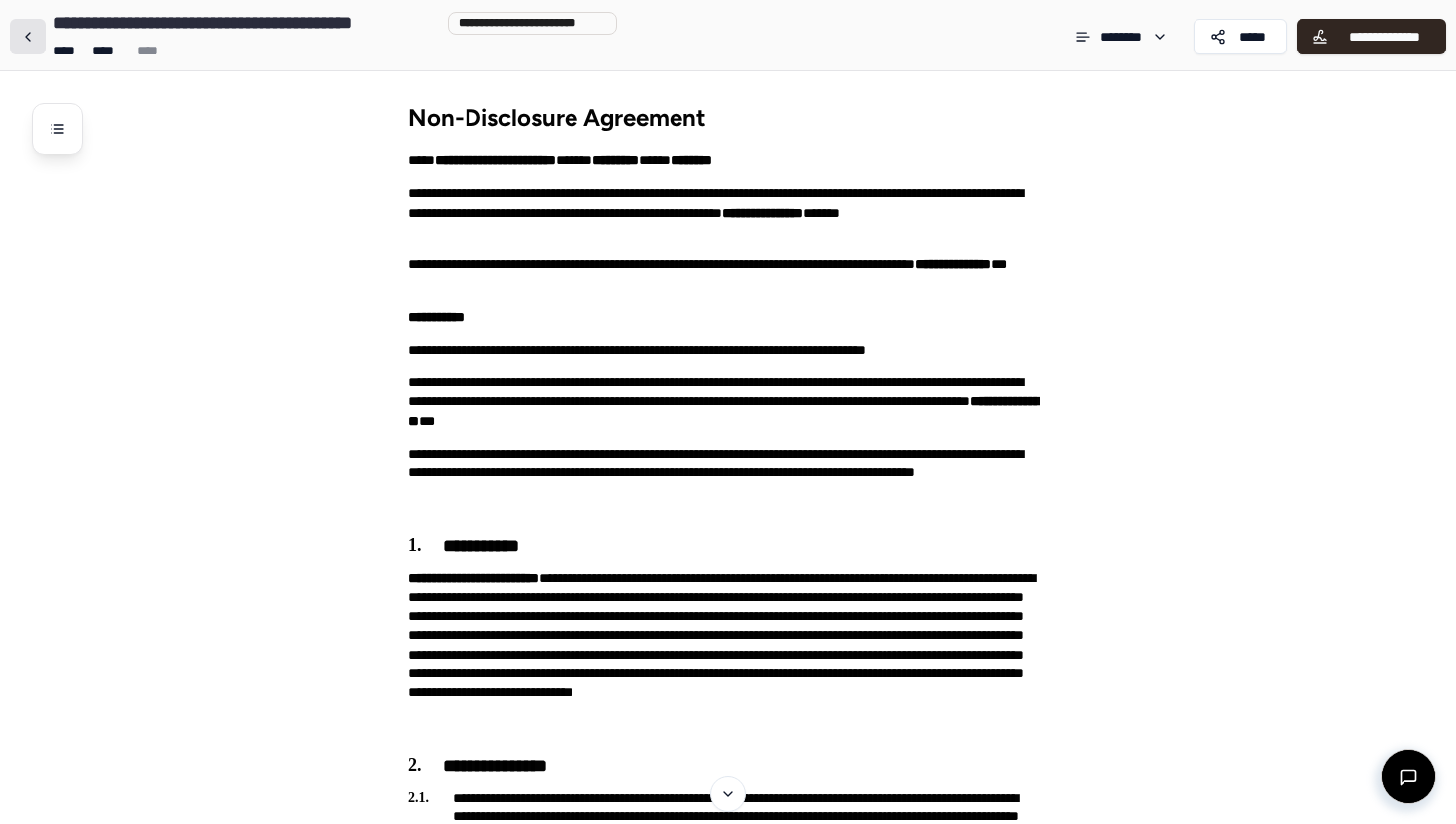 click at bounding box center [28, 37] 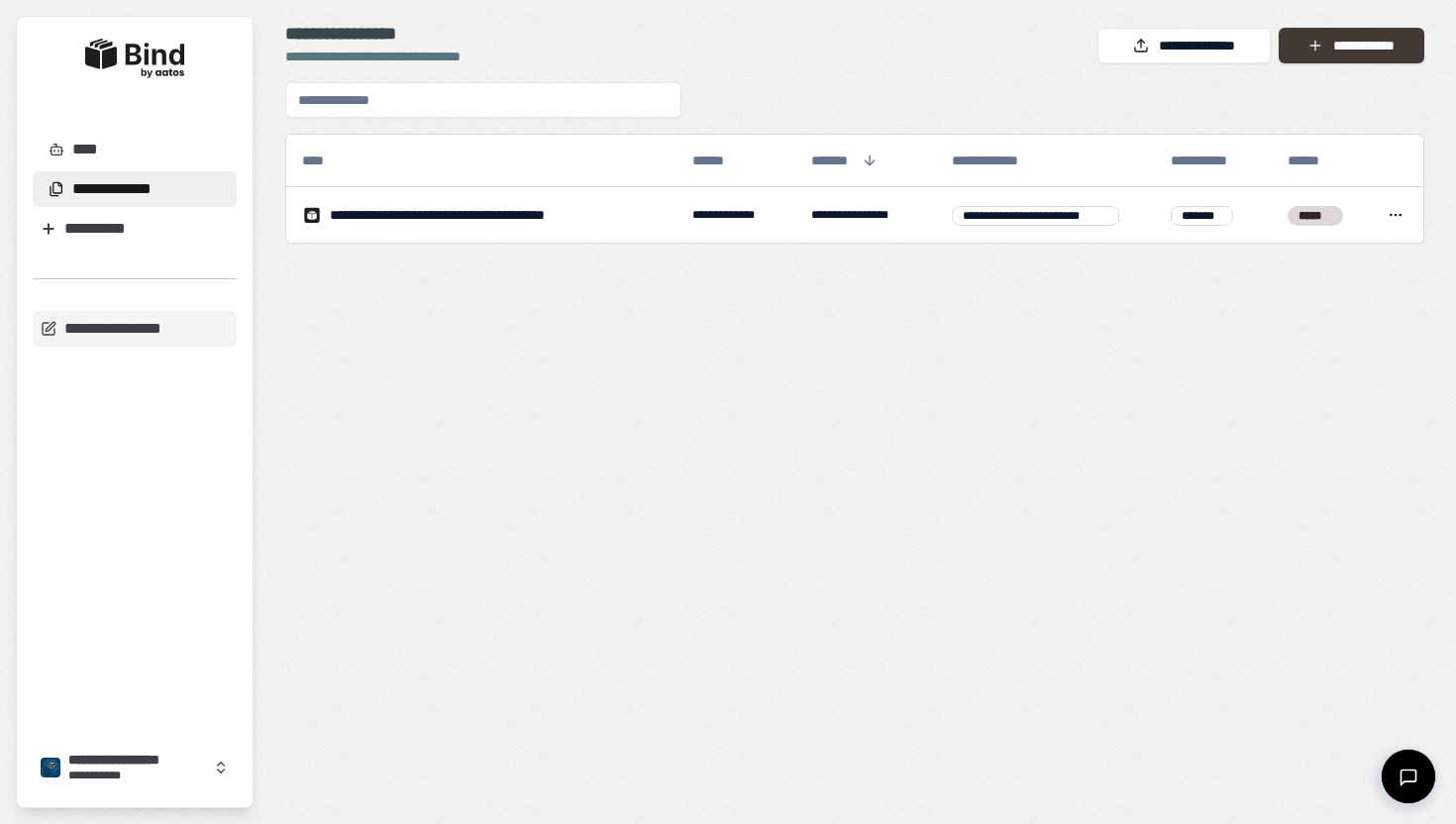 click on "**********" at bounding box center (1351, 46) 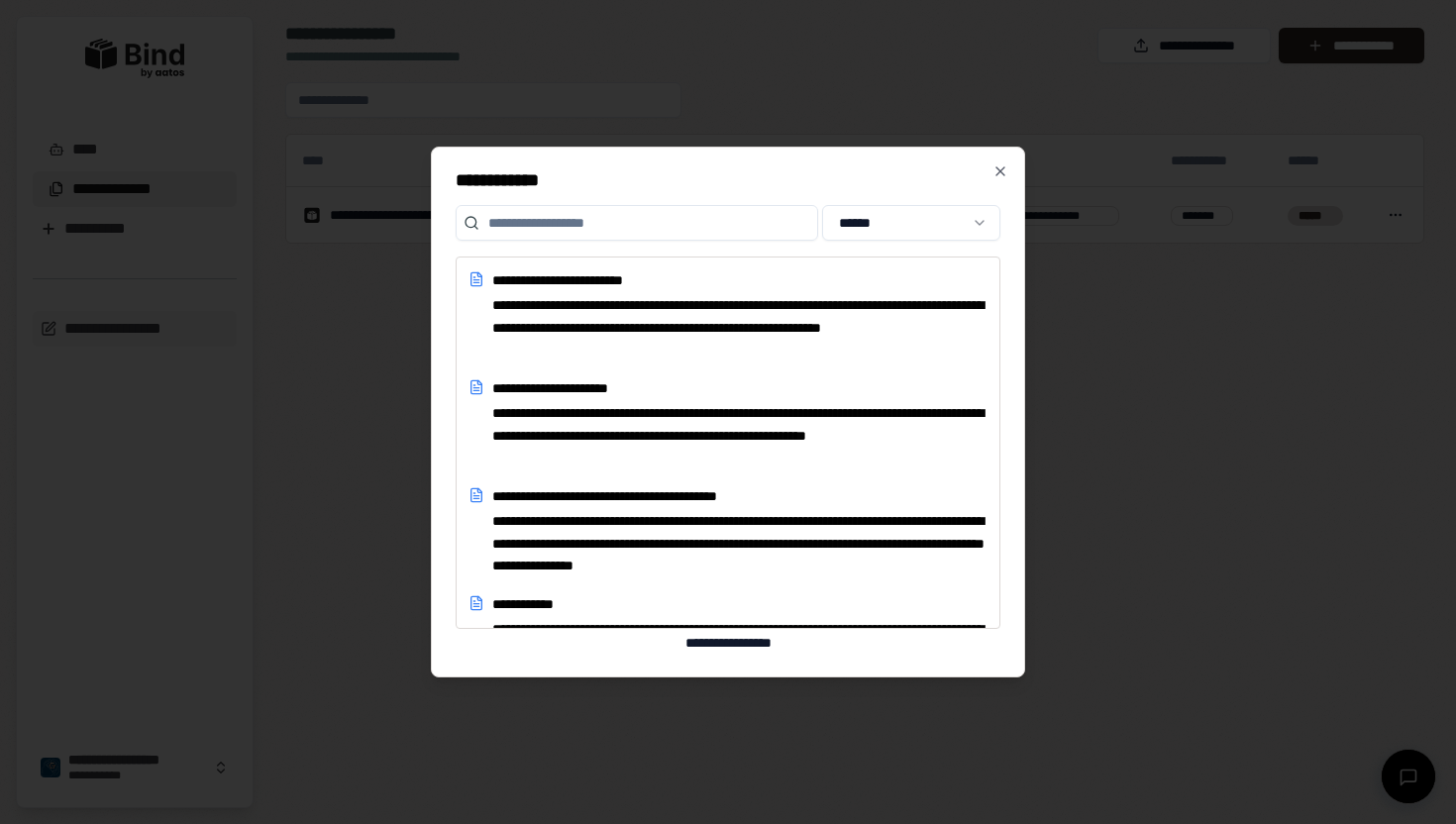 click at bounding box center (637, 223) 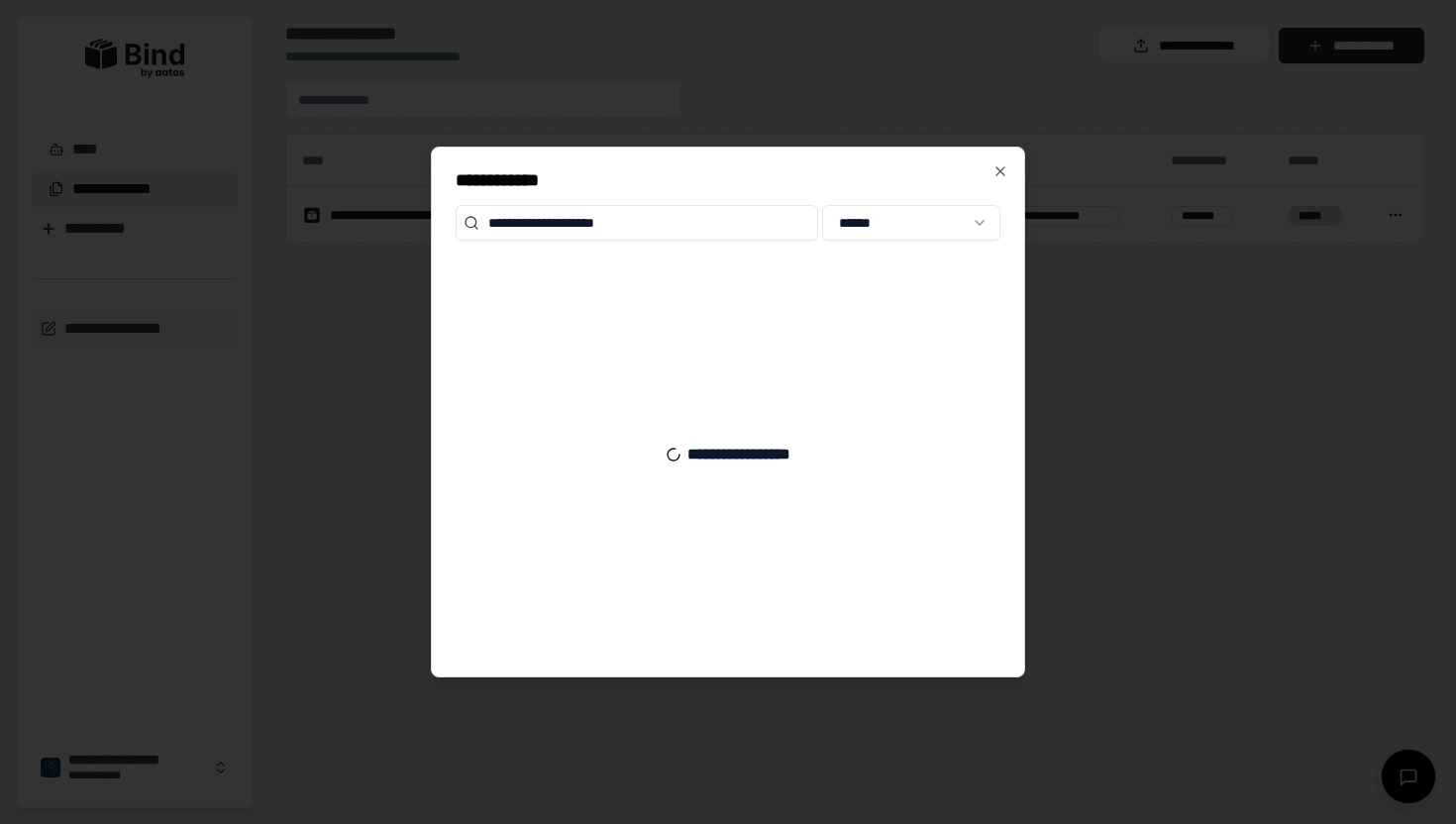 type on "**********" 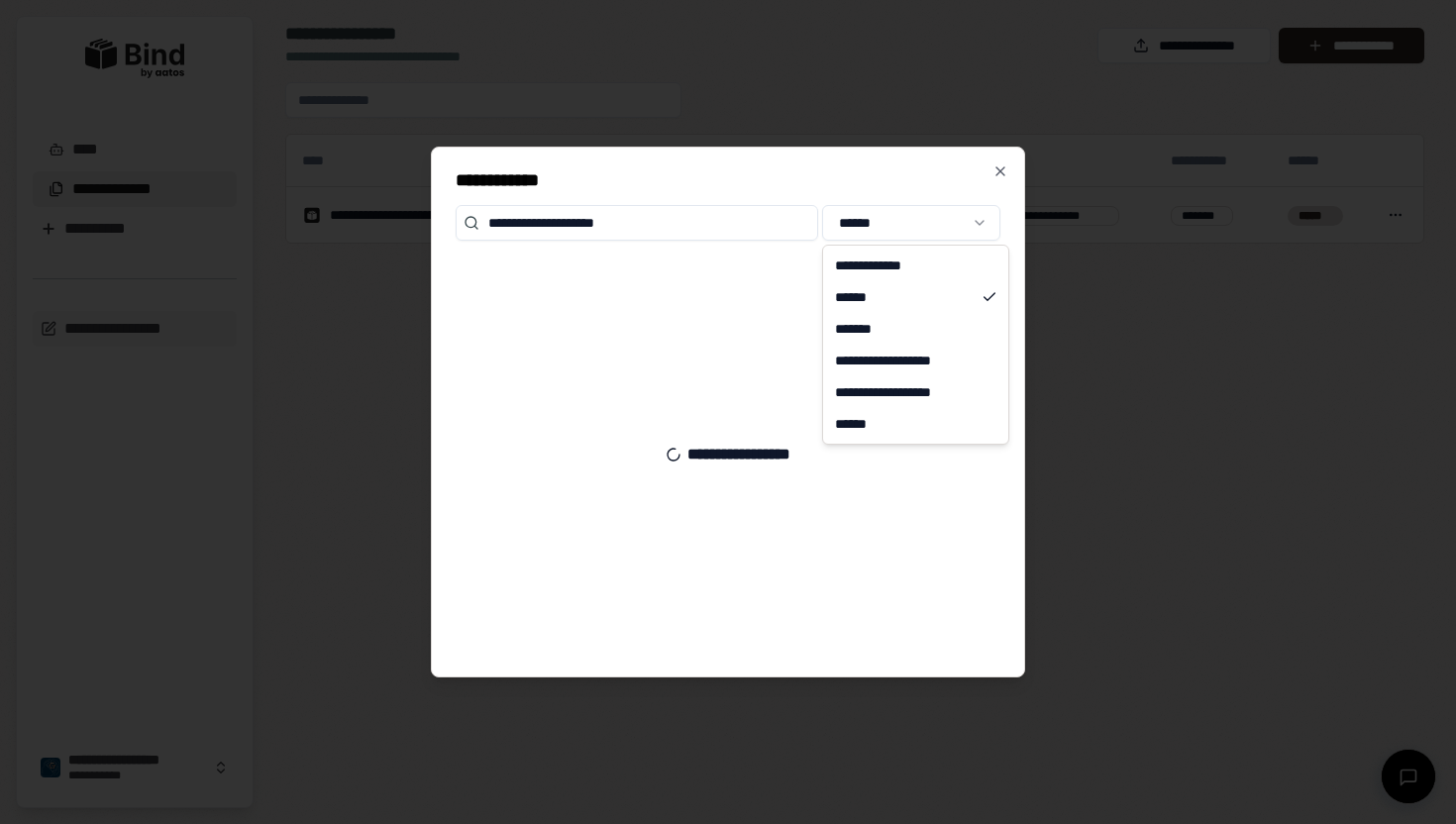 click on "**********" at bounding box center [728, 412] 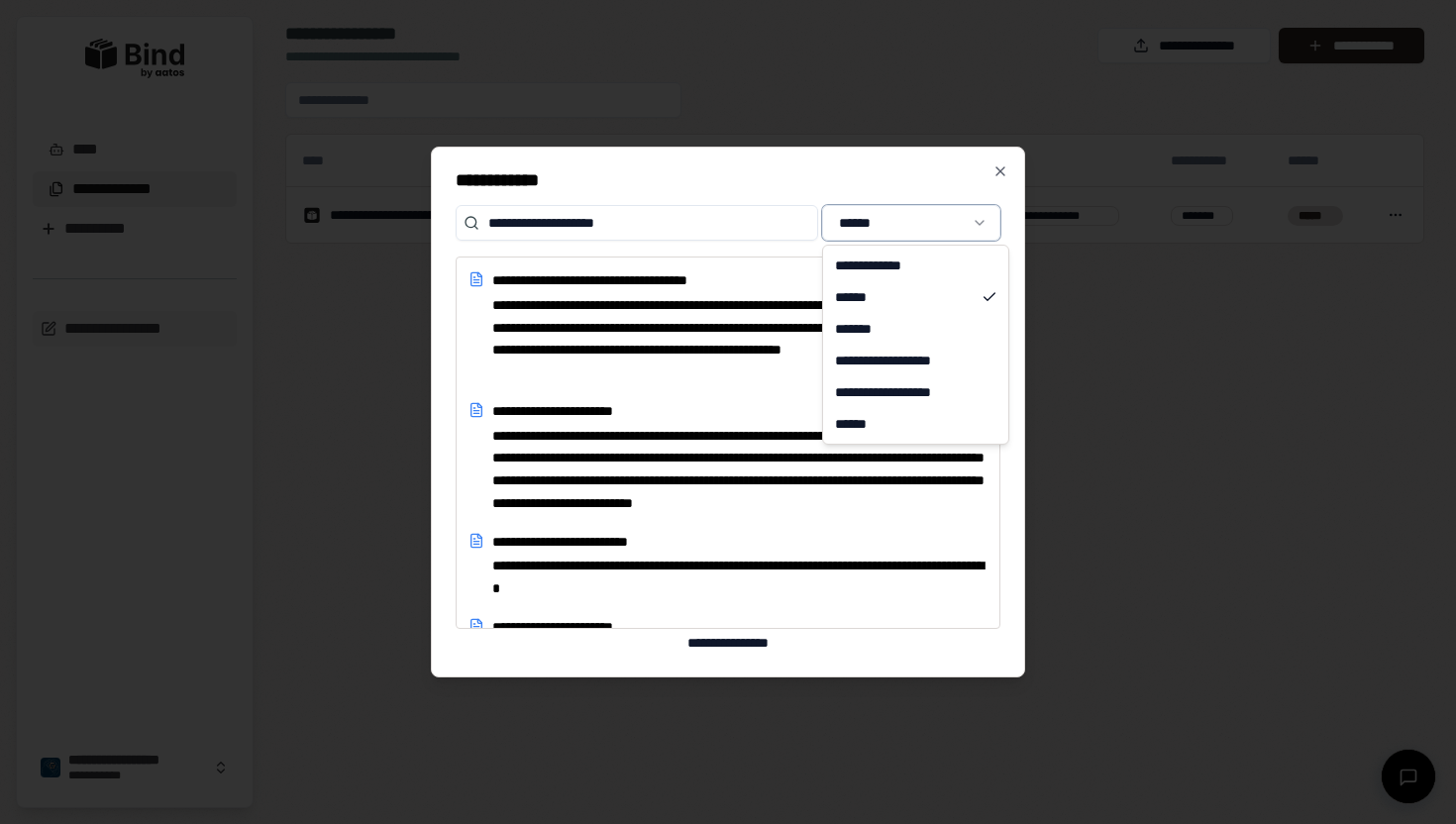 click on "**********" at bounding box center (728, 412) 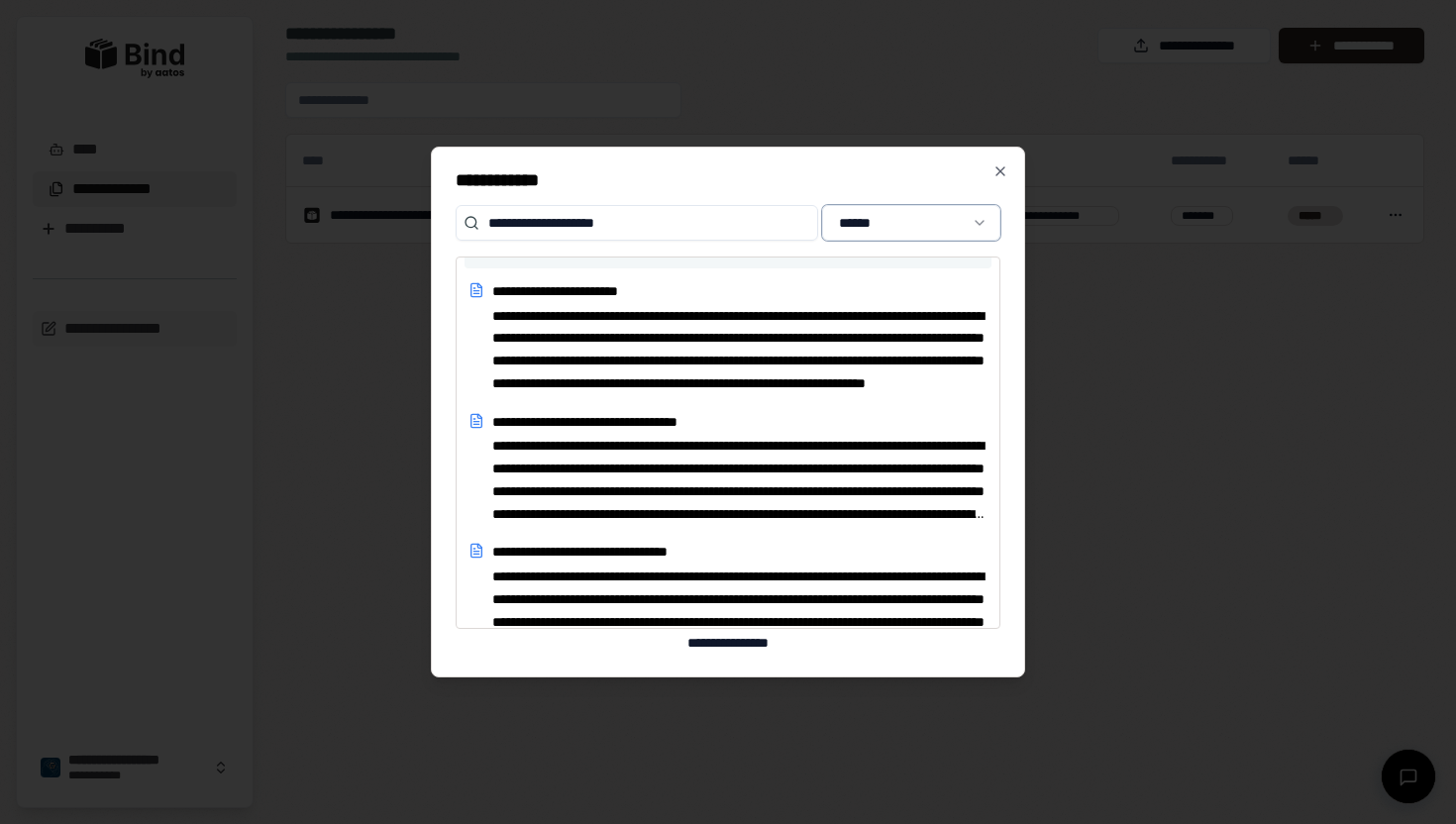 scroll, scrollTop: 0, scrollLeft: 0, axis: both 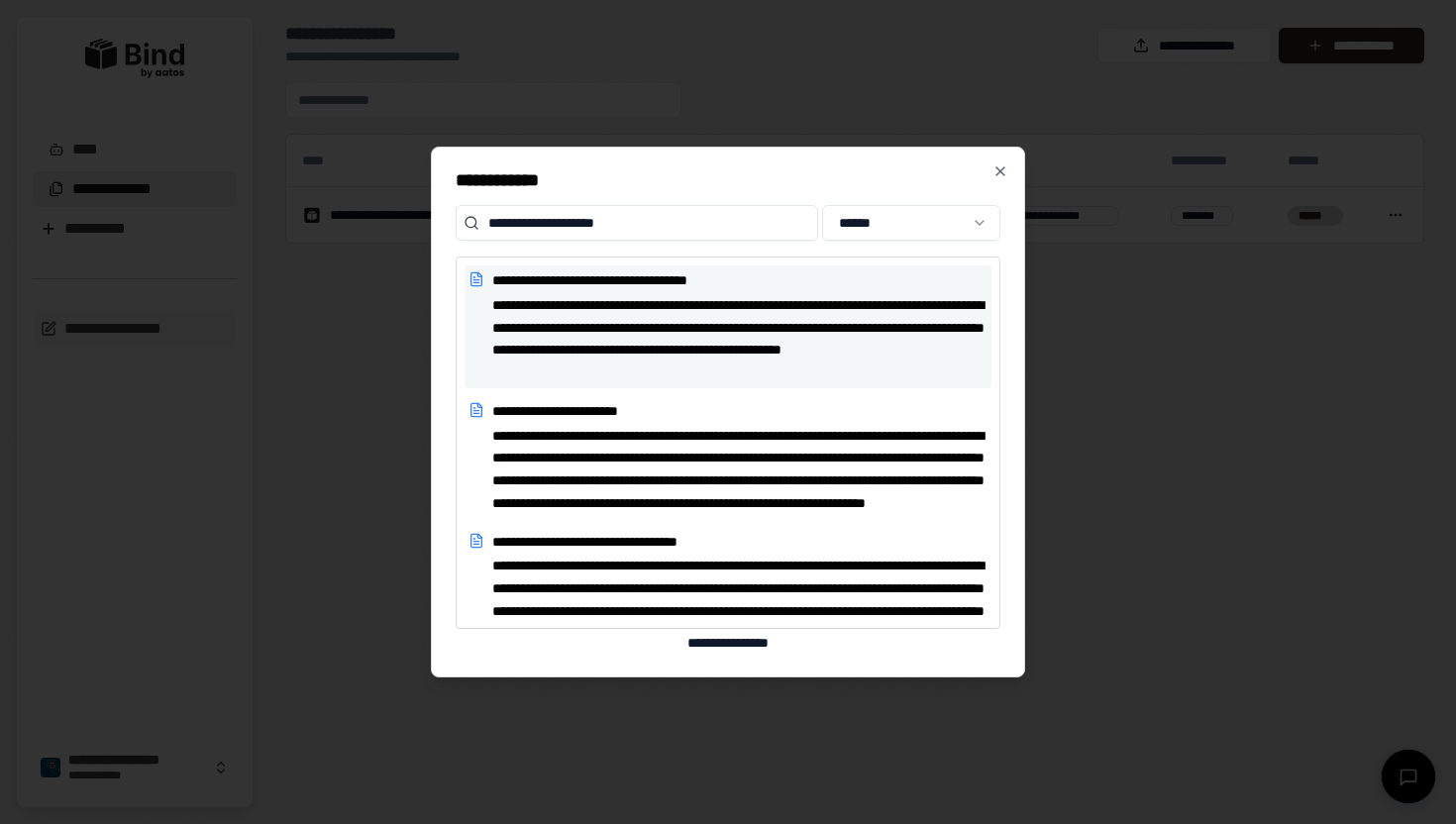 click on "**********" at bounding box center (740, 339) 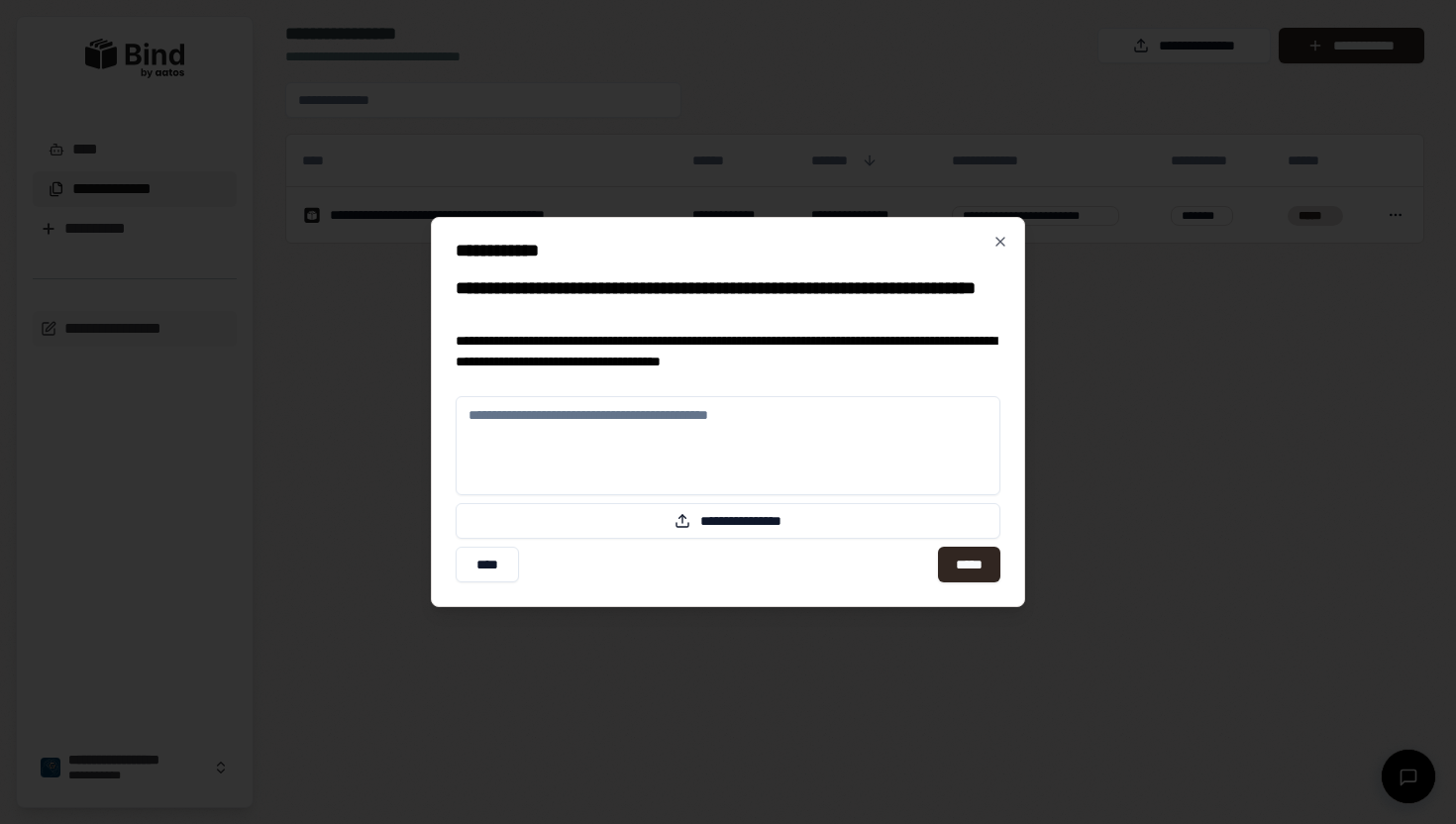 click at bounding box center (728, 446) 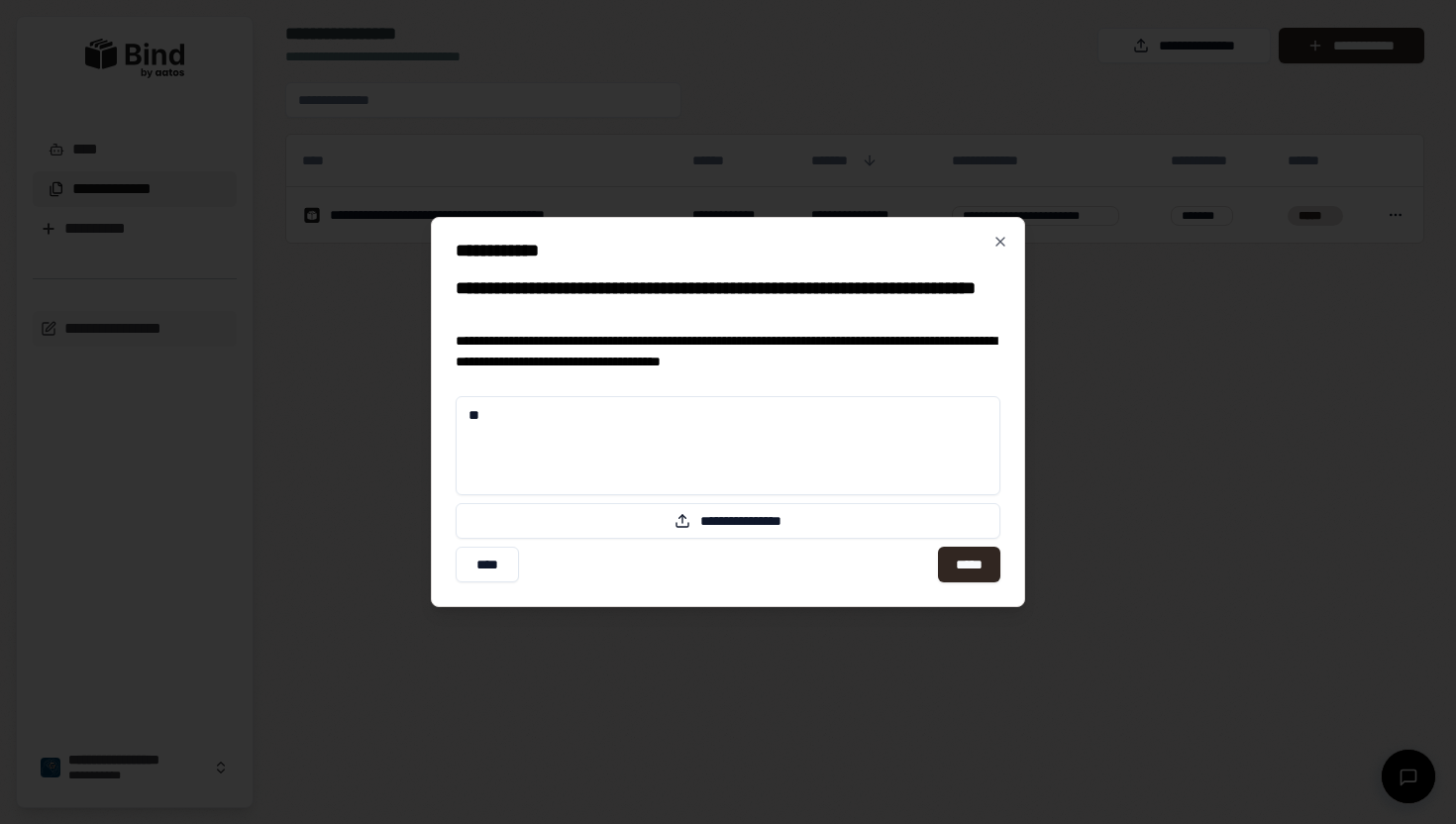 type on "*" 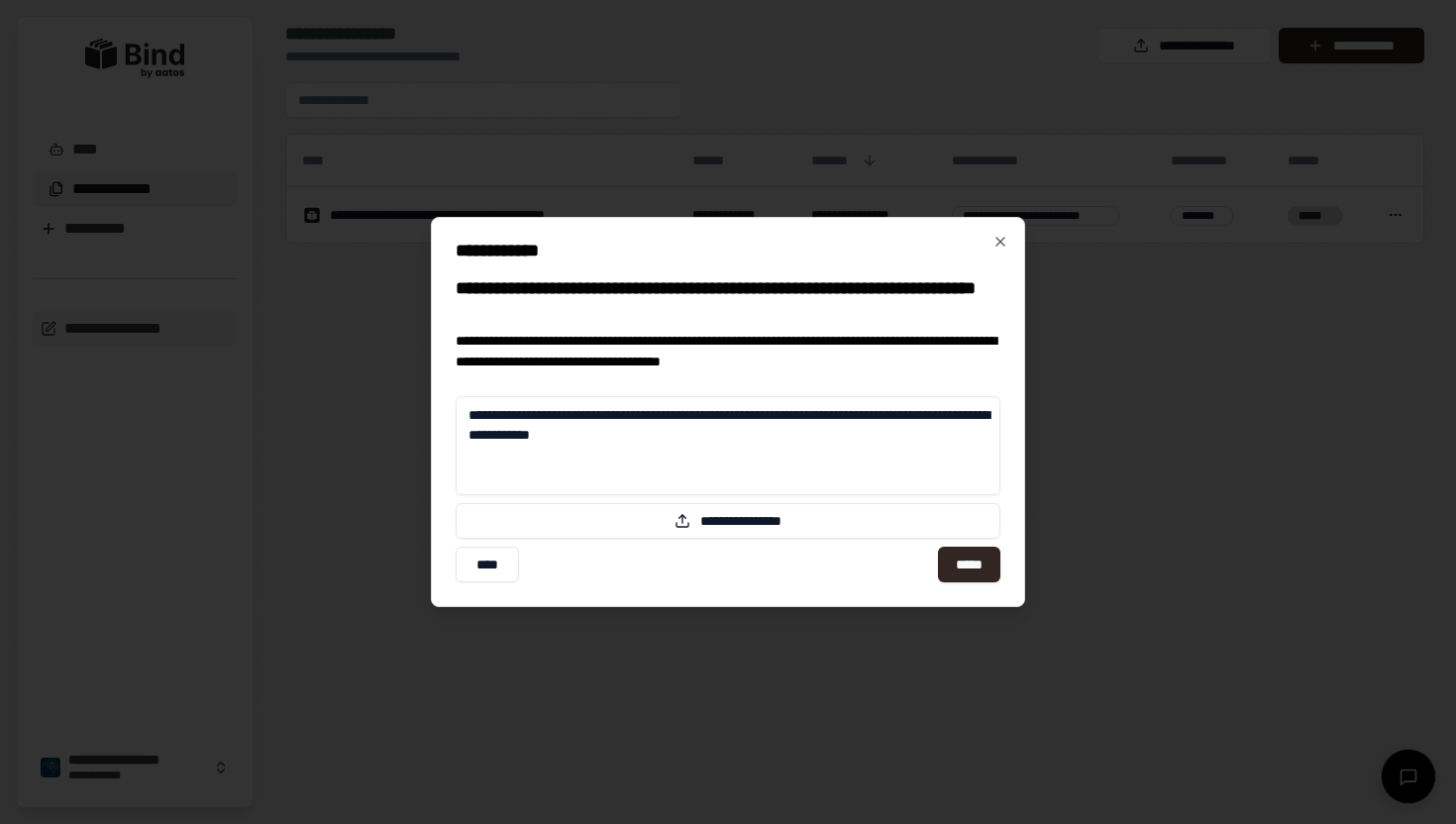click on "**********" at bounding box center [728, 446] 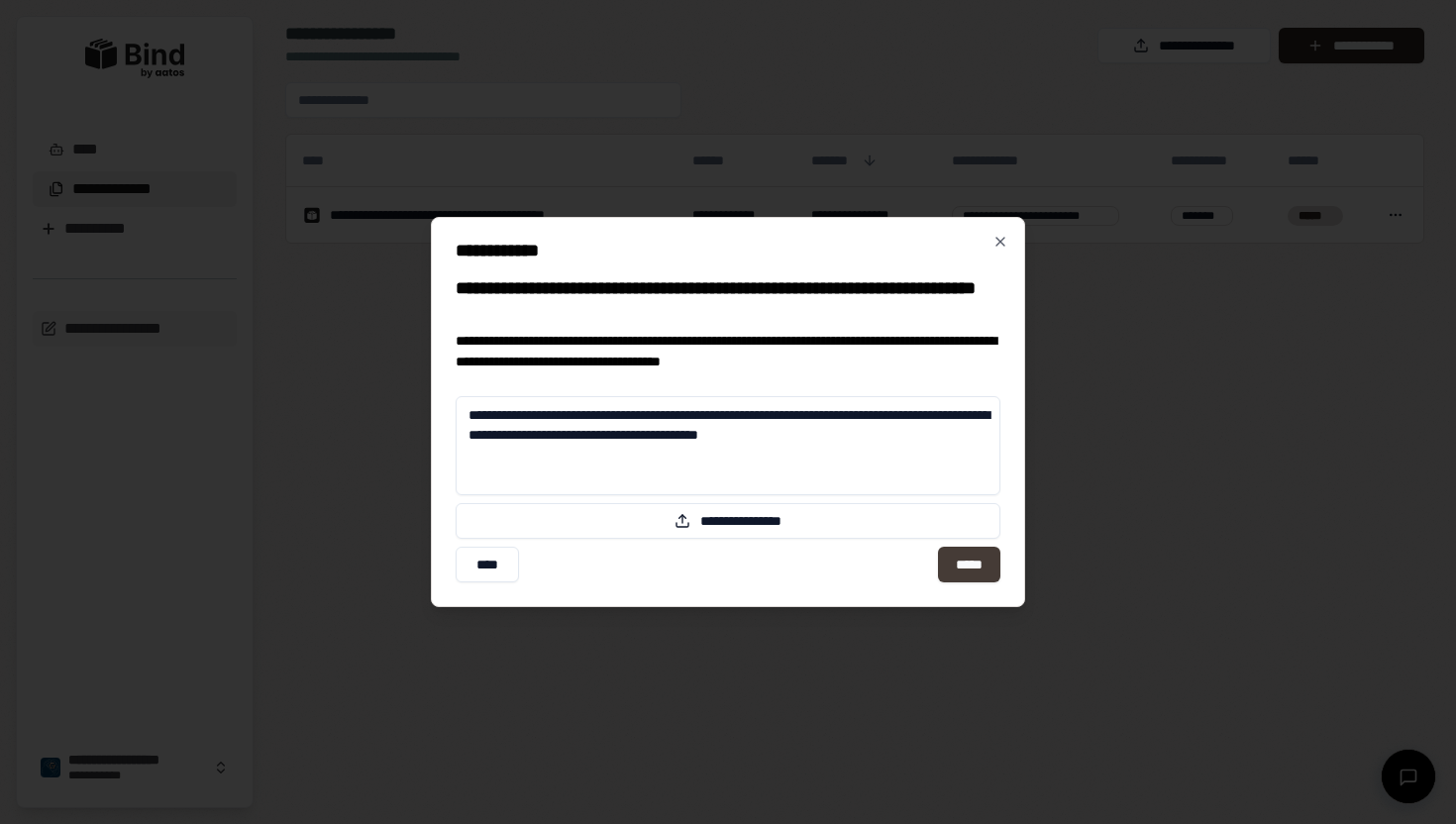 type on "**********" 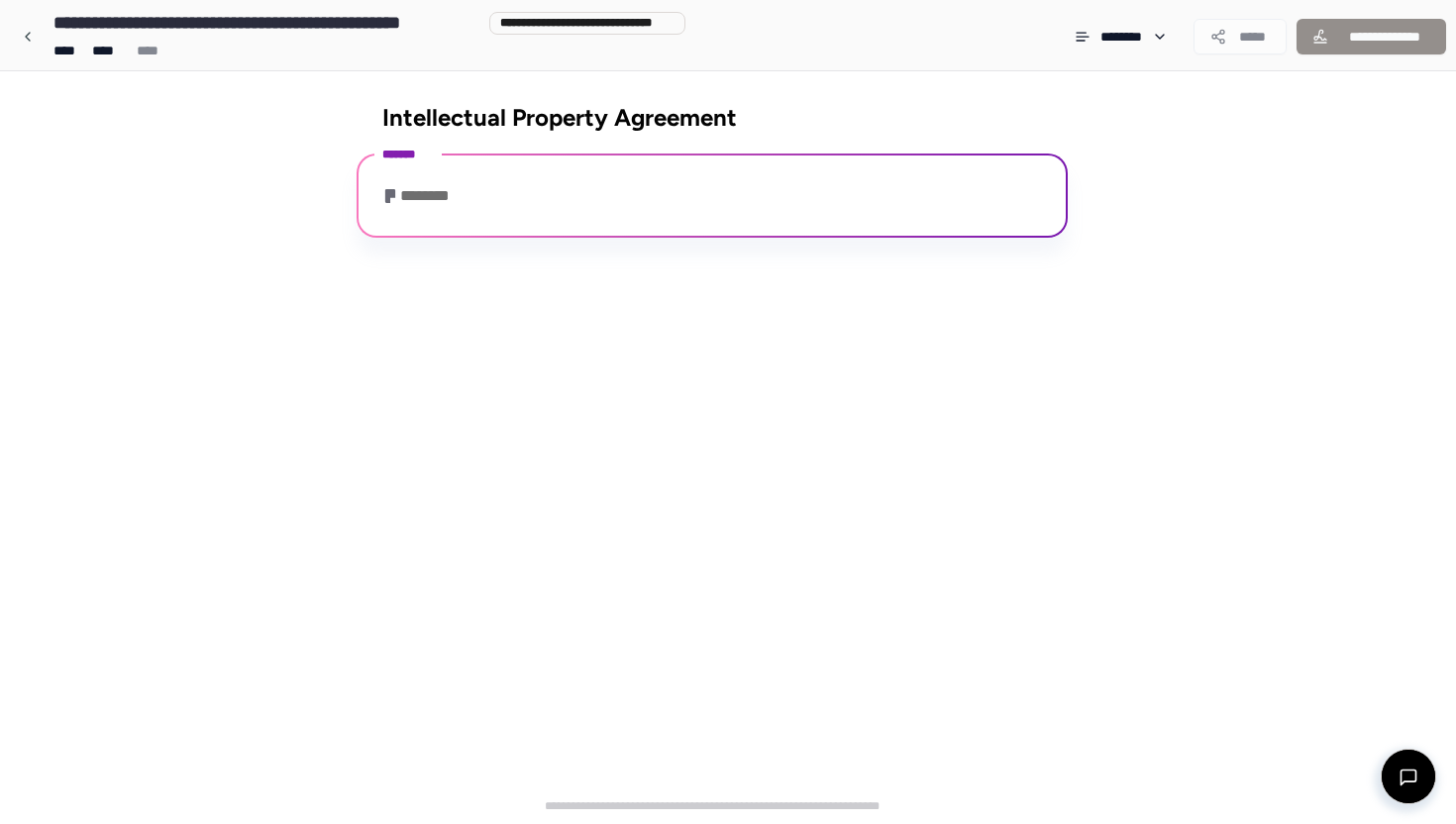 click on "**********" at bounding box center (728, 448) 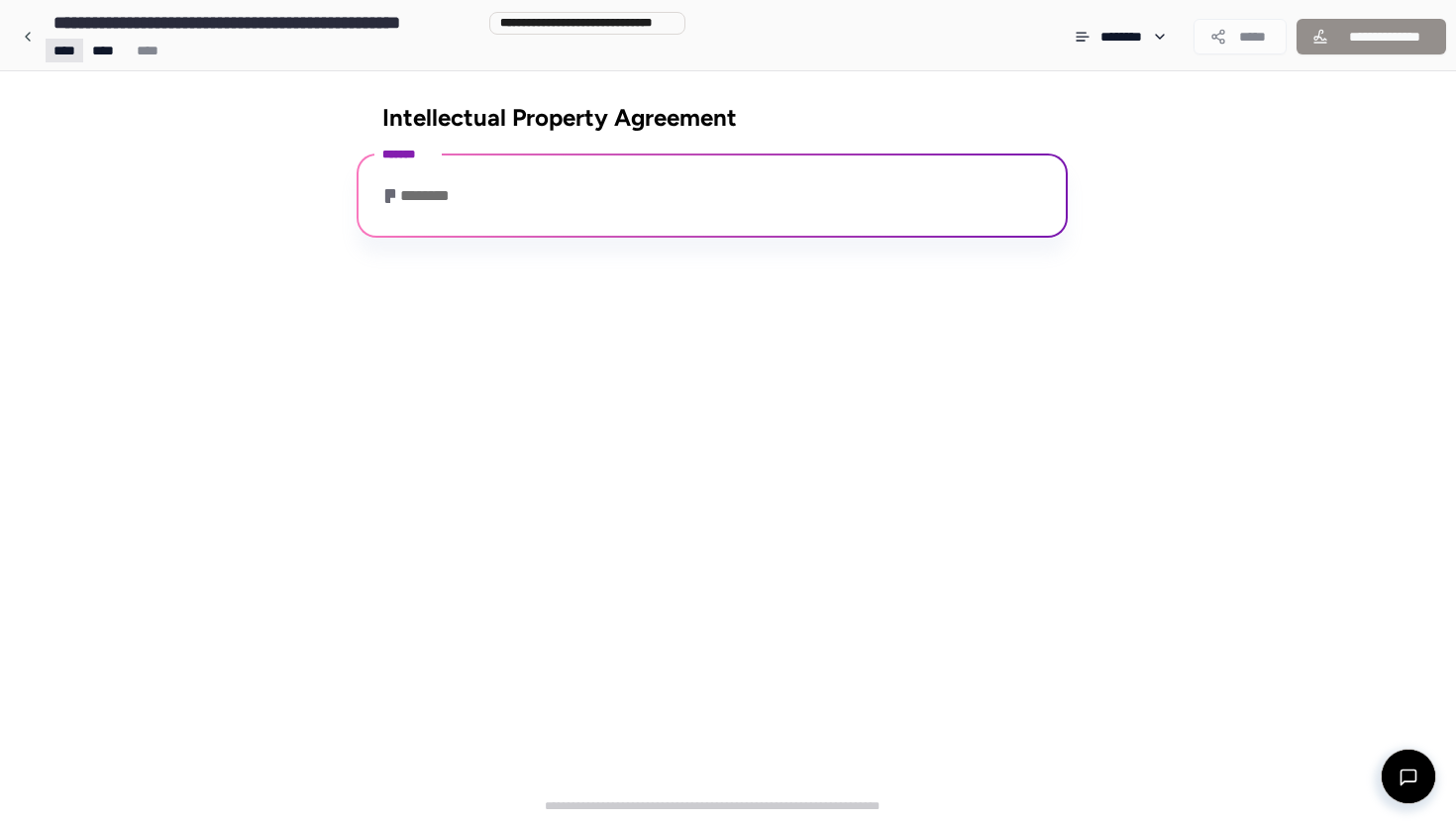 click on "**********" at bounding box center [728, 412] 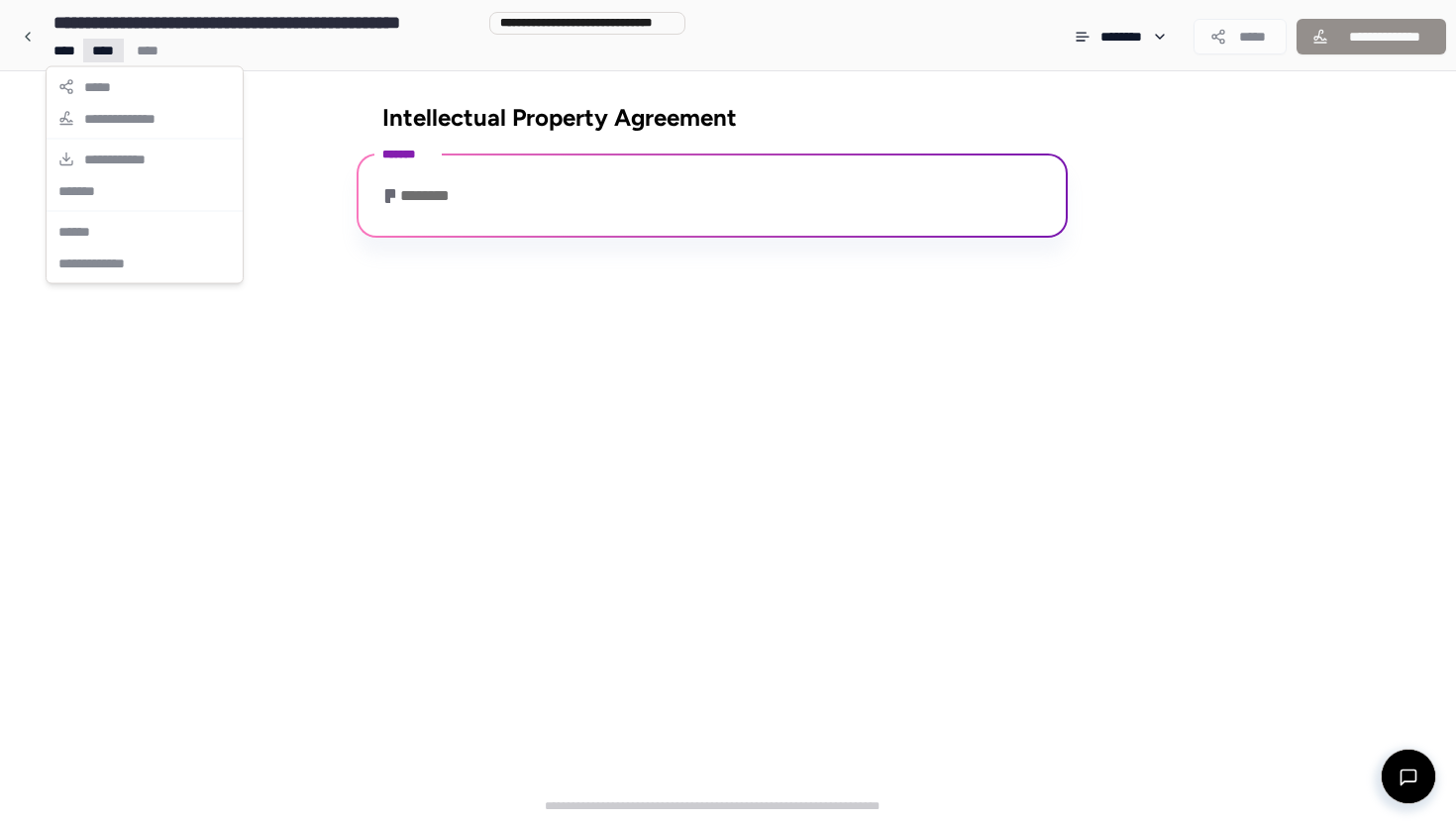 click on "**********" at bounding box center (728, 412) 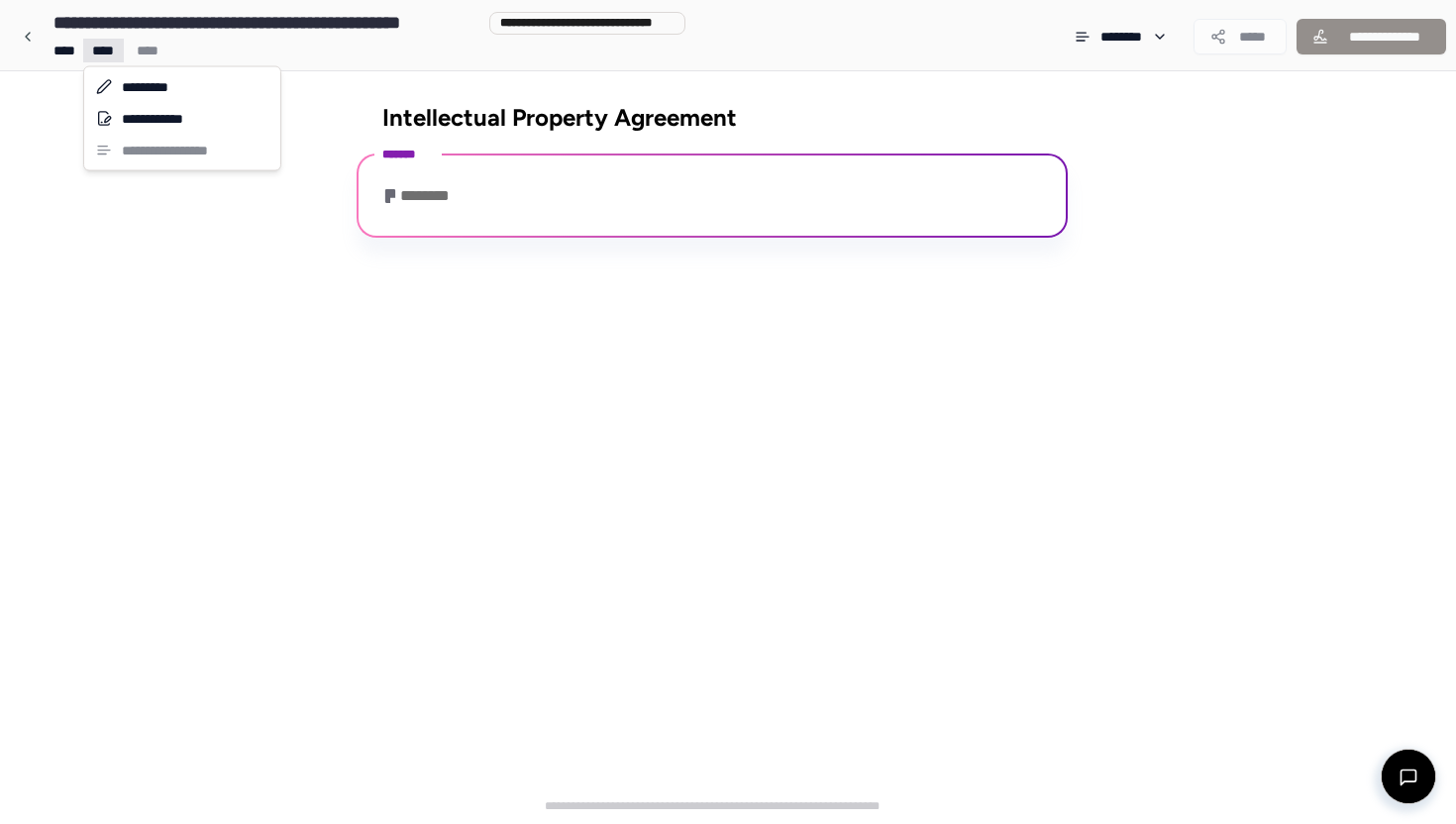 click on "**********" at bounding box center (728, 412) 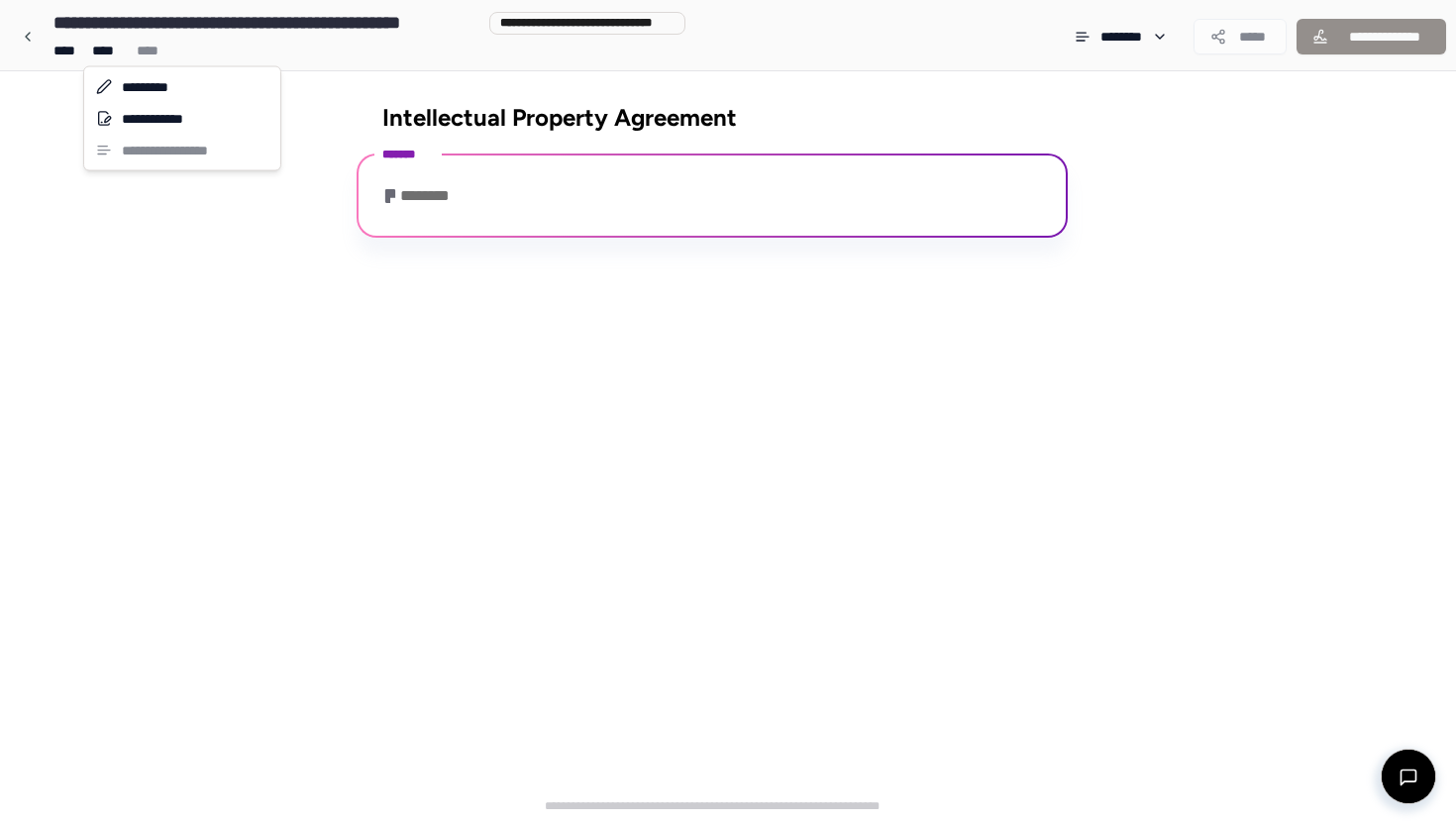click on "**********" at bounding box center [728, 412] 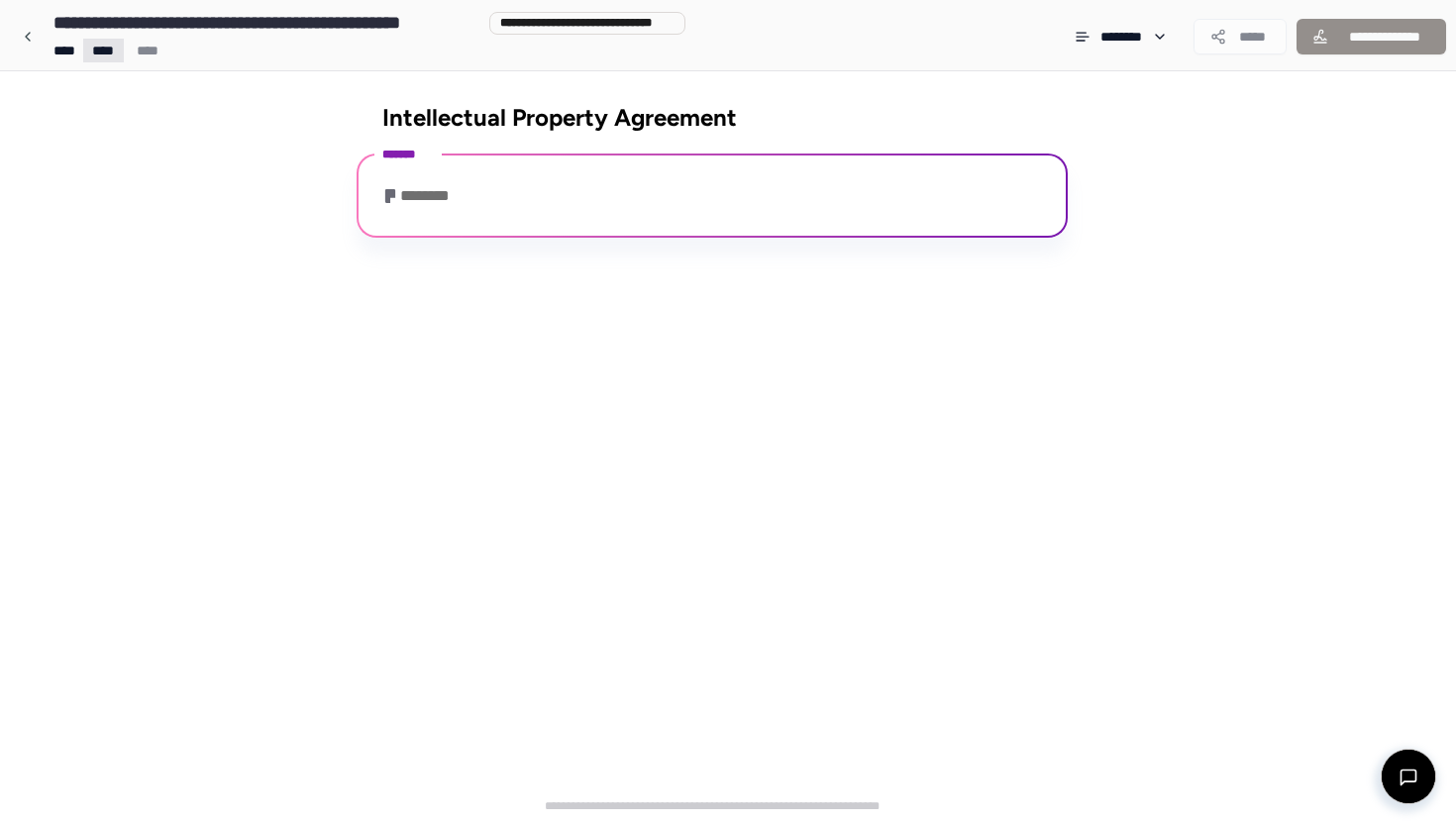 click on "**********" at bounding box center (728, 412) 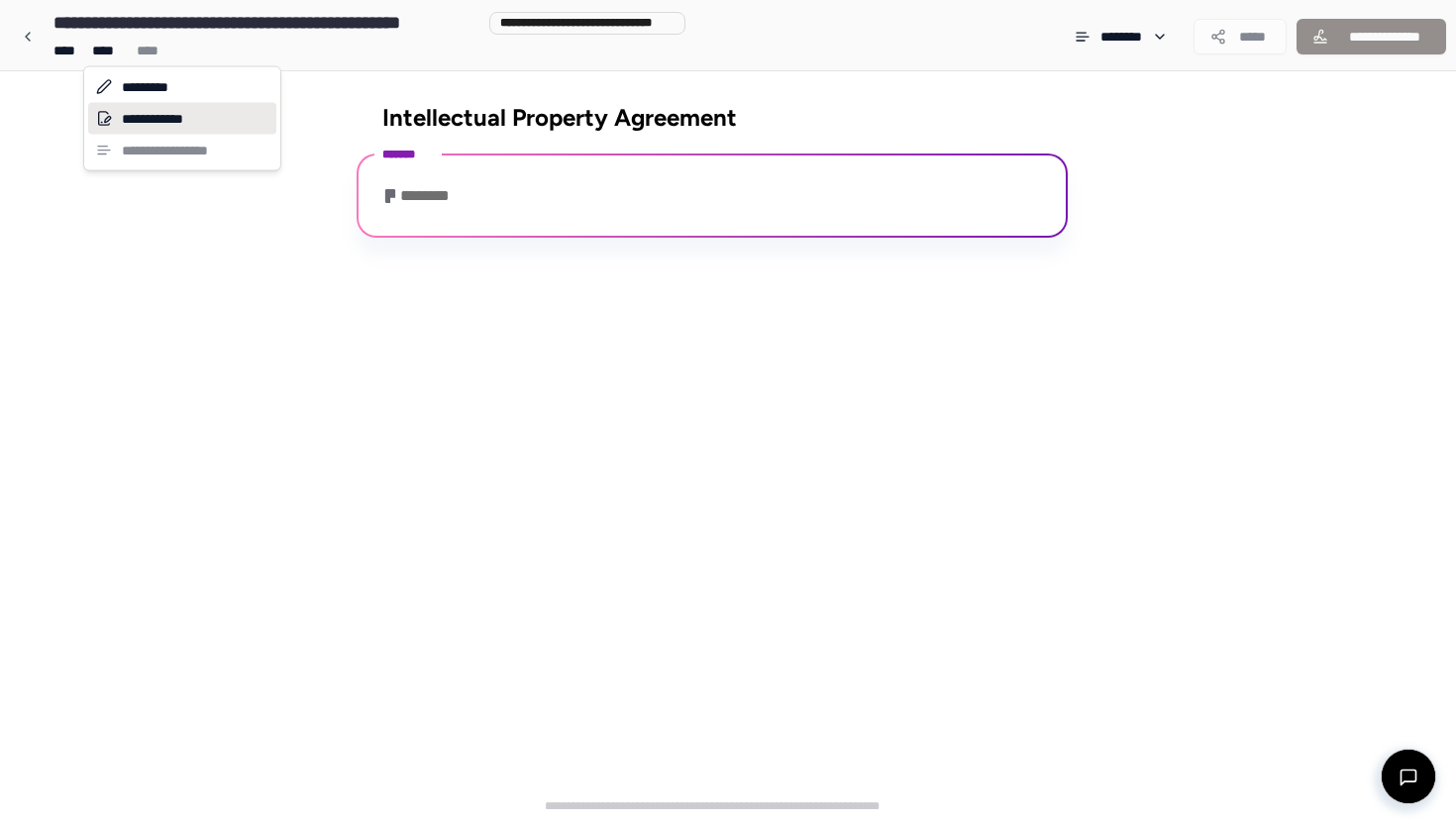 click on "**********" at bounding box center [182, 119] 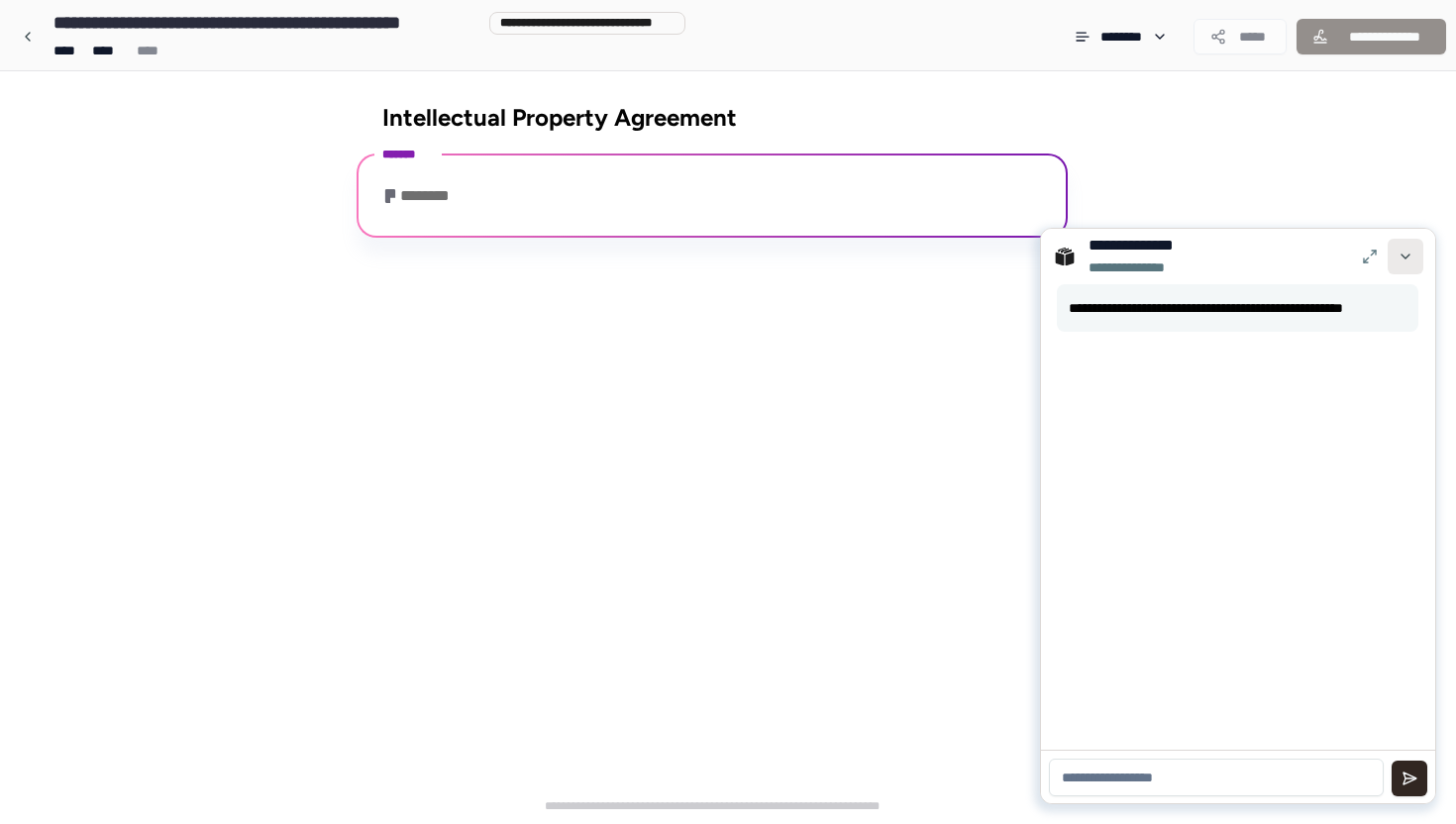 click at bounding box center [1405, 257] 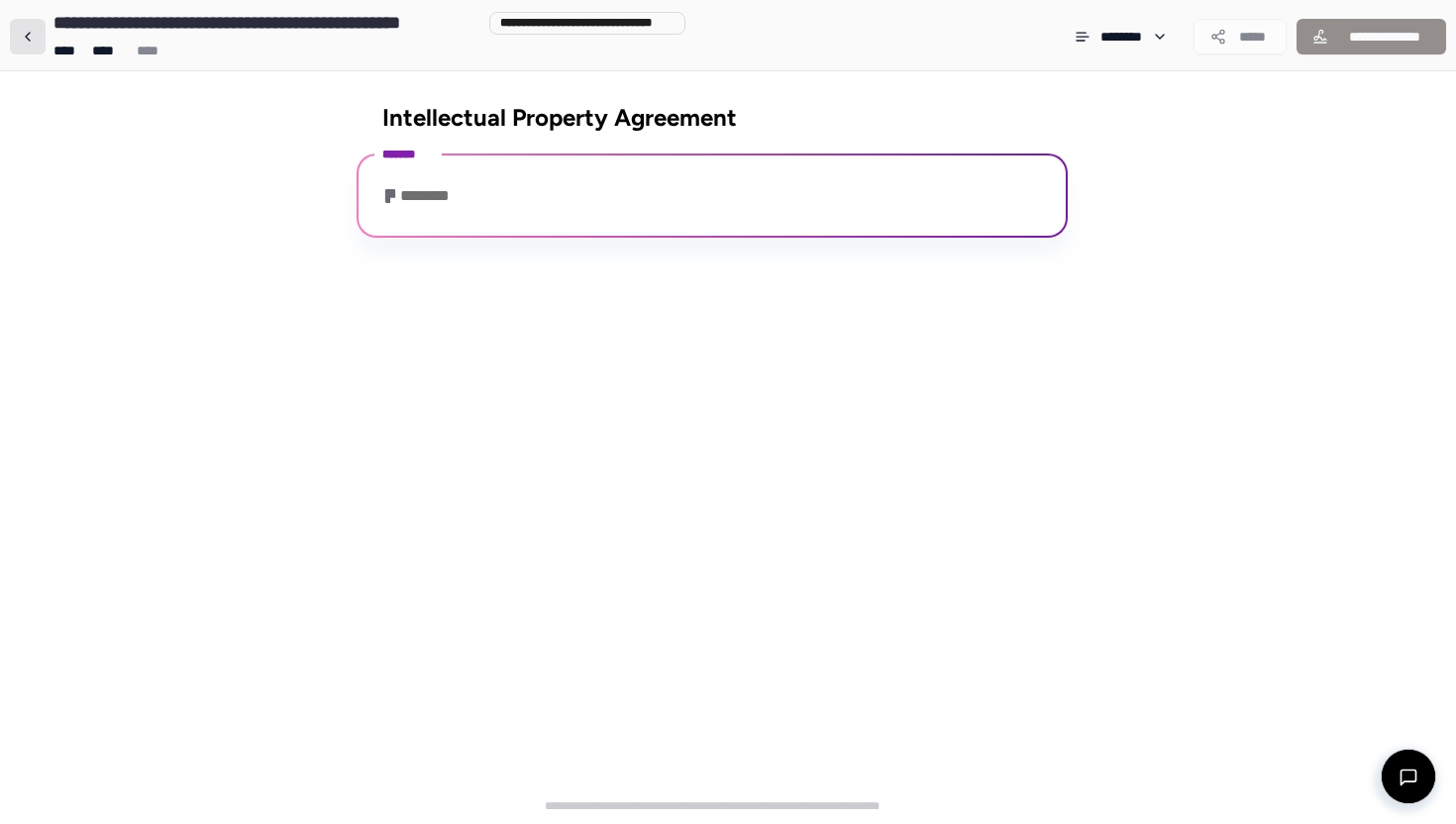 click at bounding box center [28, 37] 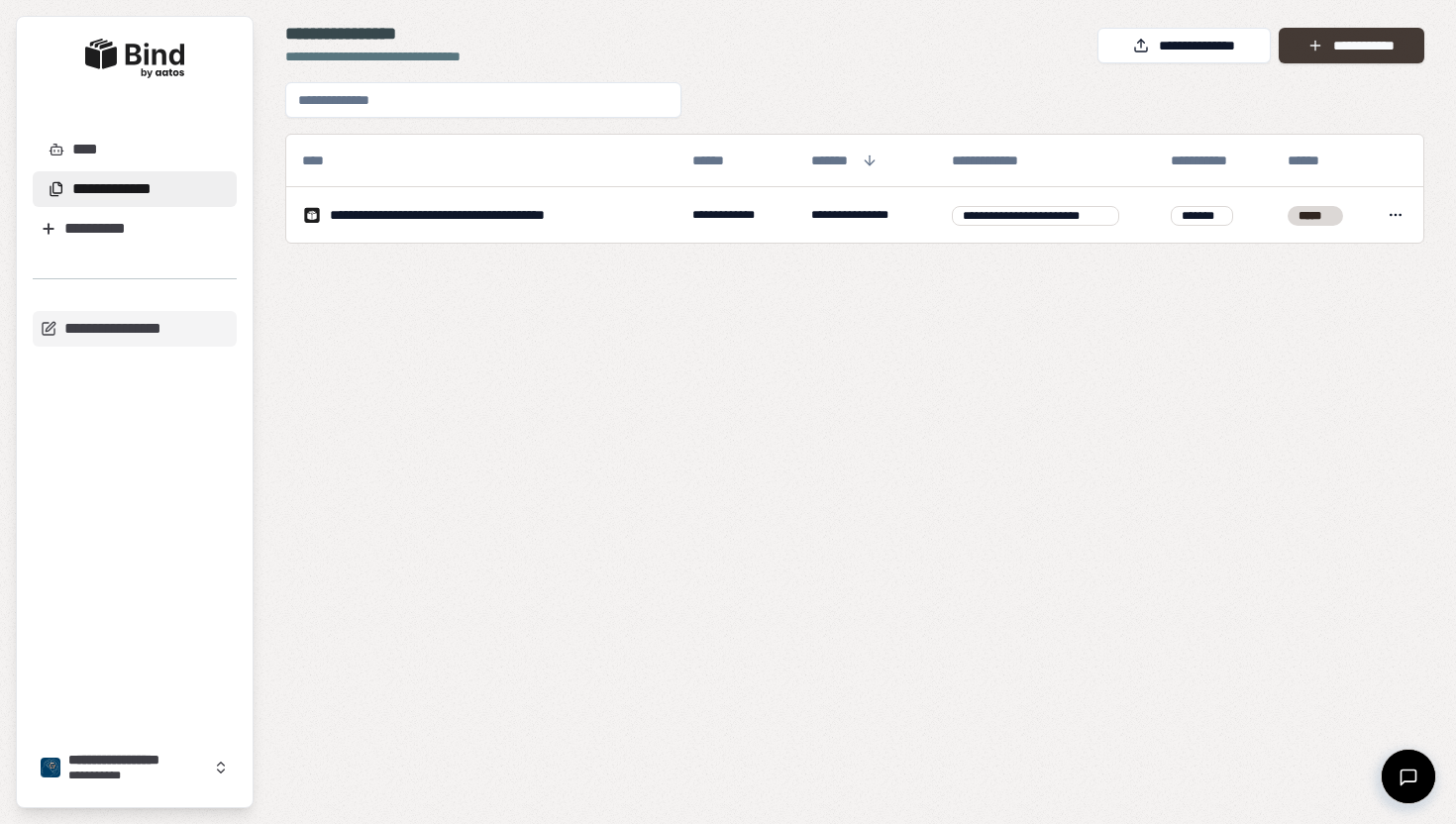 click on "**********" at bounding box center [1351, 46] 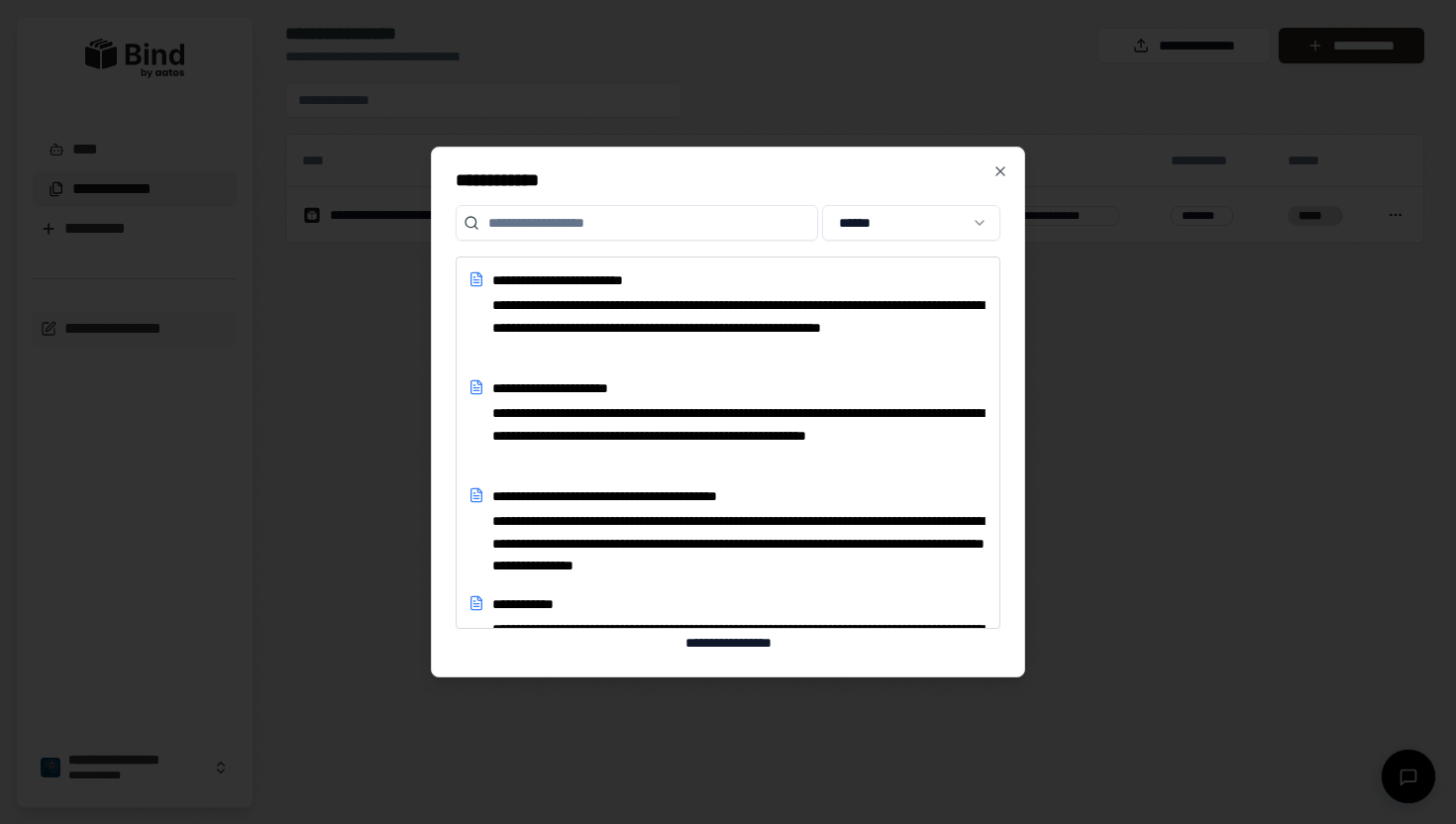 click on "**********" at bounding box center (728, 412) 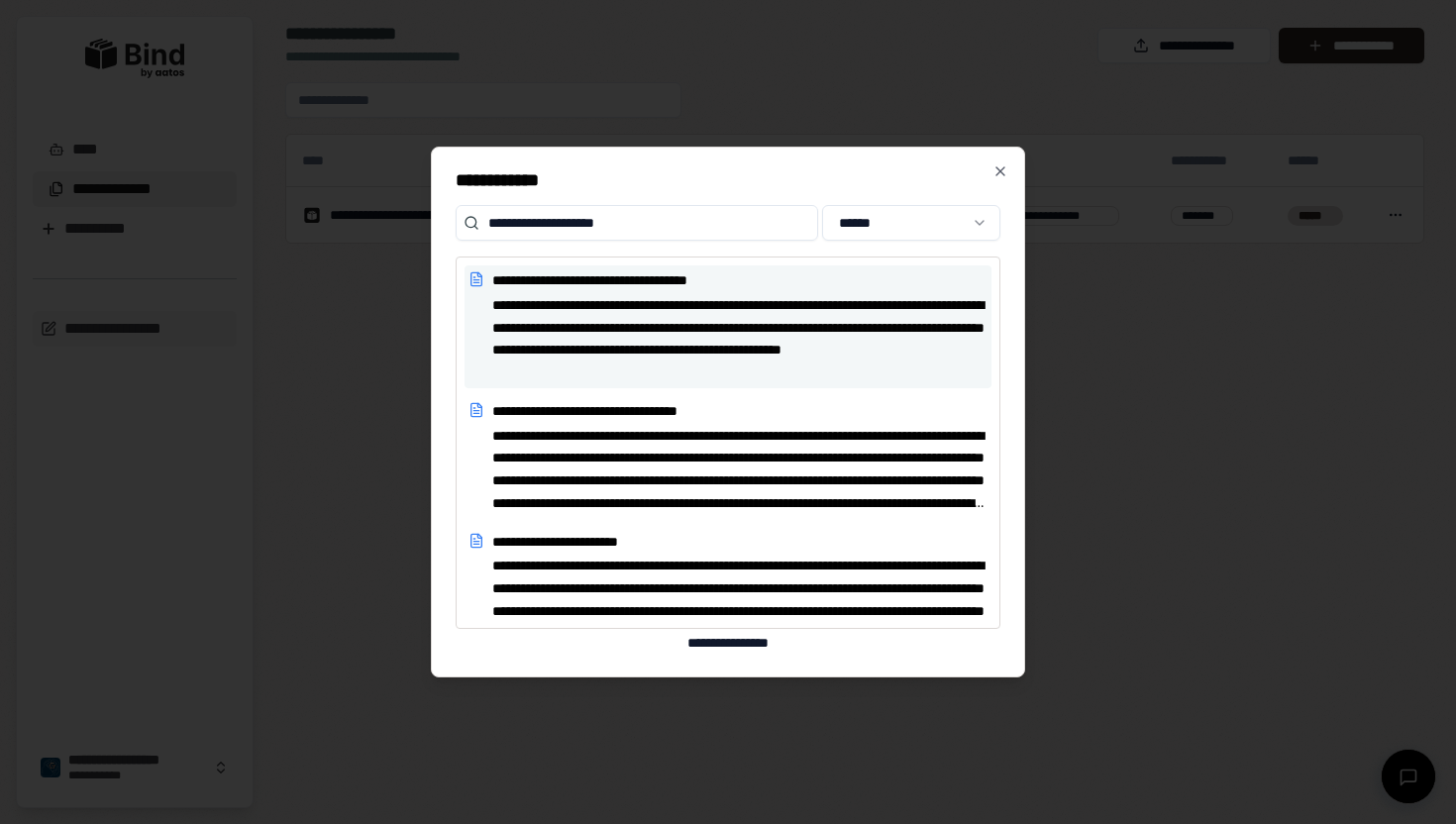 type on "**********" 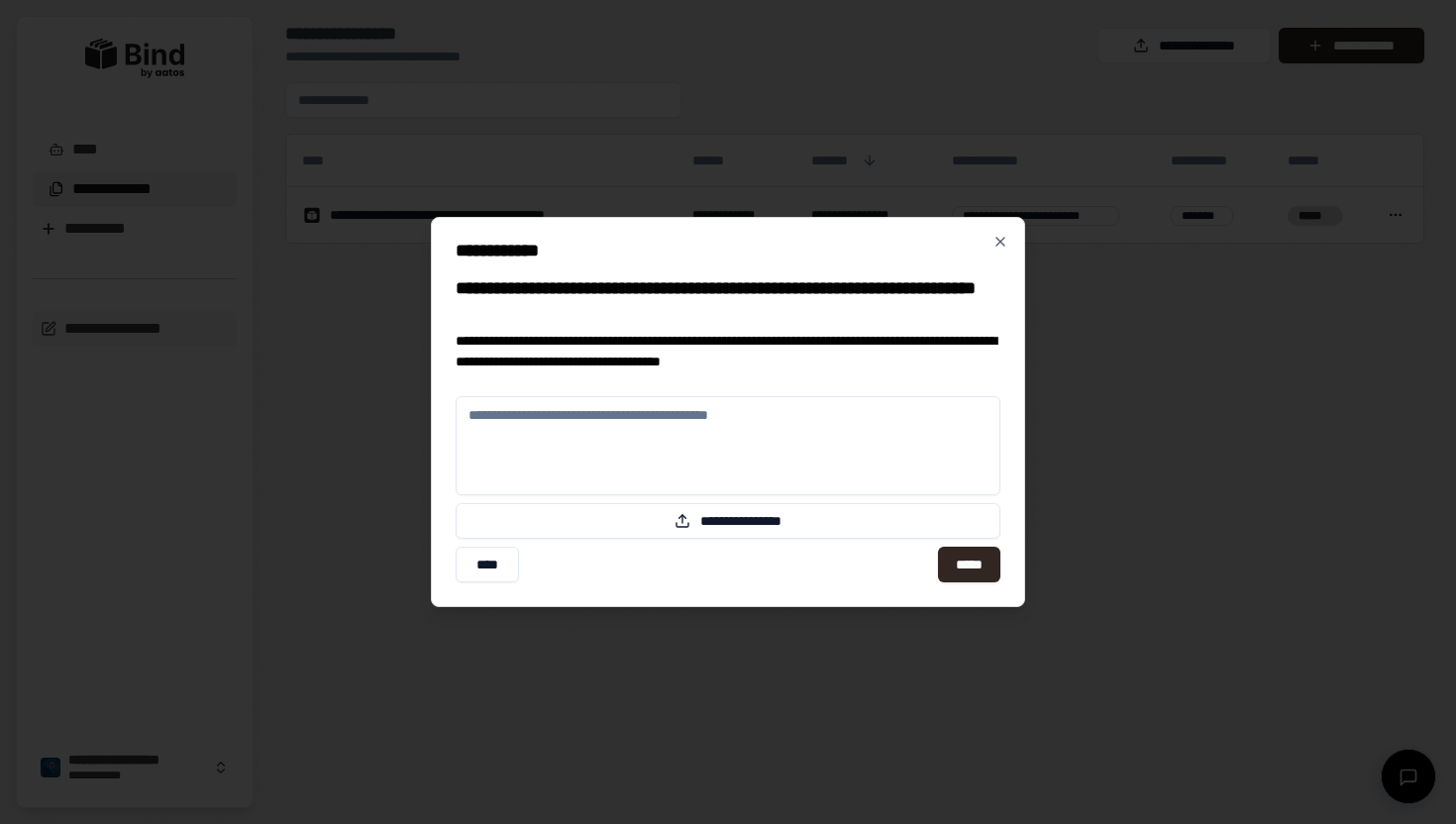 click at bounding box center (728, 446) 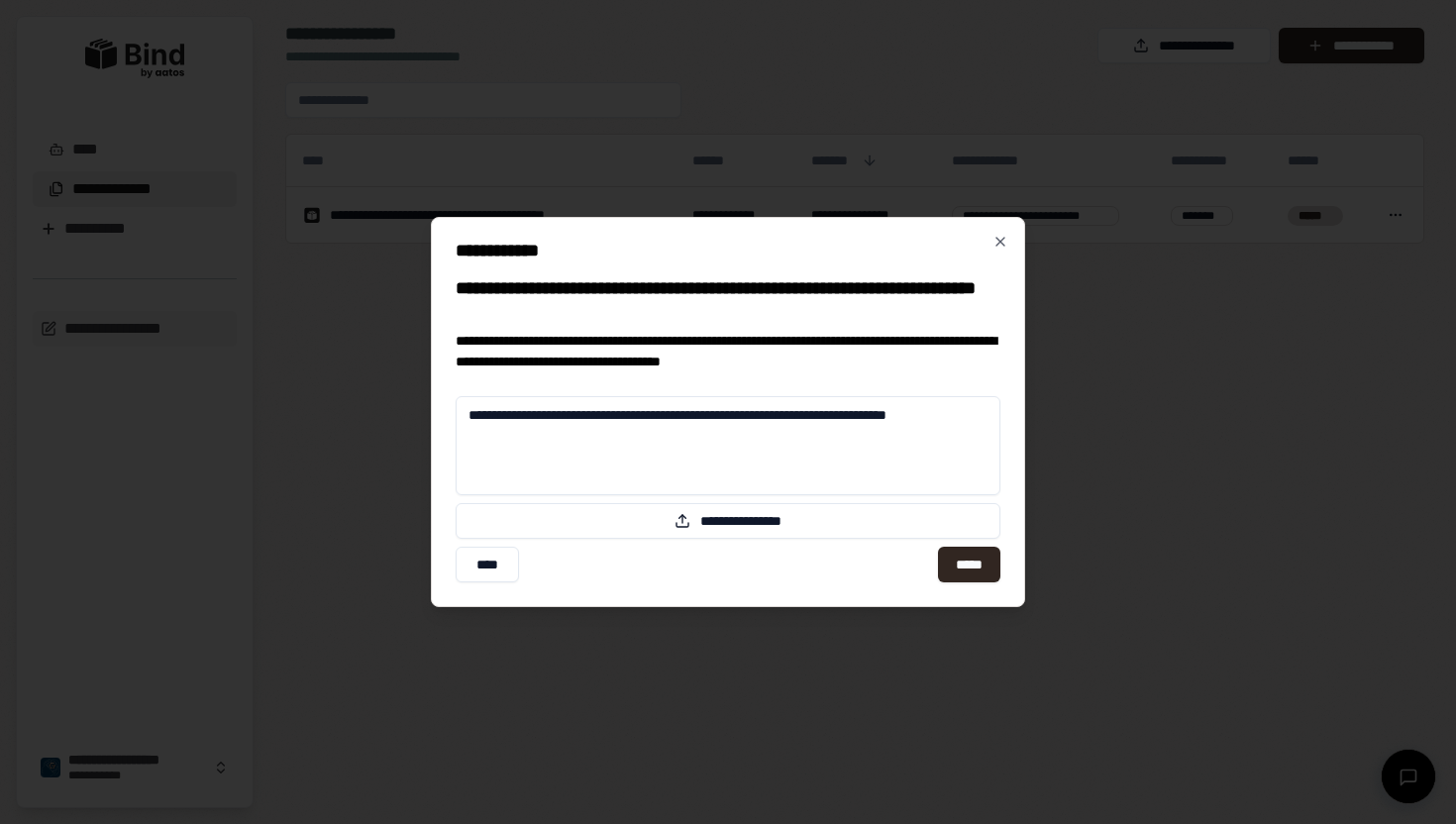 click on "**********" at bounding box center (728, 446) 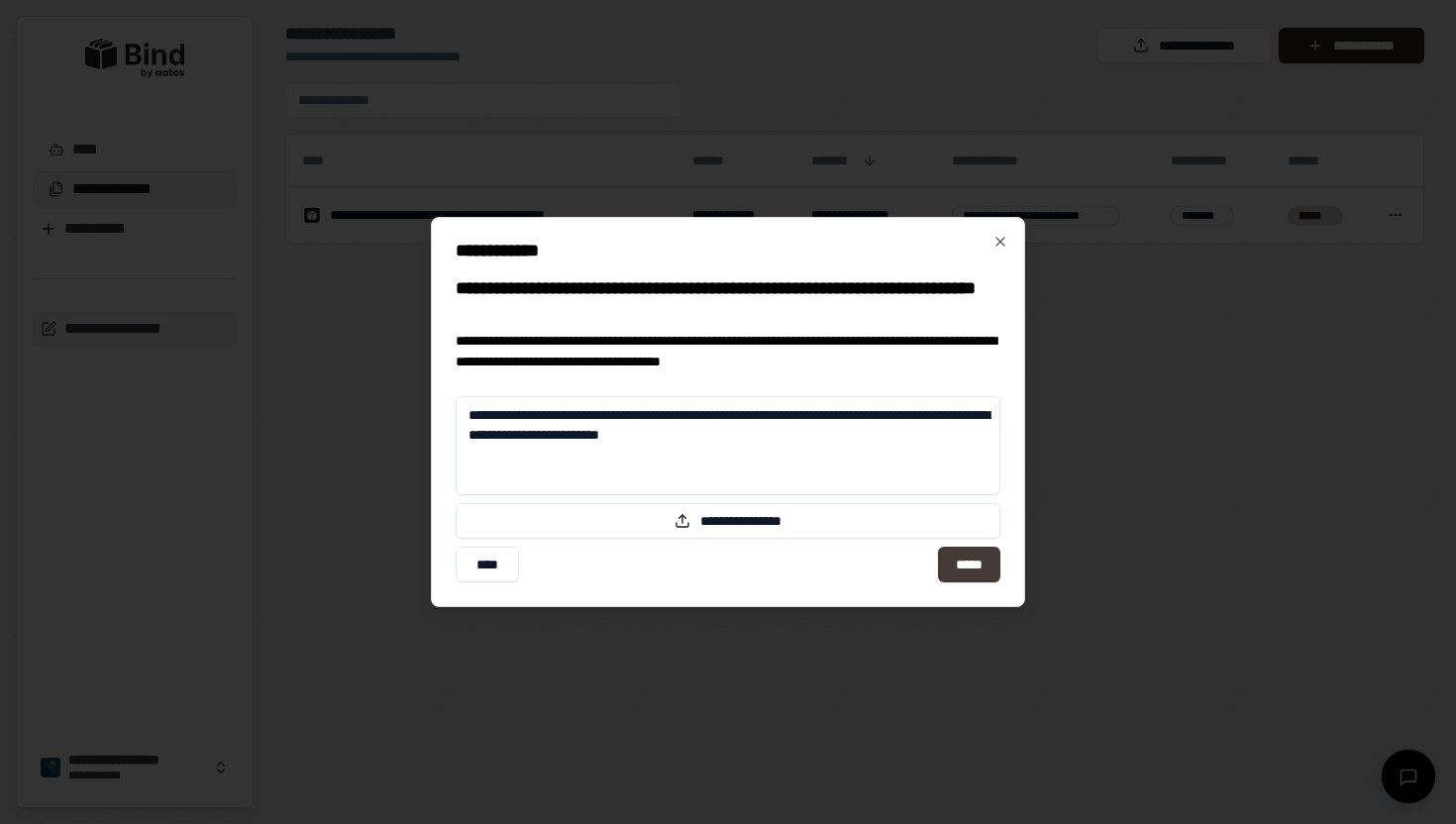 type on "**********" 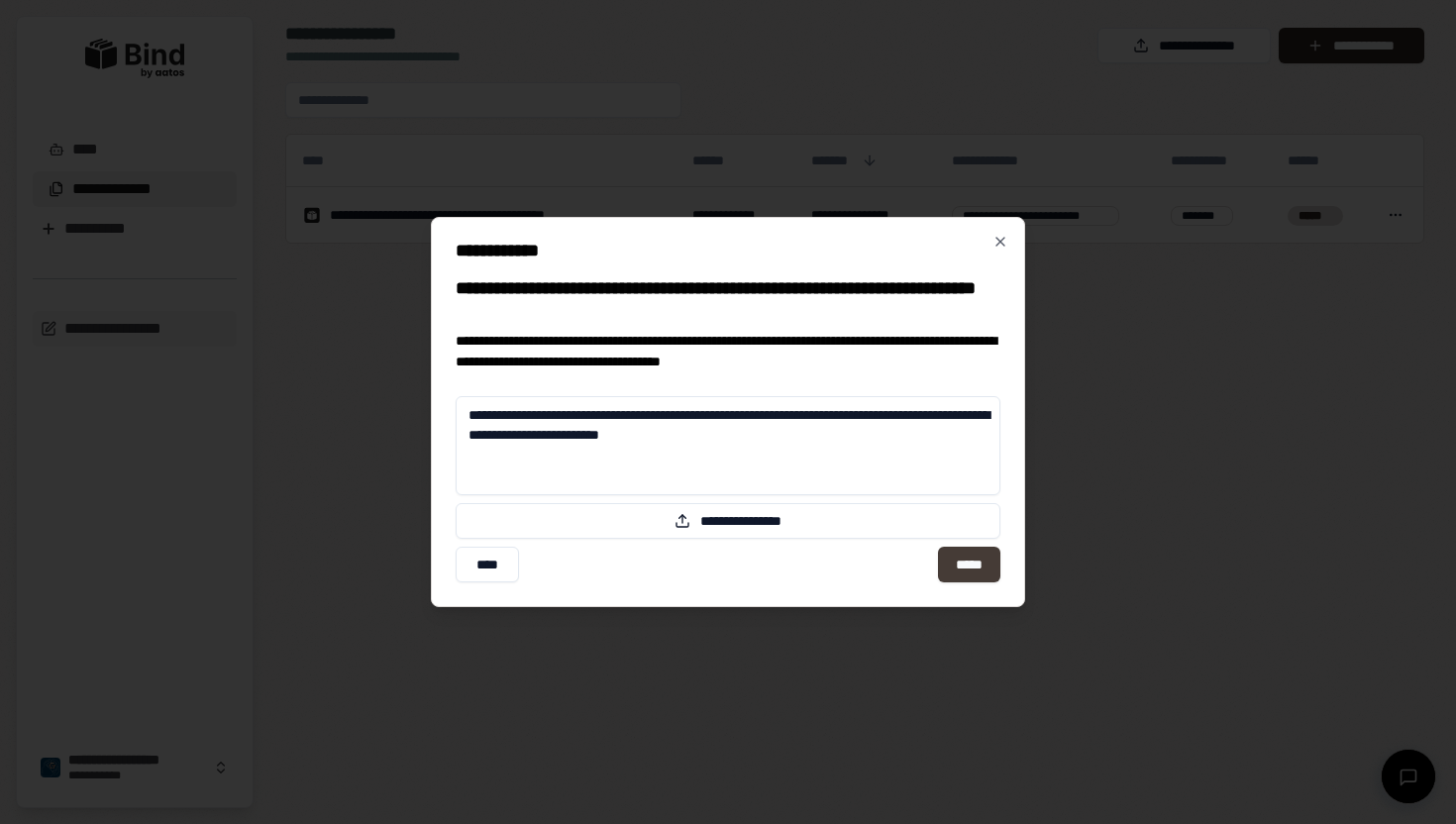 click on "*****" at bounding box center (969, 565) 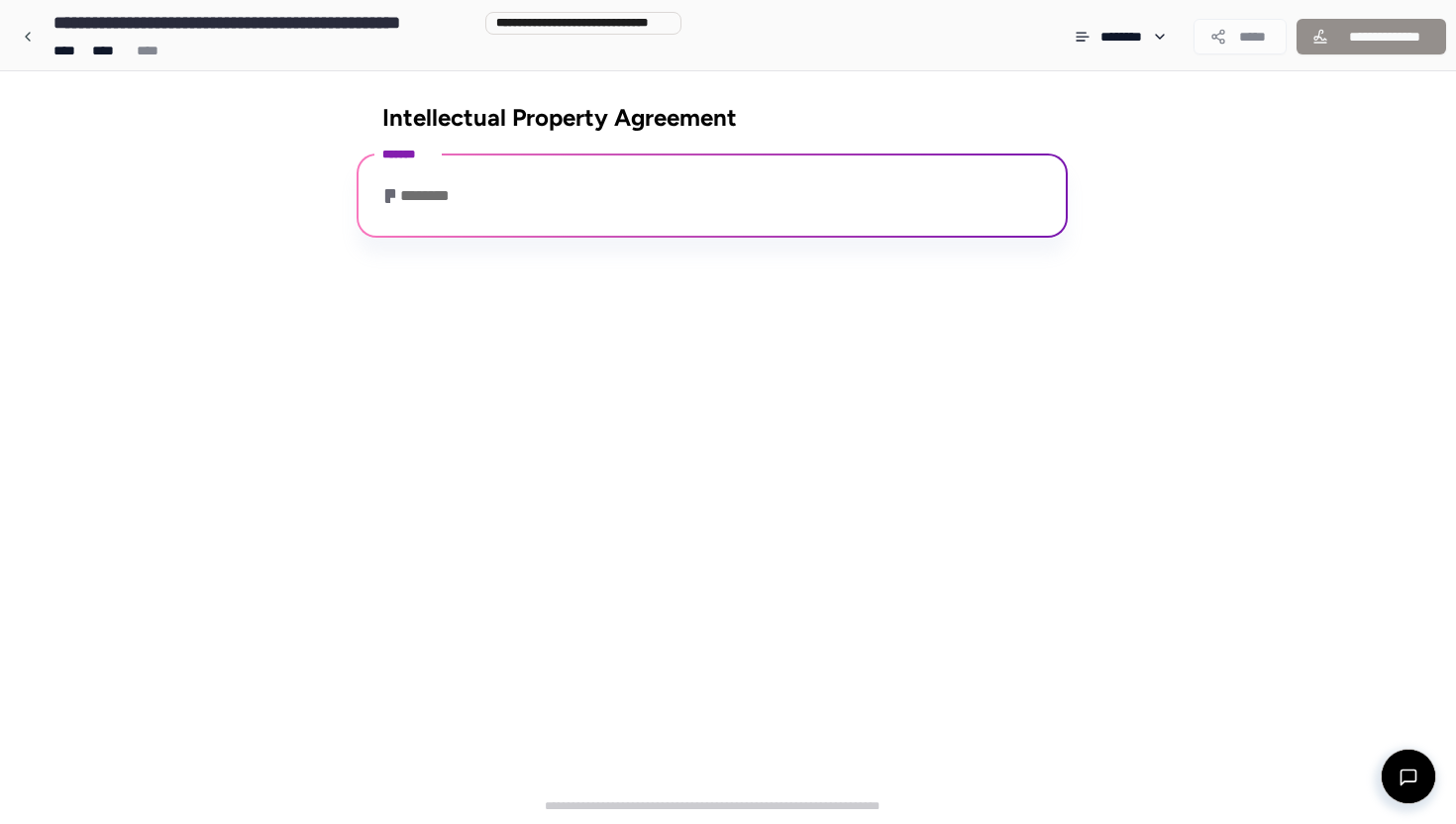 click on "*******" at bounding box center [712, 154] 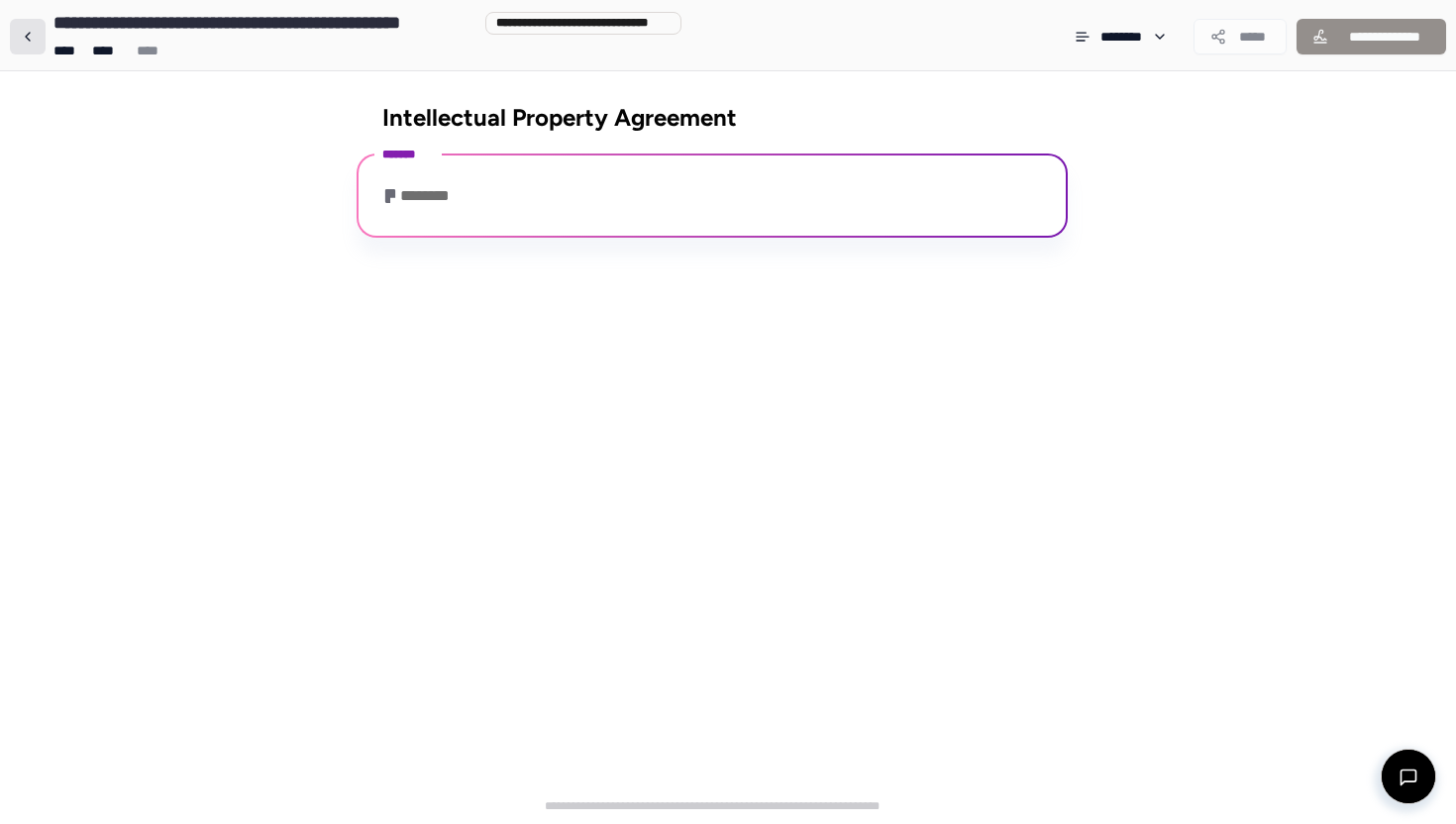 click at bounding box center (28, 37) 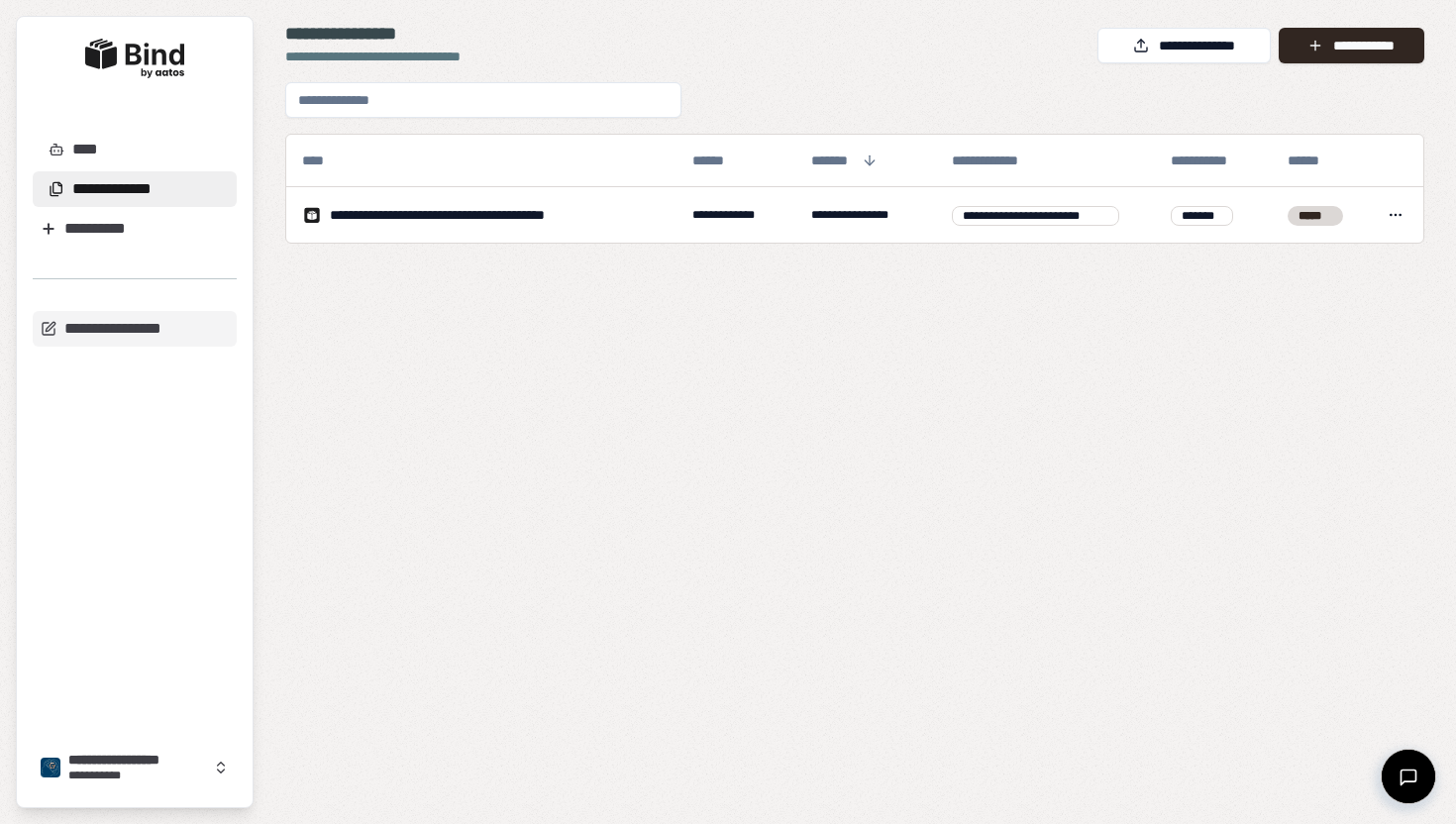 click on "**********" at bounding box center (855, 437) 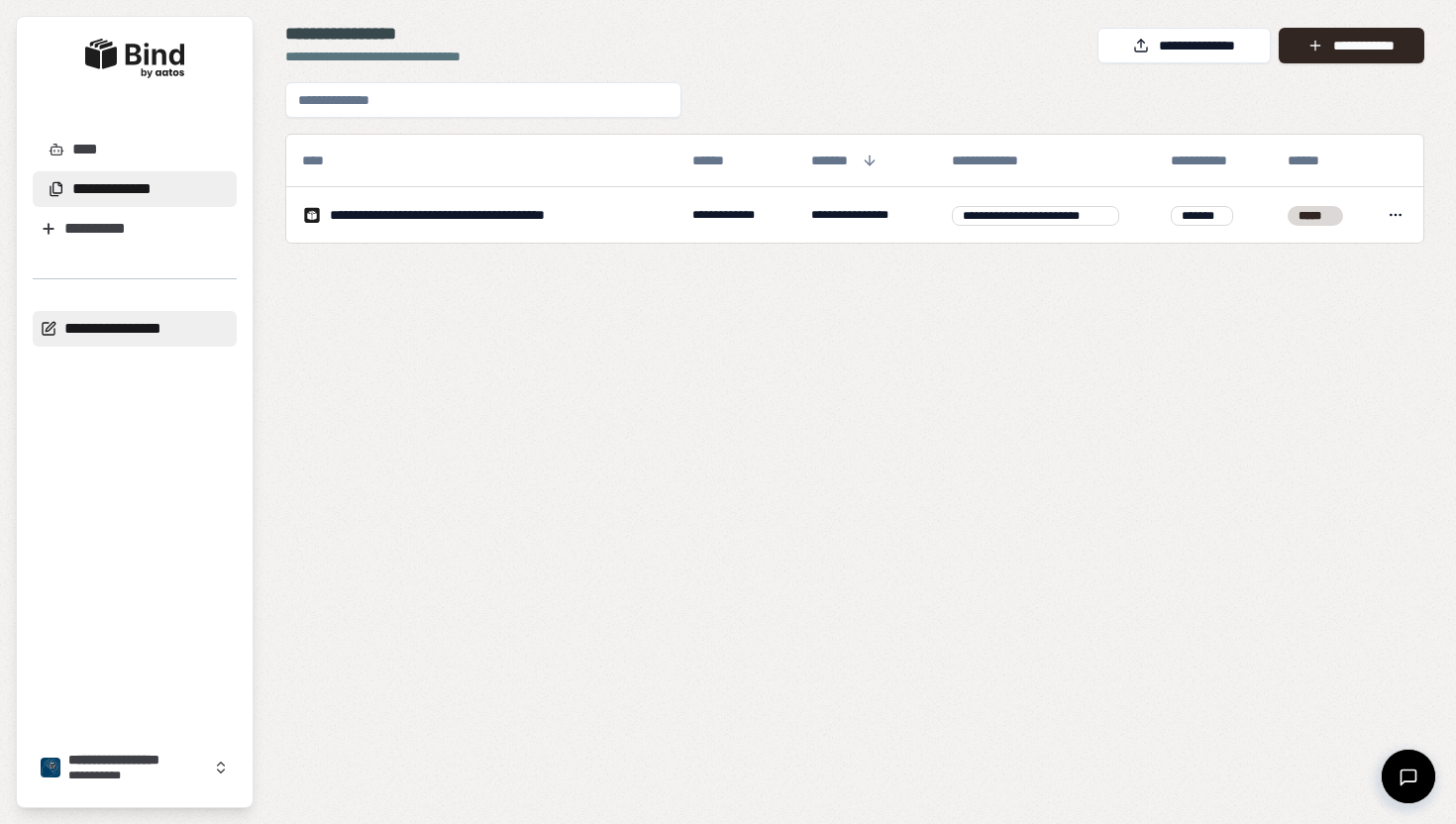 click on "**********" at bounding box center (135, 329) 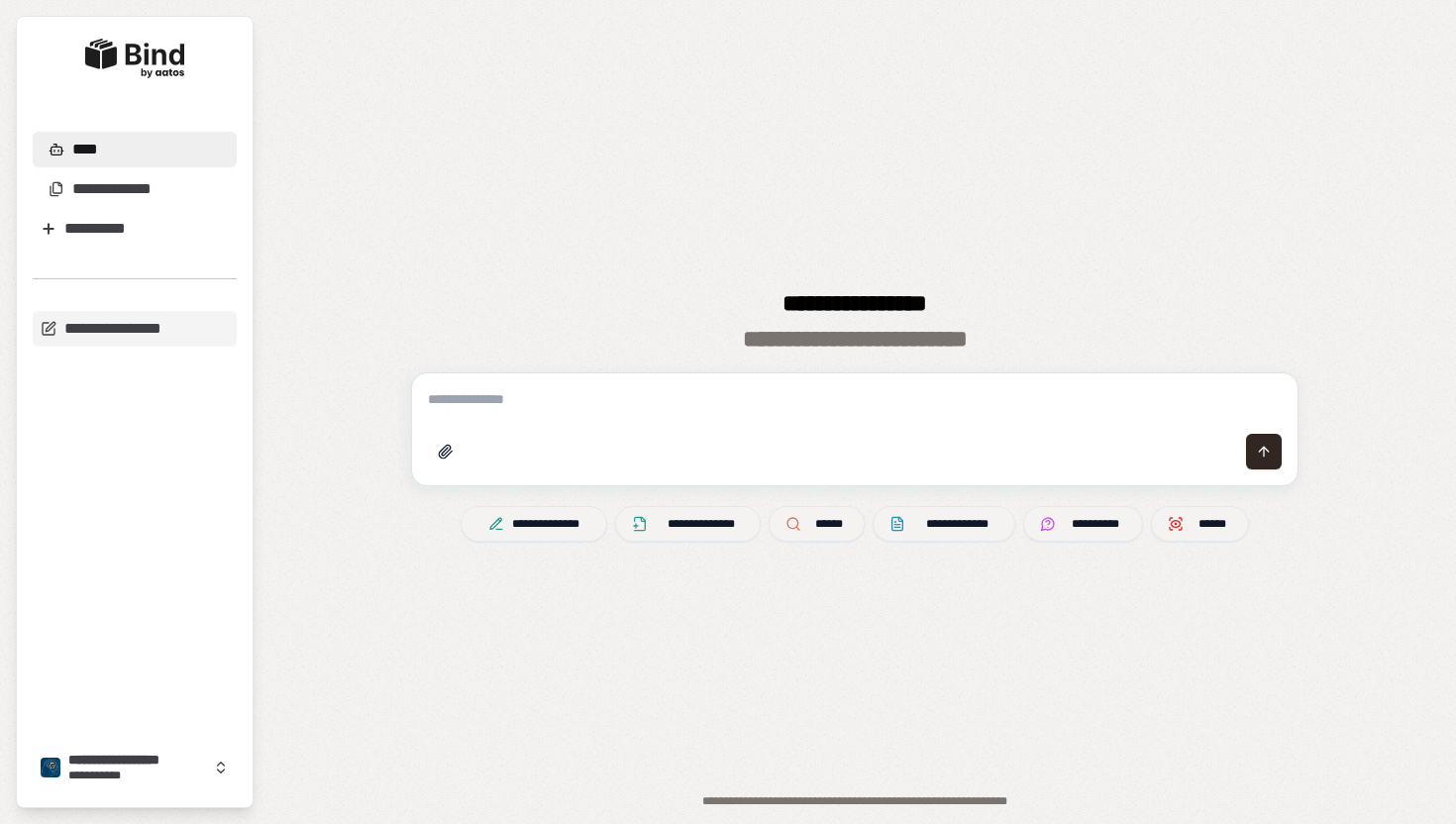 click at bounding box center (855, 399) 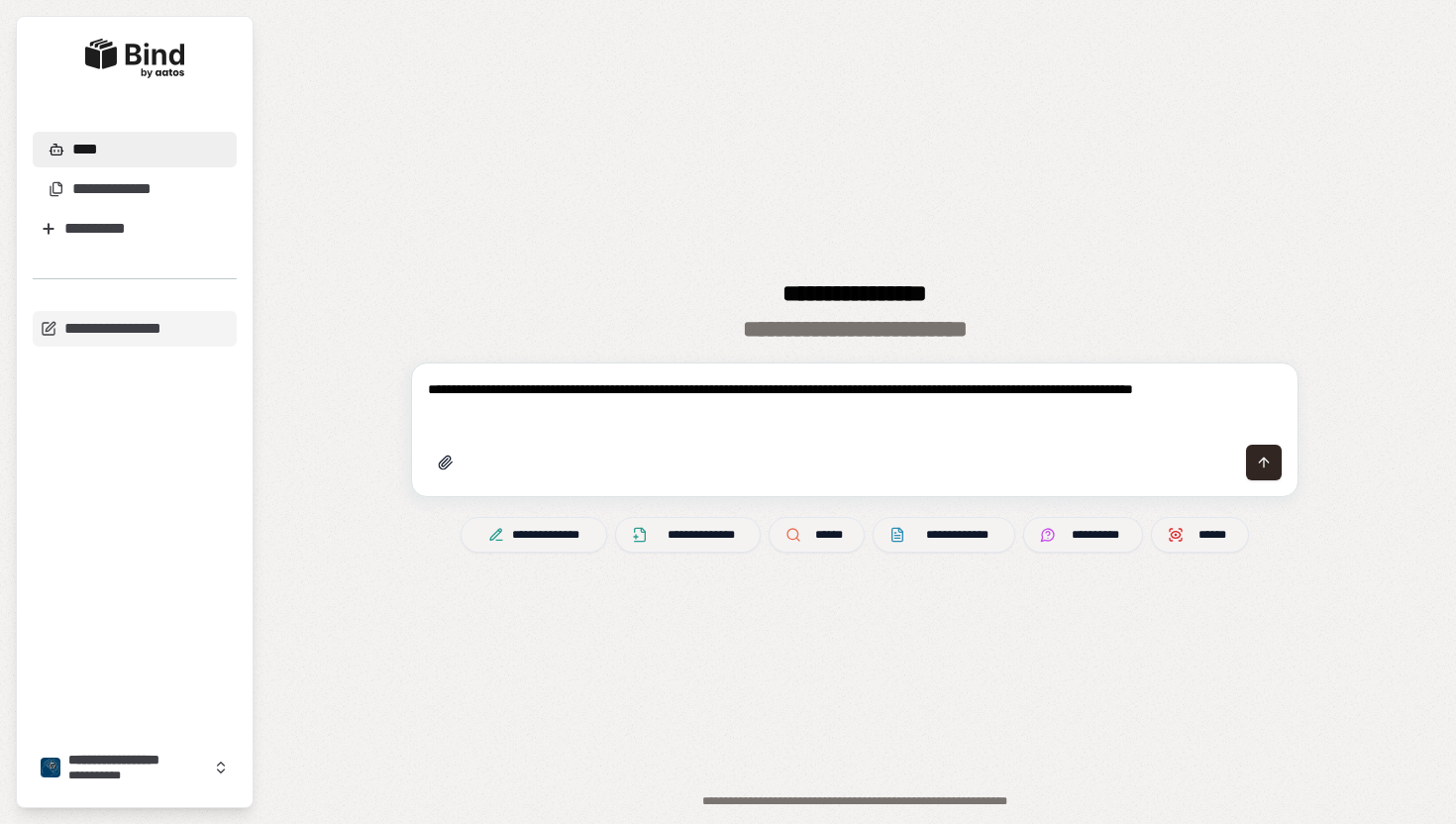 click on "**********" at bounding box center (855, 400) 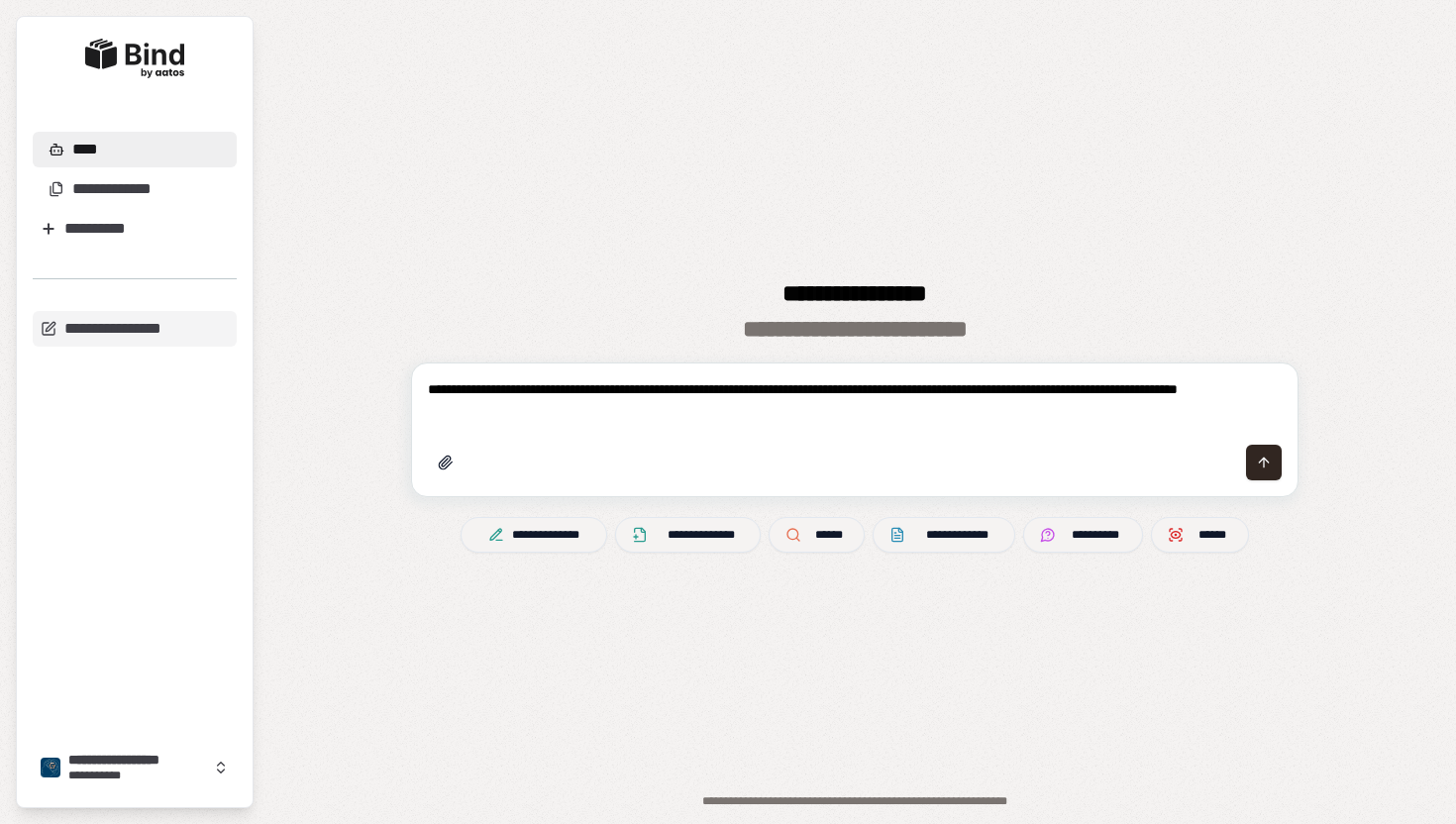 click on "**********" at bounding box center [855, 400] 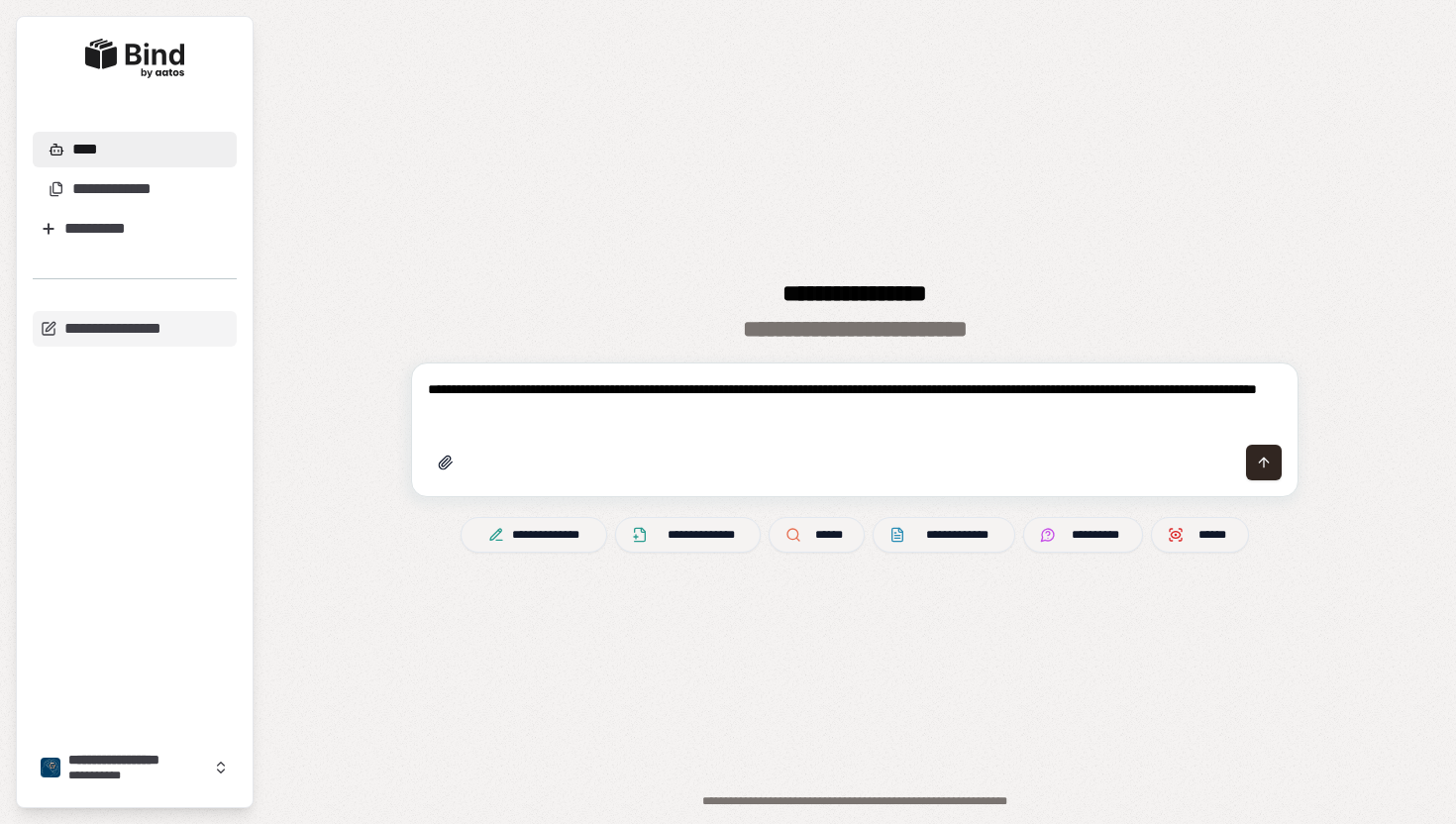 type on "**********" 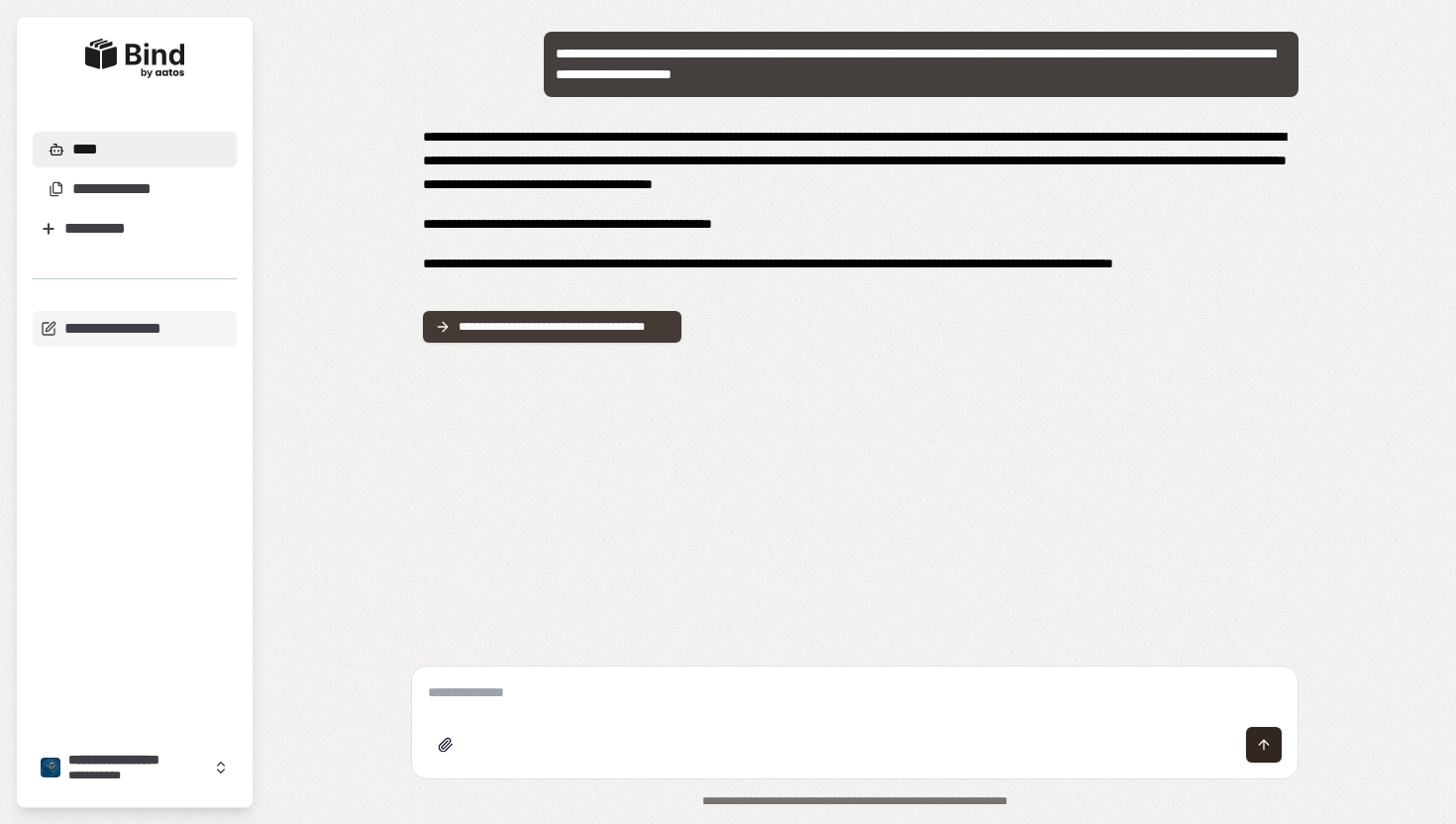 click on "**********" at bounding box center [564, 327] 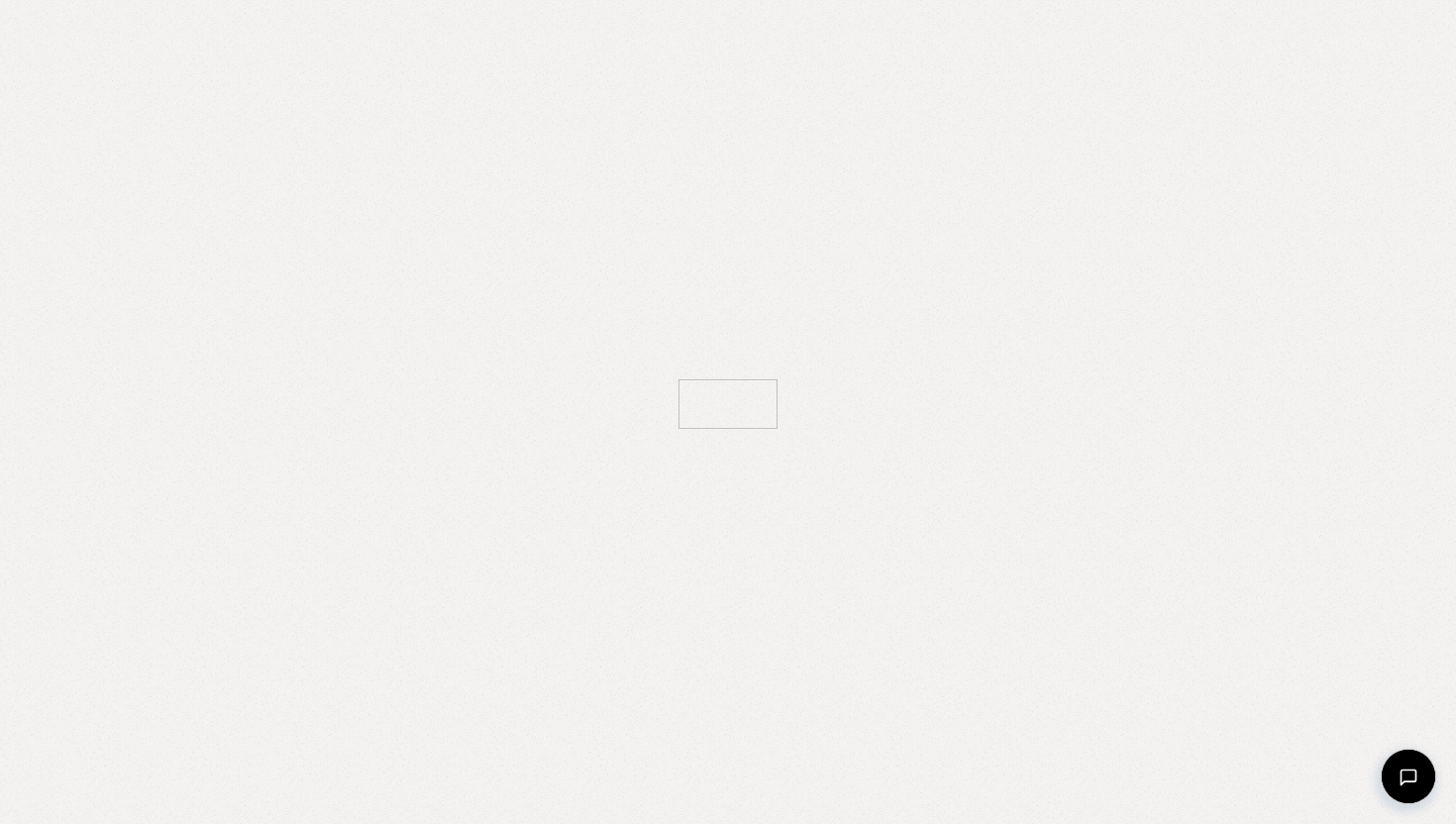 scroll, scrollTop: 0, scrollLeft: 0, axis: both 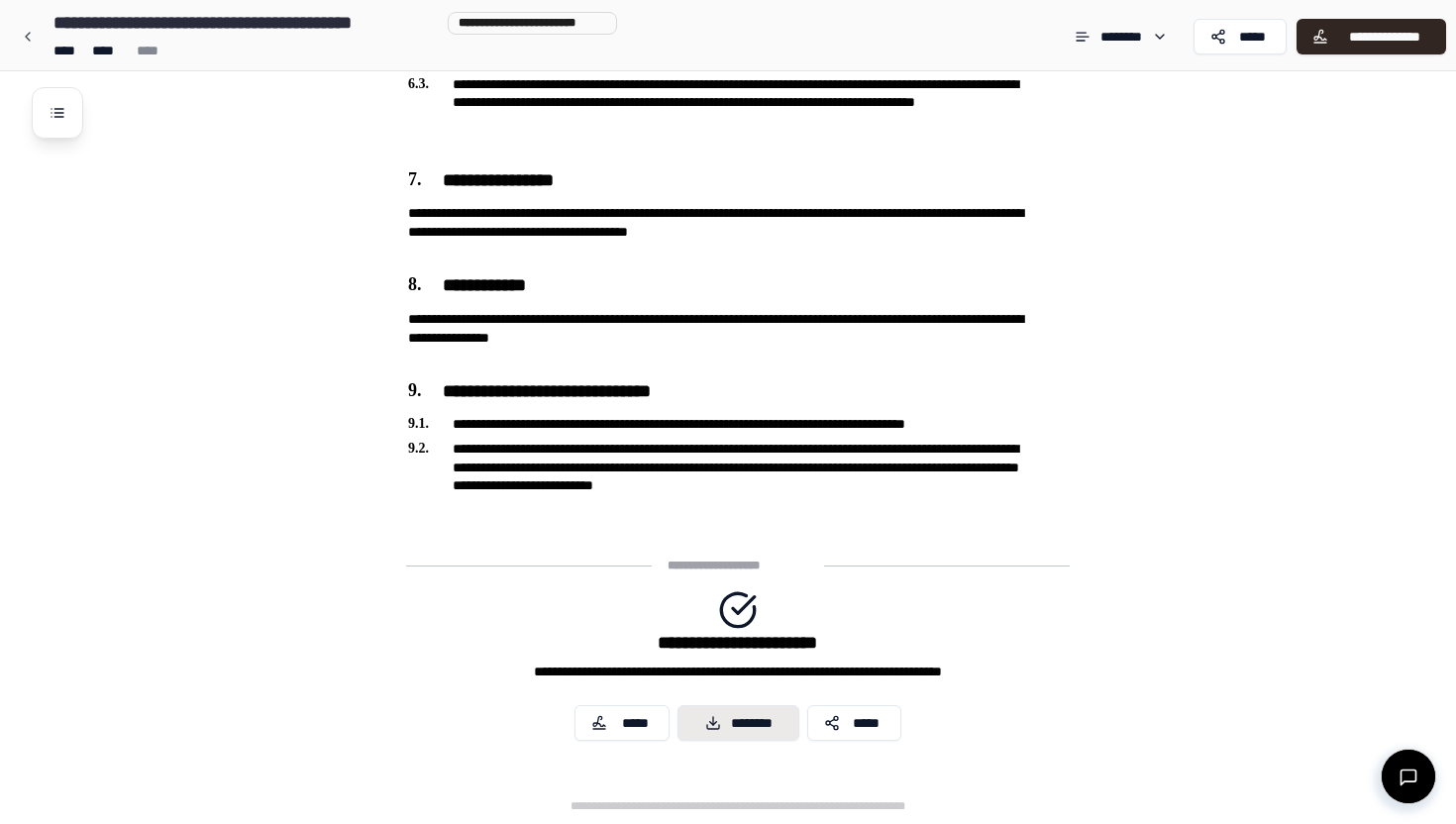 click on "********" at bounding box center (738, 723) 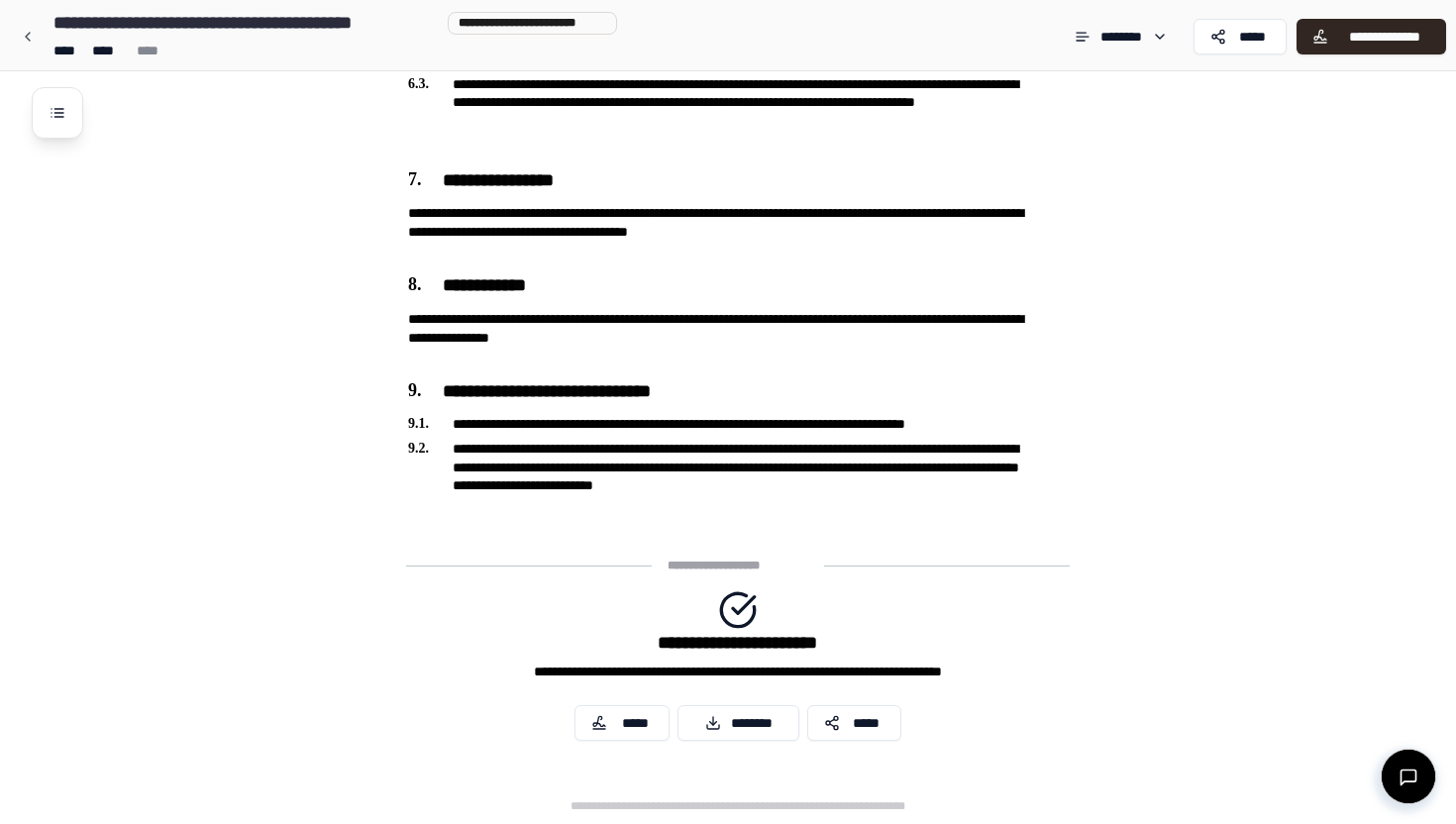click on "**********" at bounding box center (754, -458) 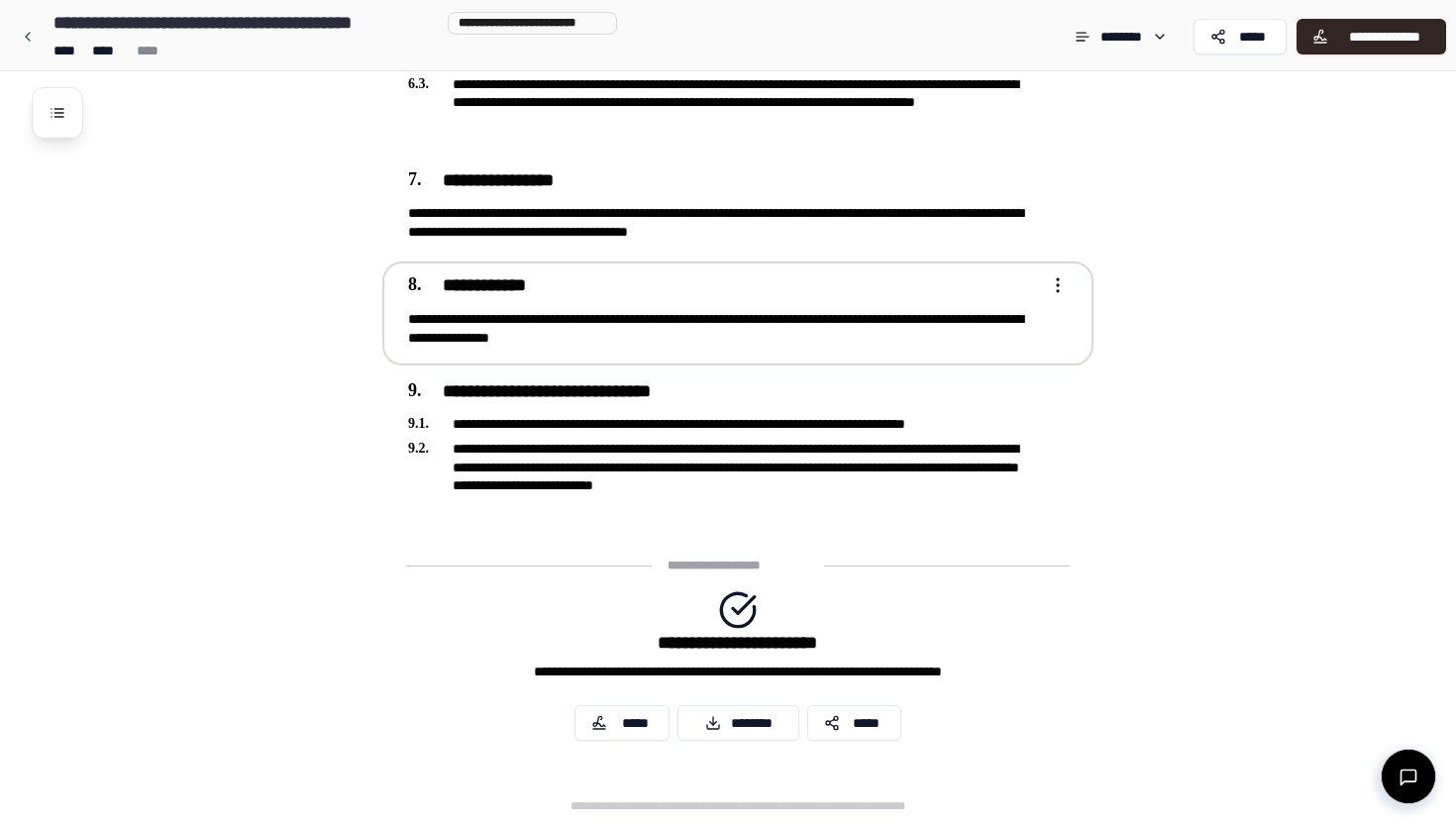 click on "**********" at bounding box center [724, 286] 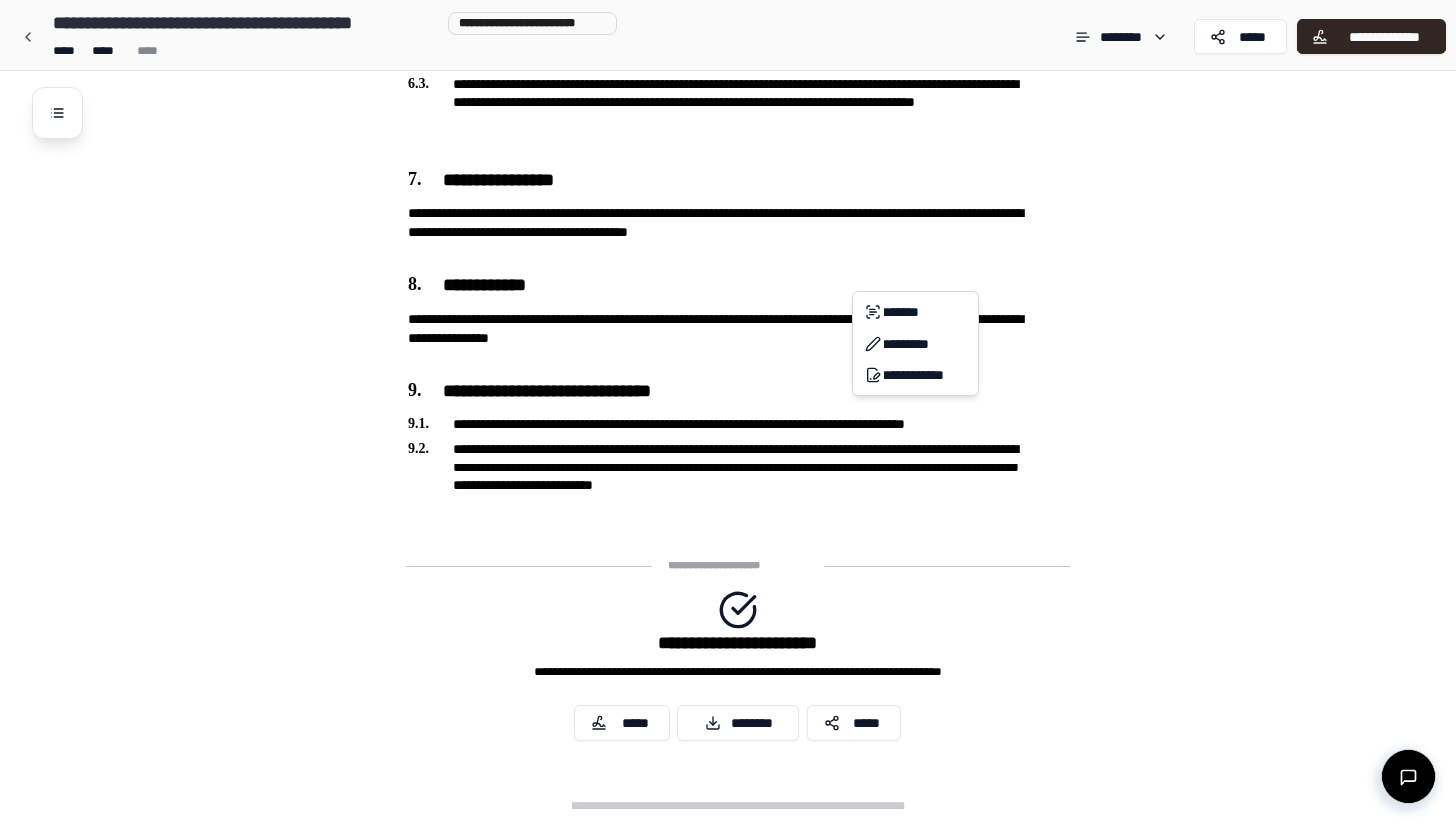 click on "**********" at bounding box center (728, -493) 